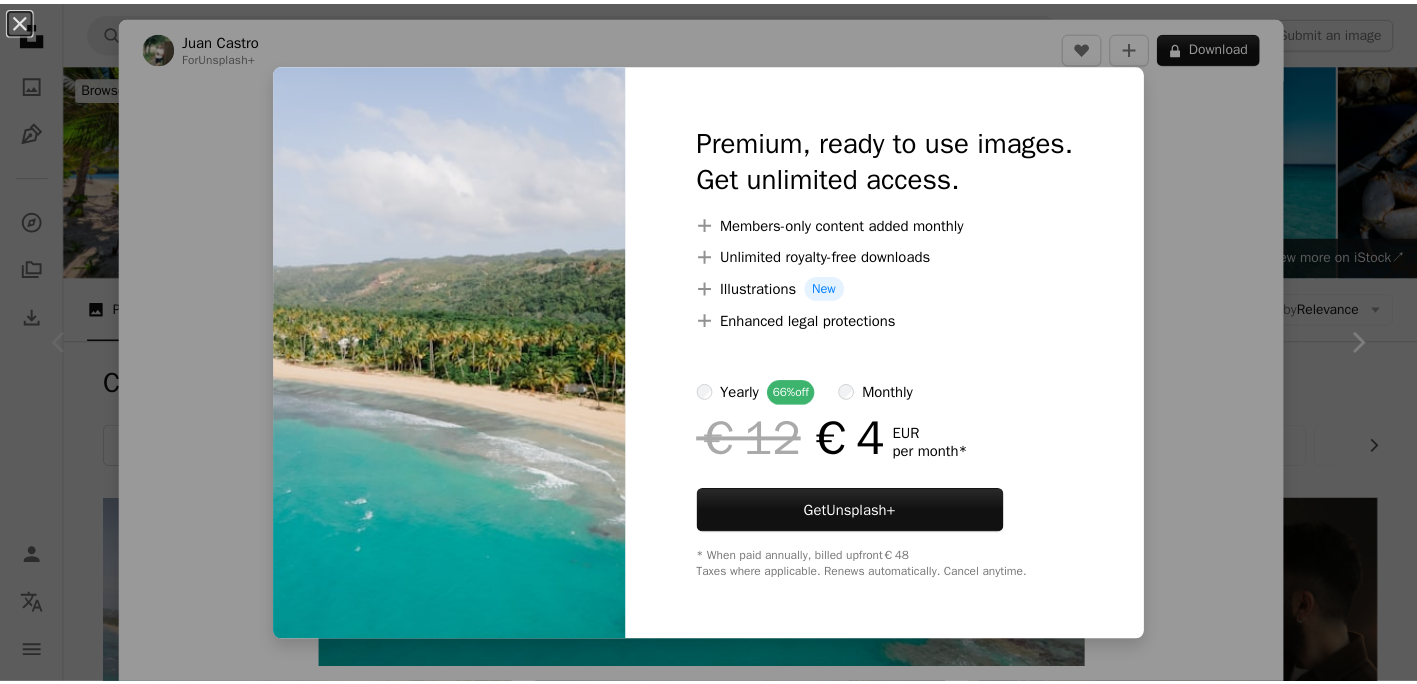 scroll, scrollTop: 300, scrollLeft: 0, axis: vertical 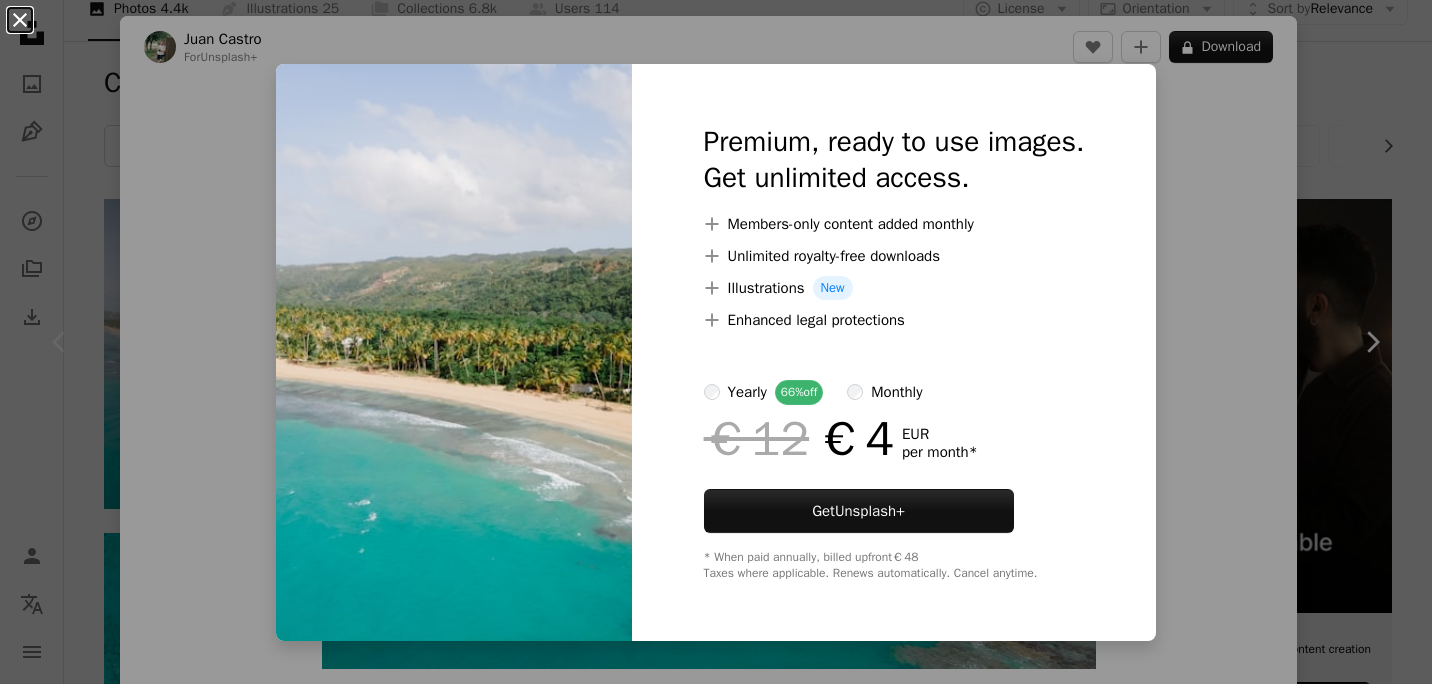 click on "An X shape" at bounding box center (20, 20) 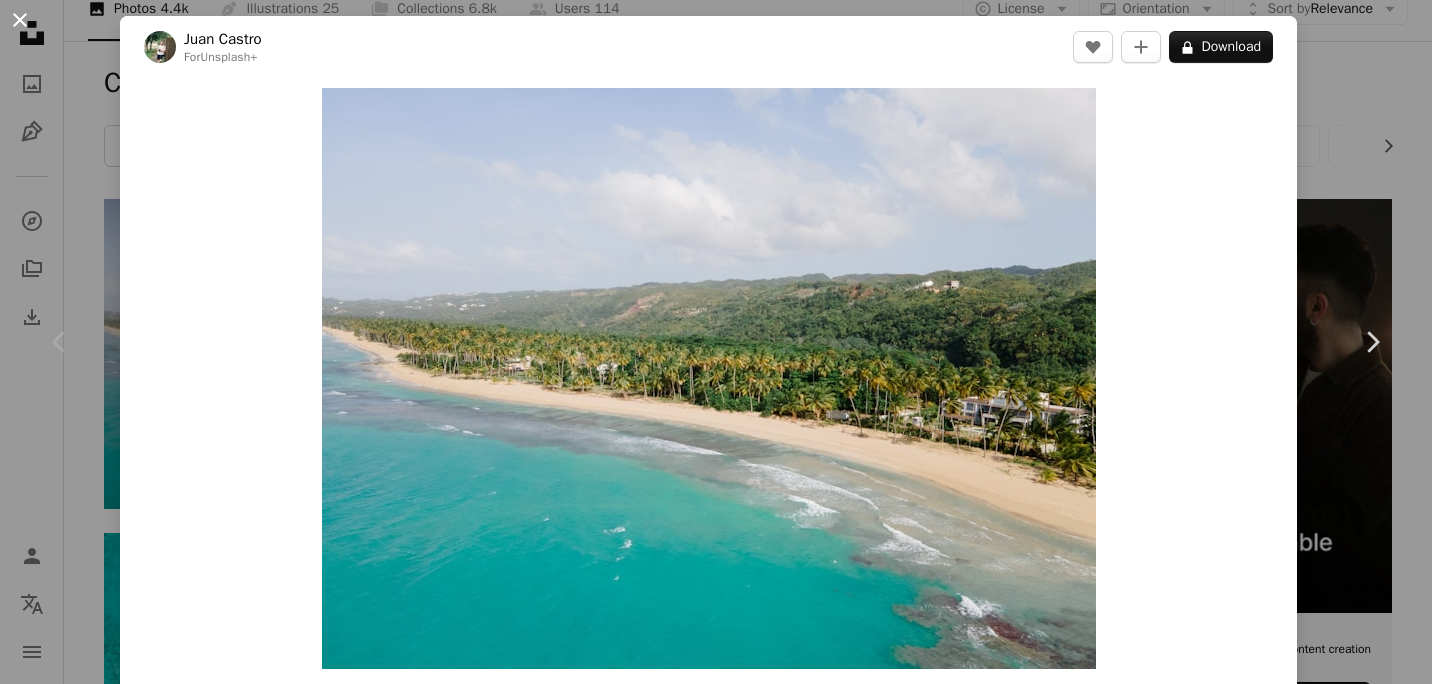 click on "An X shape" at bounding box center (20, 20) 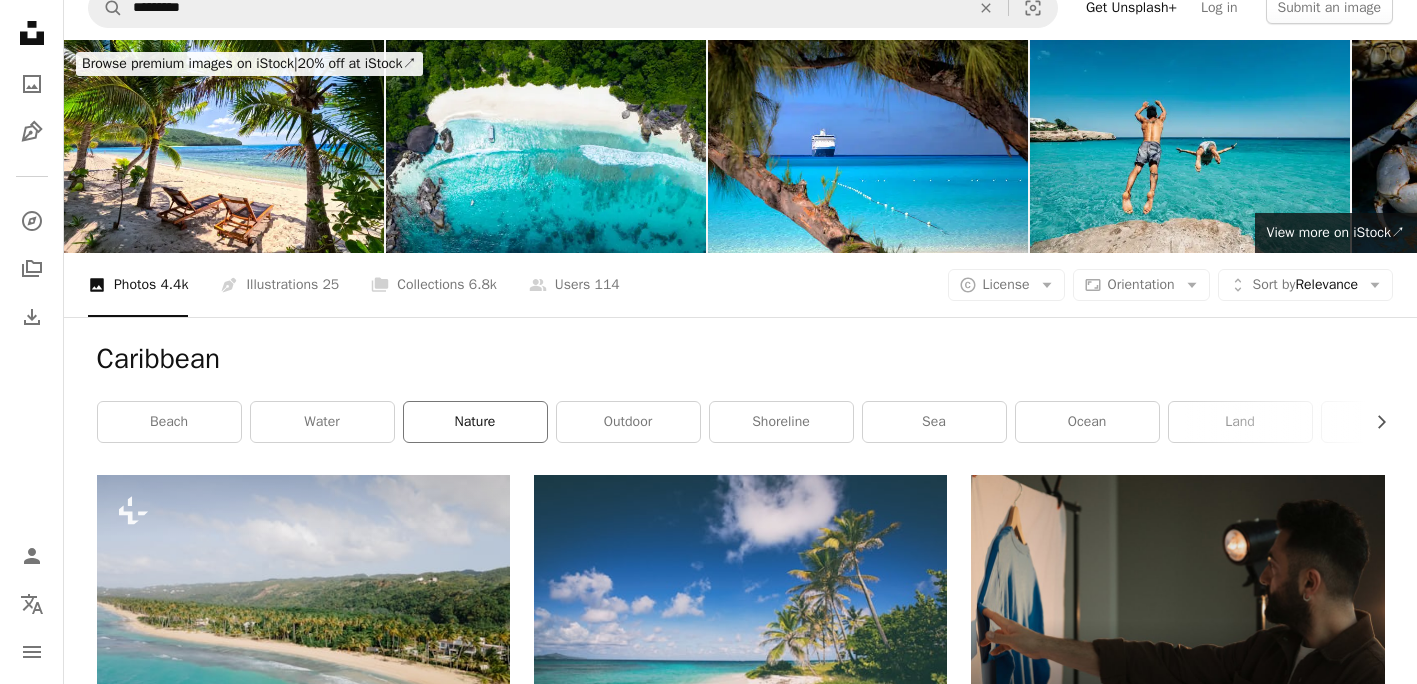 scroll, scrollTop: 0, scrollLeft: 0, axis: both 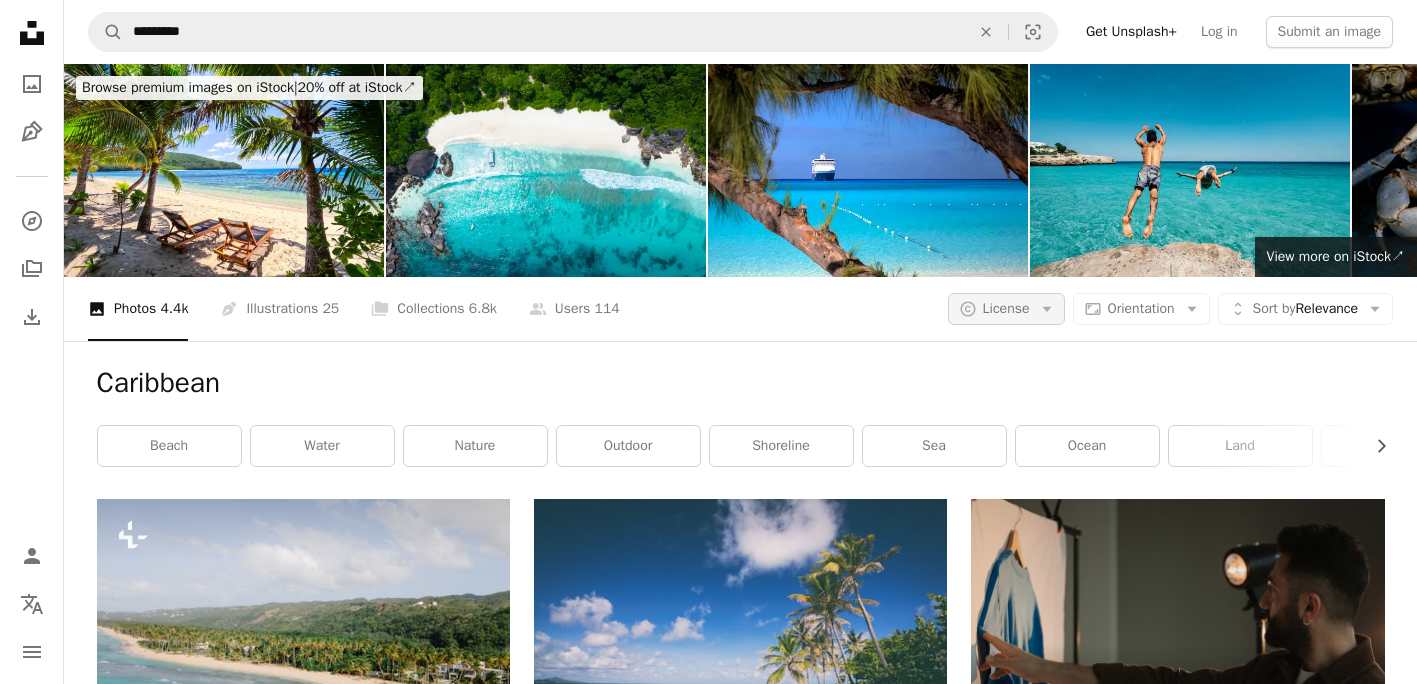 click on "Arrow down" 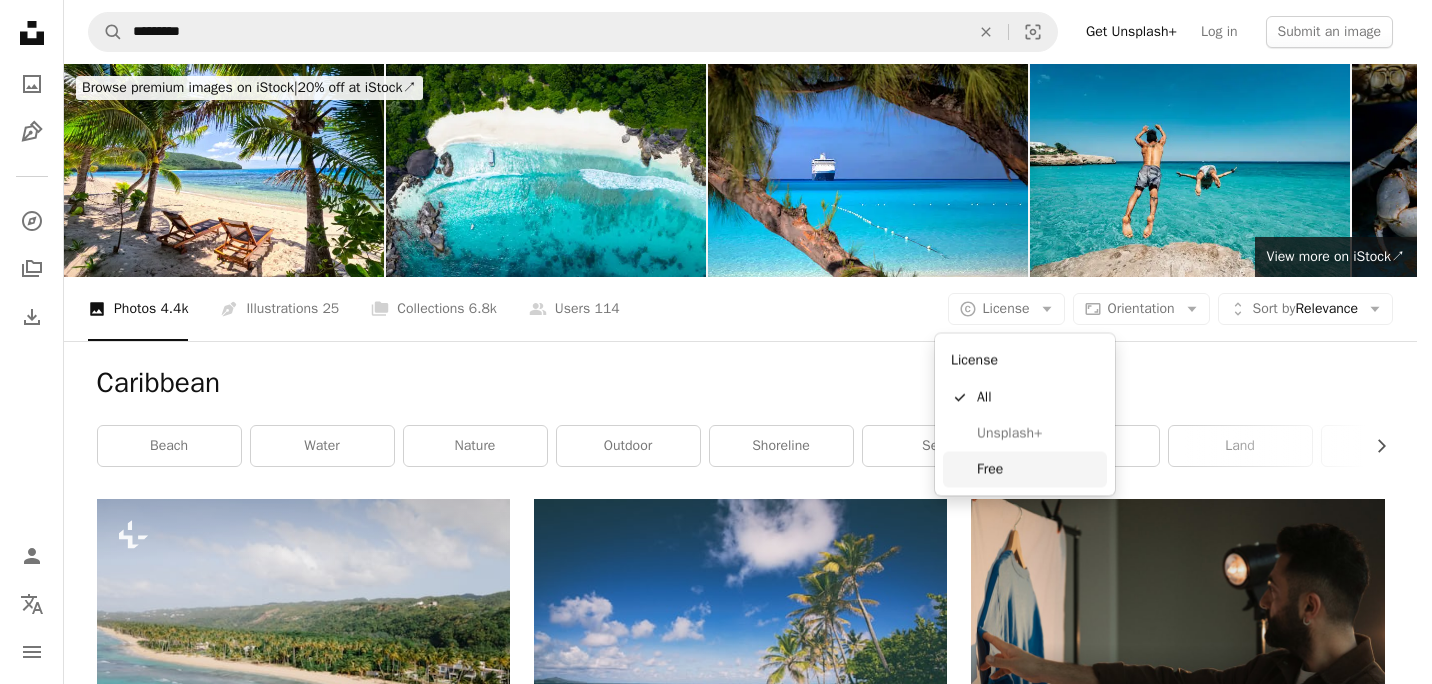 click on "Free" at bounding box center [1038, 469] 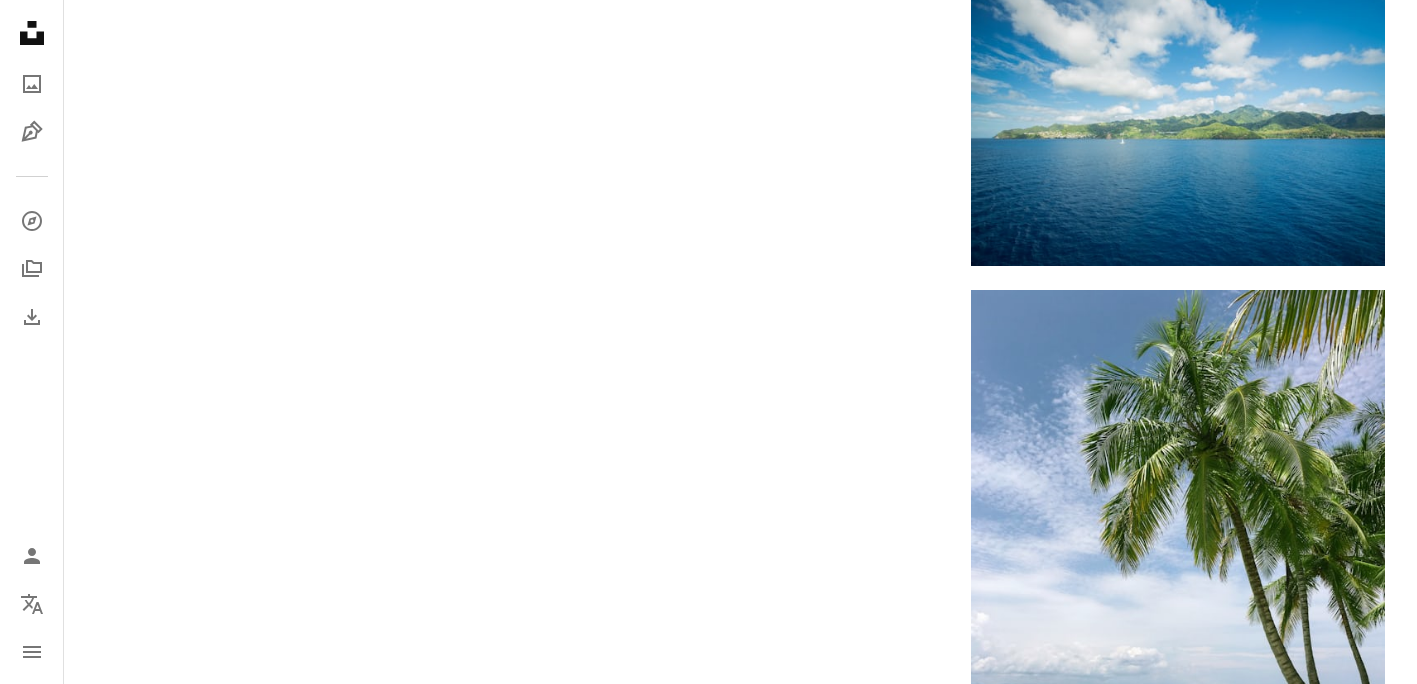 scroll, scrollTop: 3500, scrollLeft: 0, axis: vertical 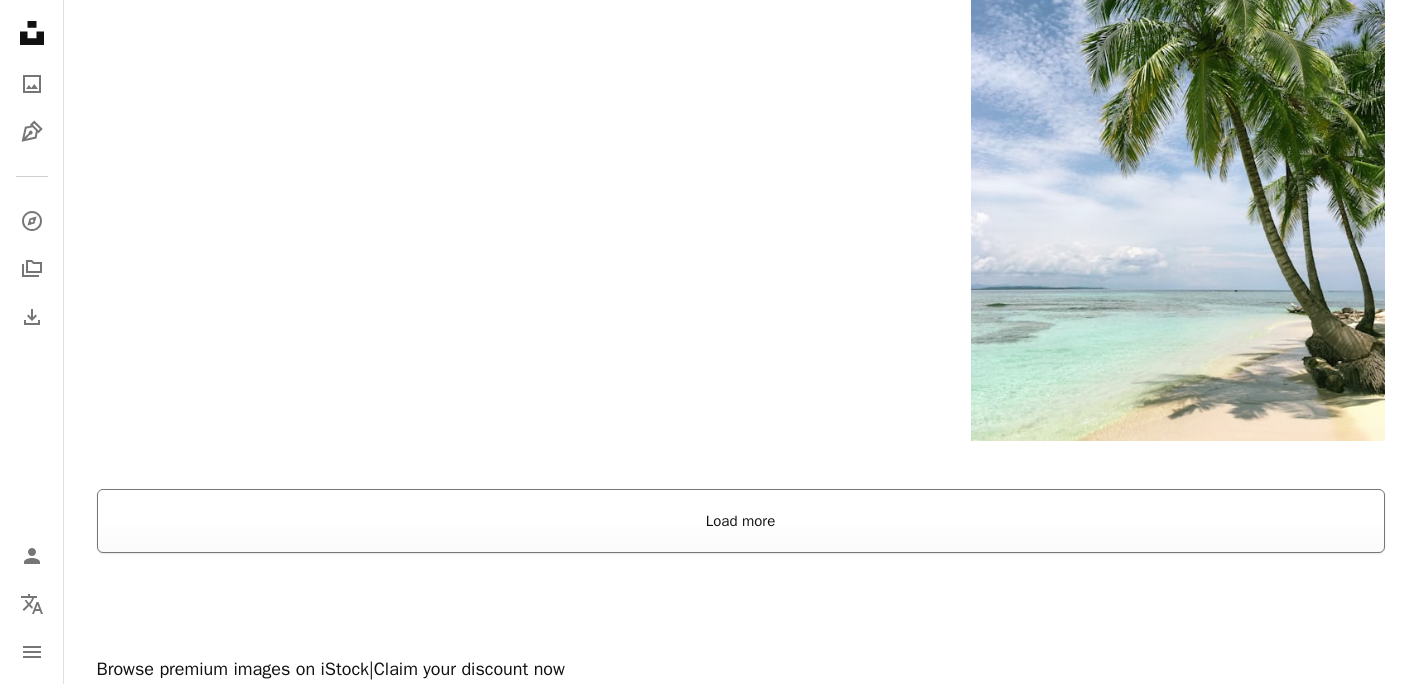 click on "Load more" at bounding box center (741, 521) 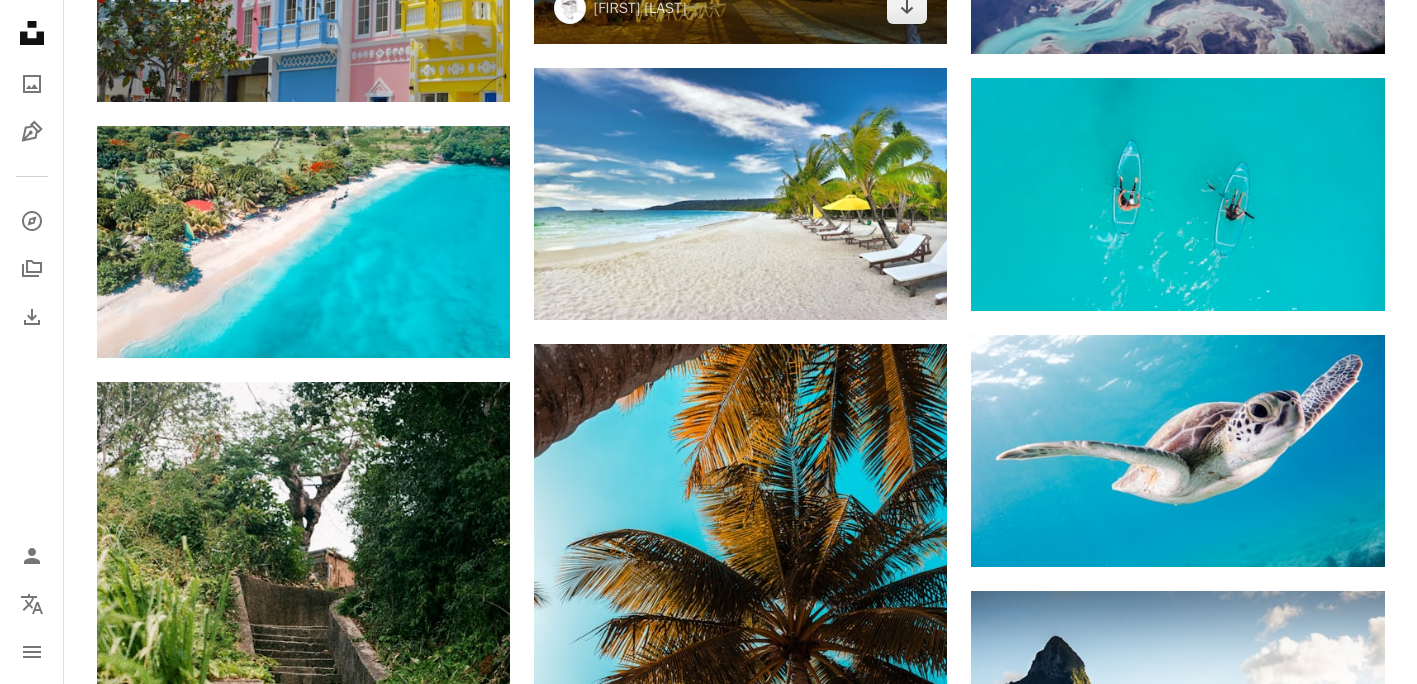 scroll, scrollTop: 5800, scrollLeft: 0, axis: vertical 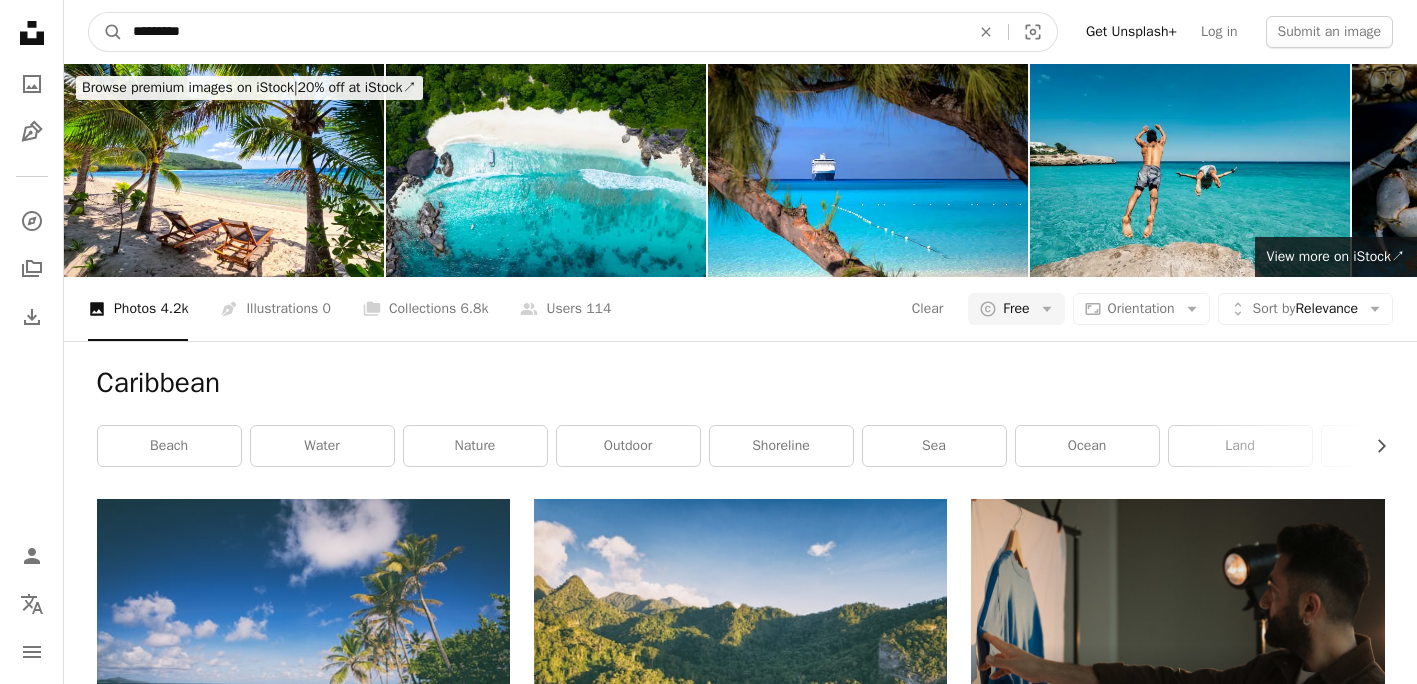 drag, startPoint x: 234, startPoint y: 41, endPoint x: 34, endPoint y: 39, distance: 200.01 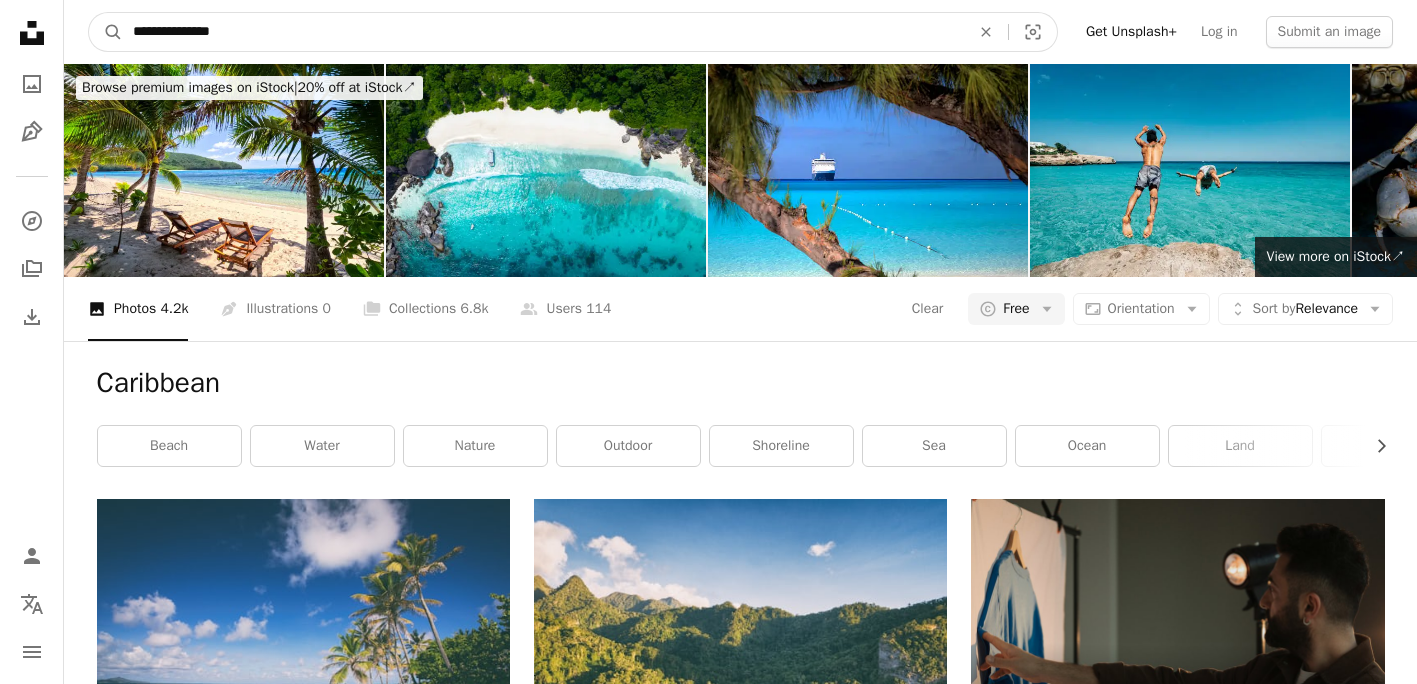 type on "**********" 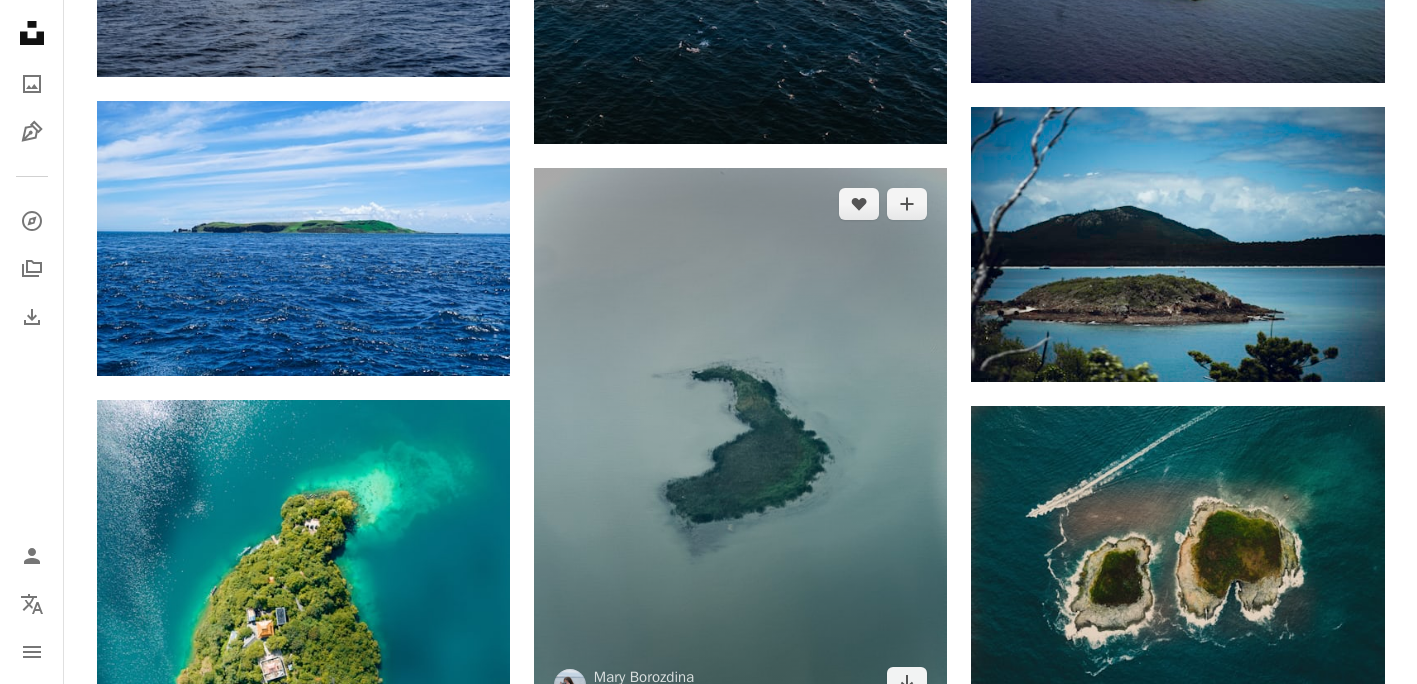 scroll, scrollTop: 1700, scrollLeft: 0, axis: vertical 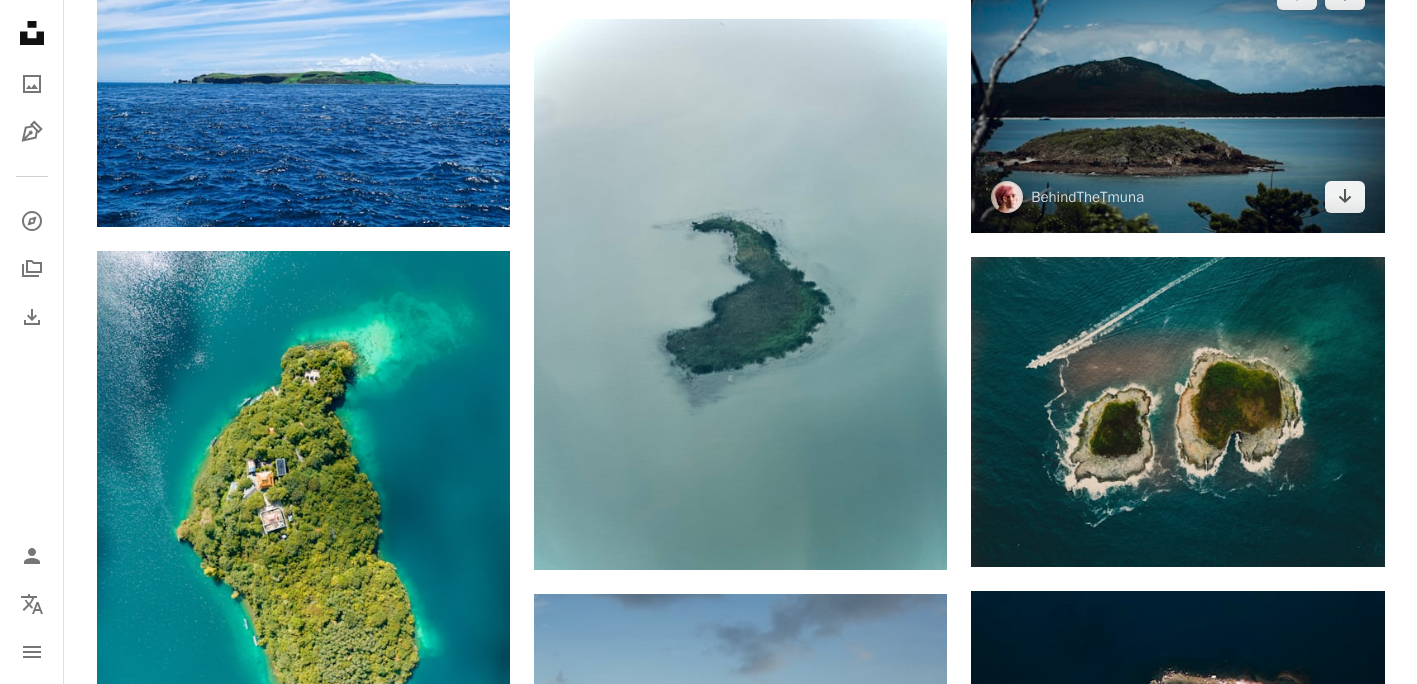 click at bounding box center [1177, 95] 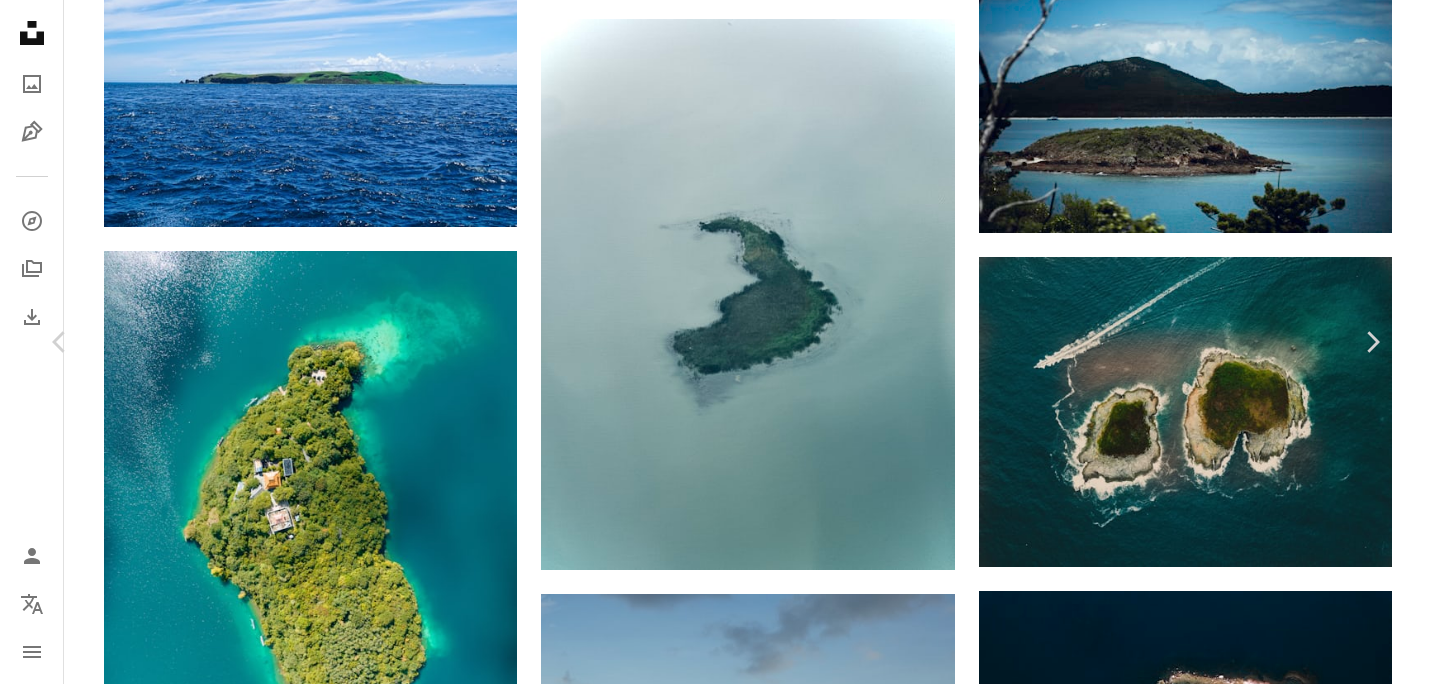 click on "An X shape" at bounding box center (20, 20) 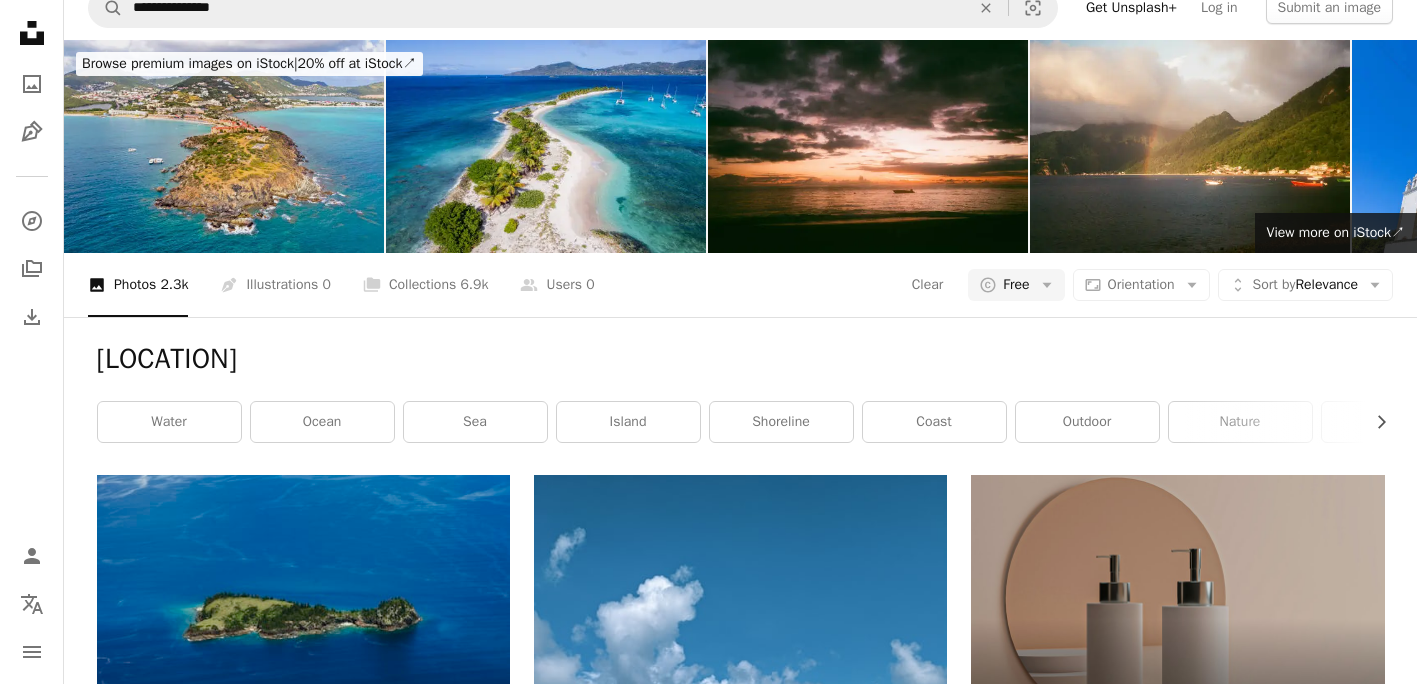 scroll, scrollTop: 0, scrollLeft: 0, axis: both 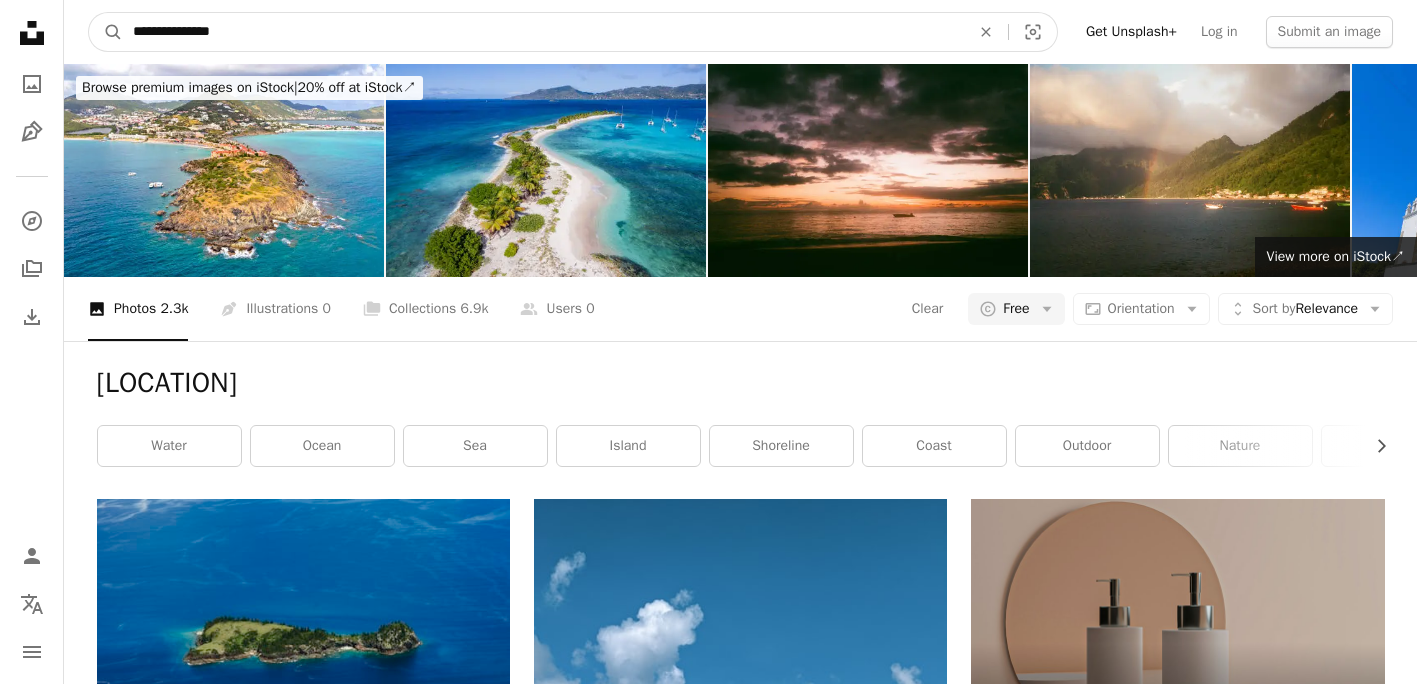 click on "**********" at bounding box center [543, 32] 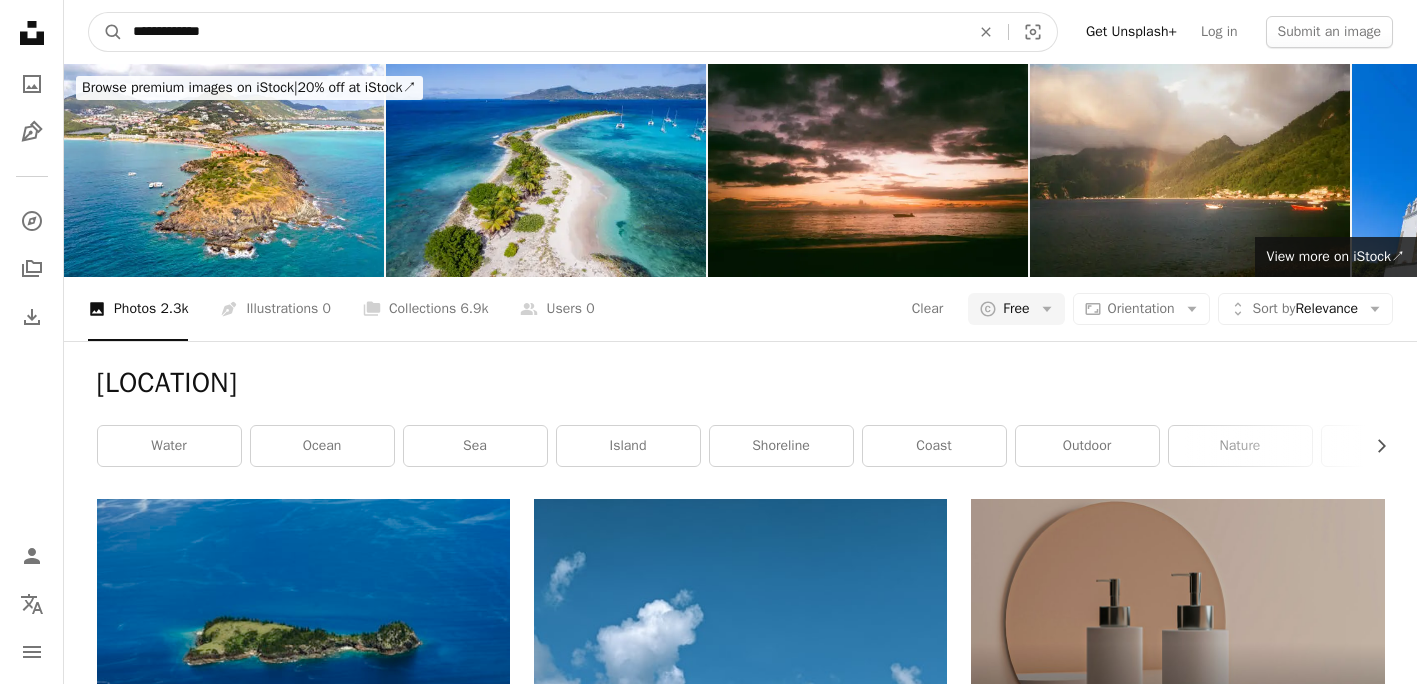 type on "**********" 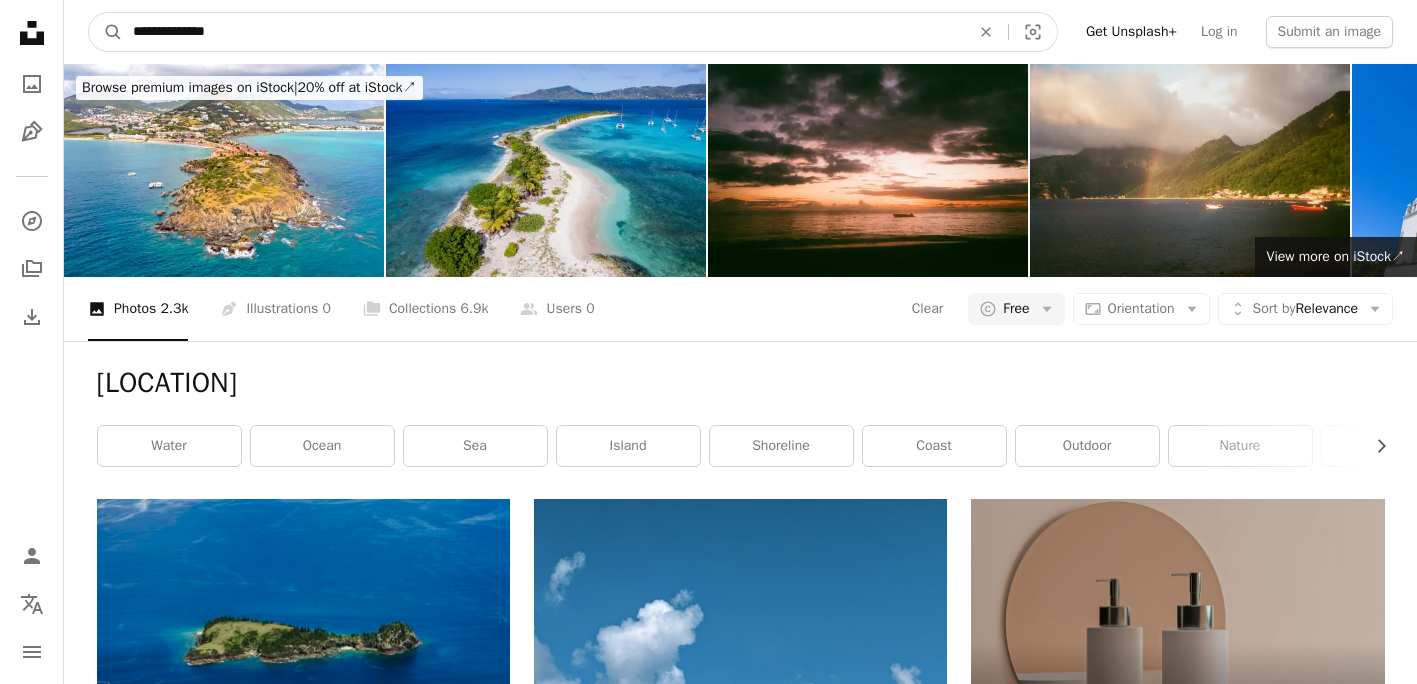click on "A magnifying glass" at bounding box center (106, 32) 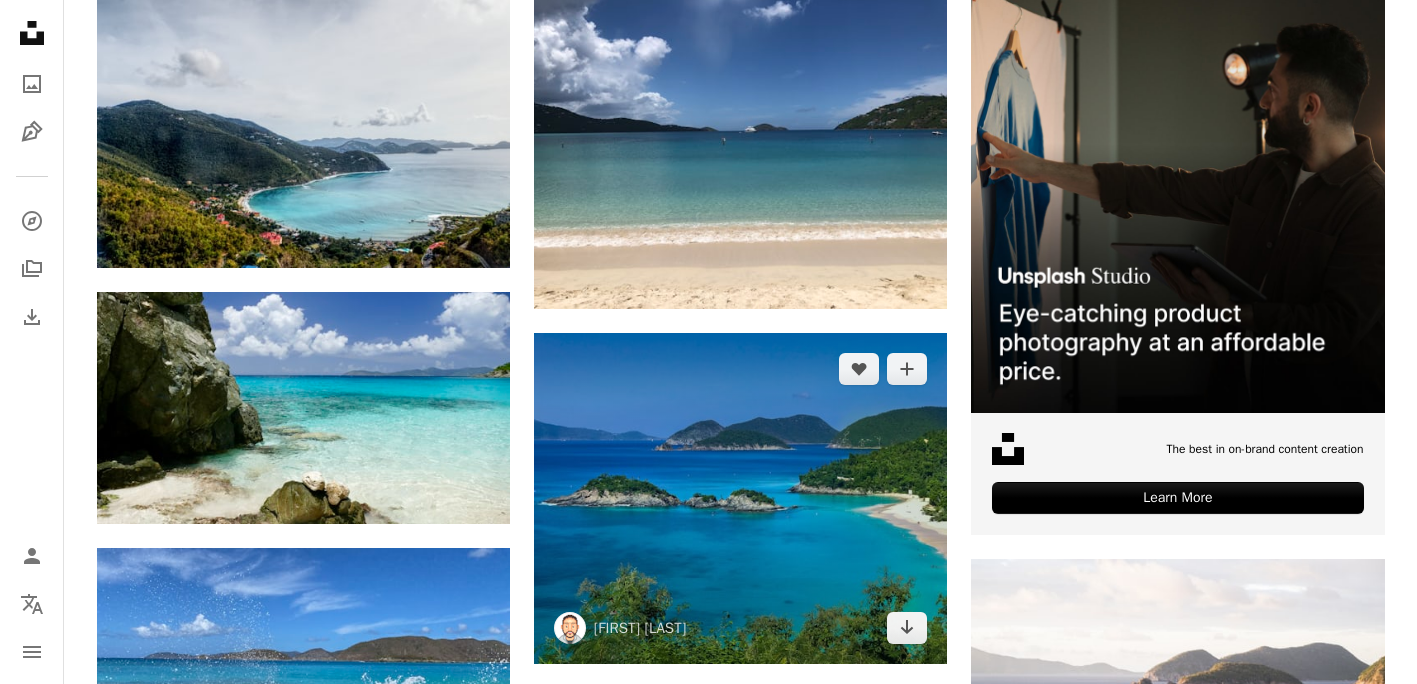 scroll, scrollTop: 600, scrollLeft: 0, axis: vertical 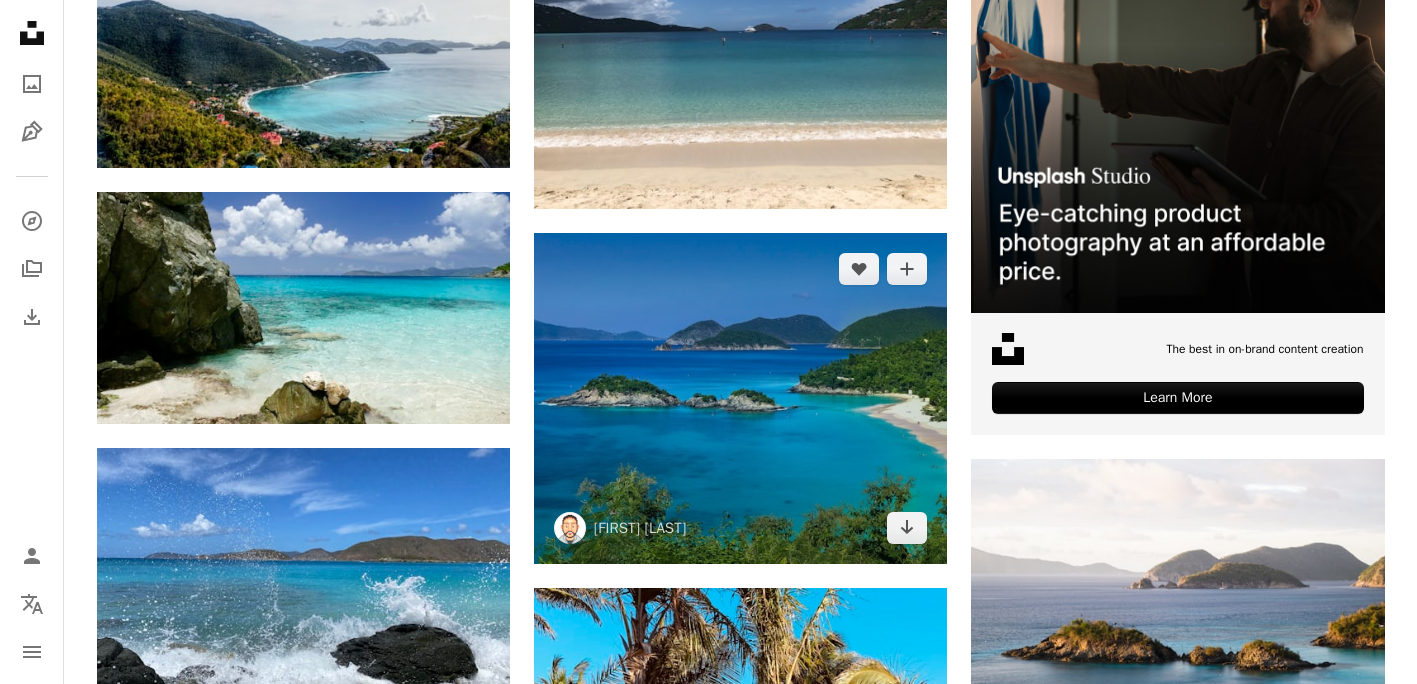 click at bounding box center [740, 398] 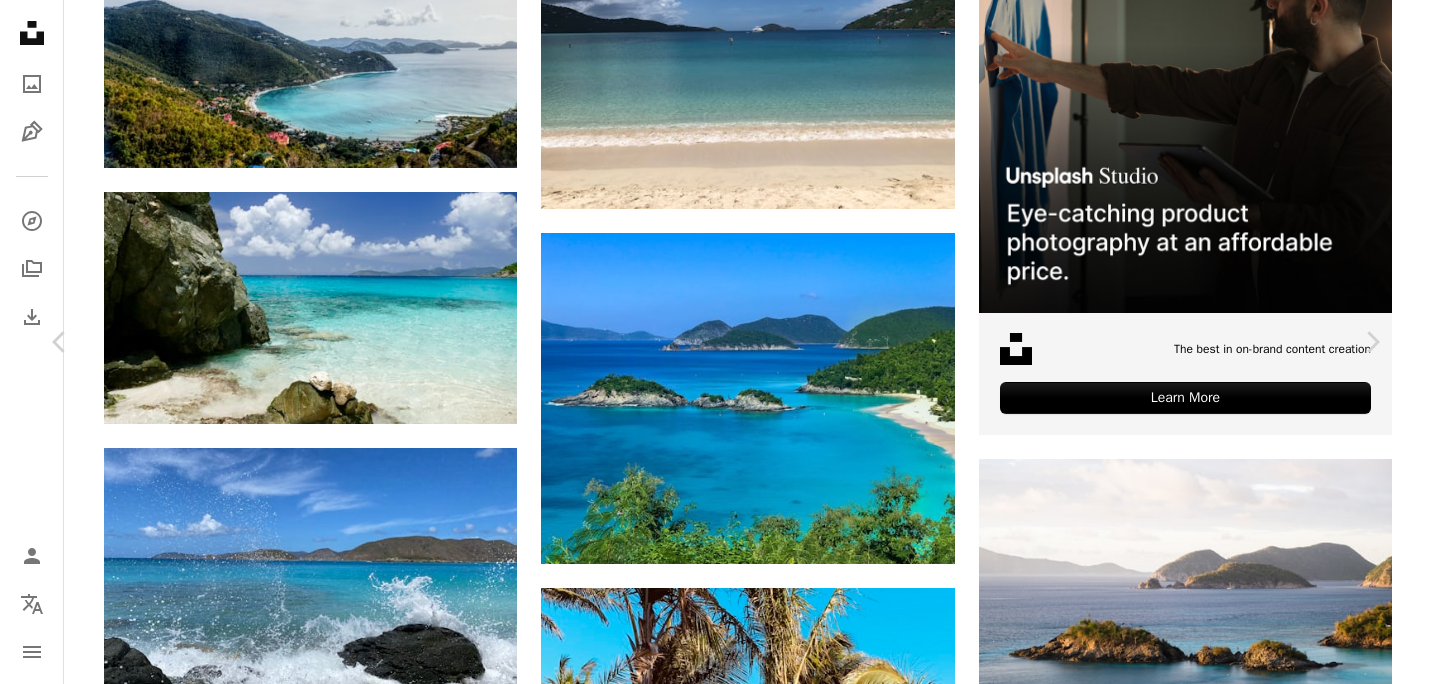 click on "Download free" at bounding box center [1183, 3689] 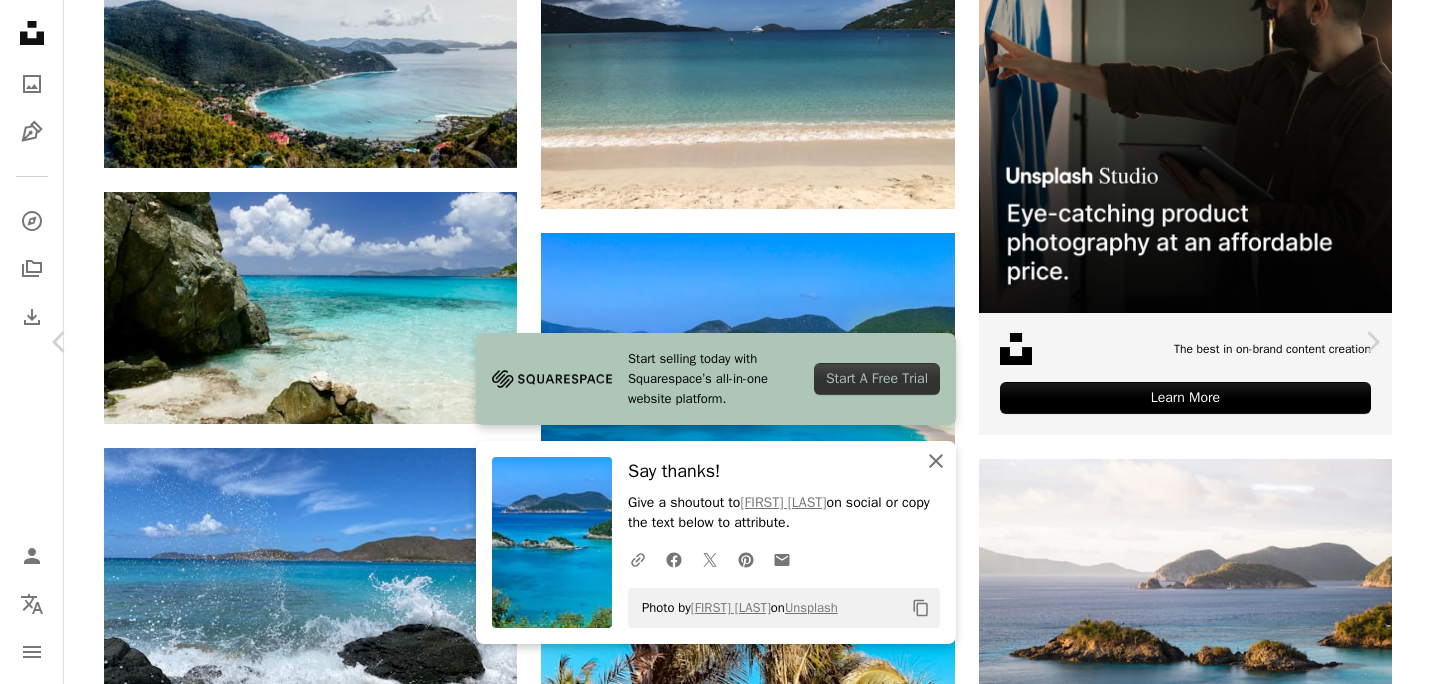 click on "An X shape" 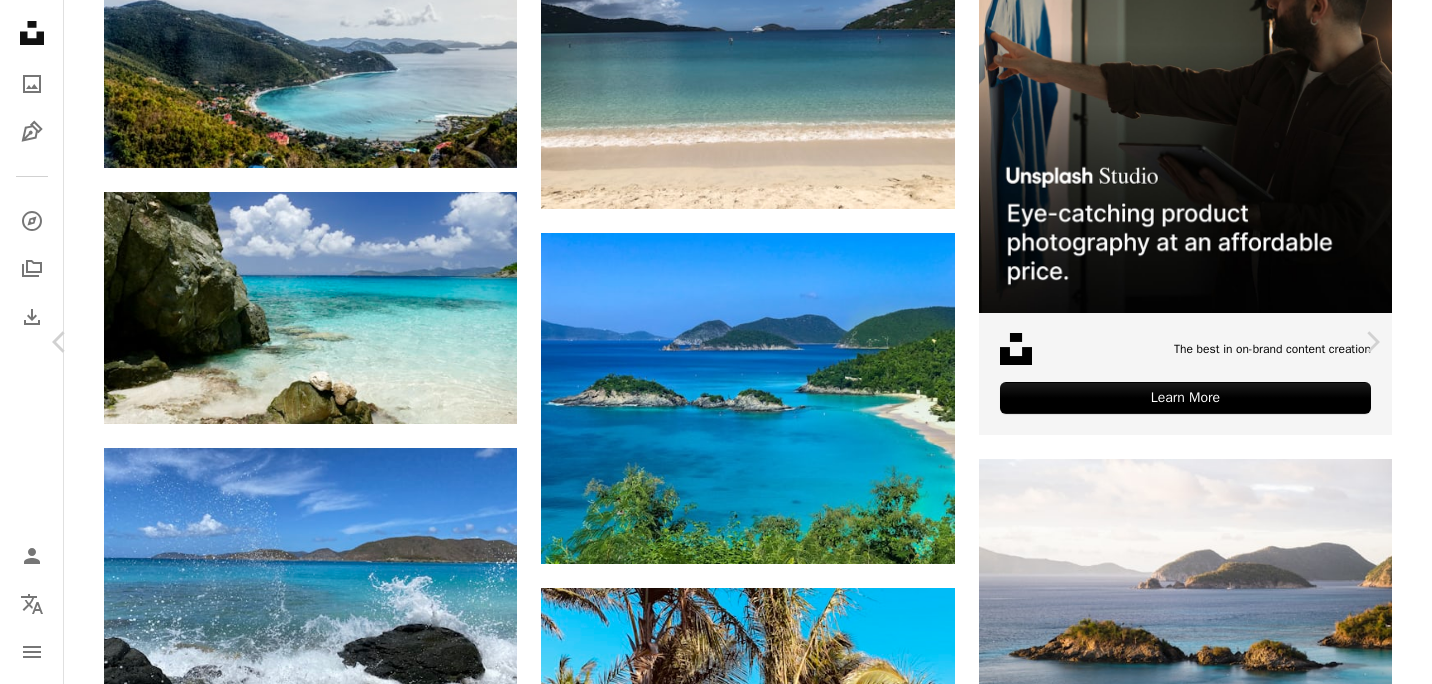 click on "An X shape" at bounding box center (20, 20) 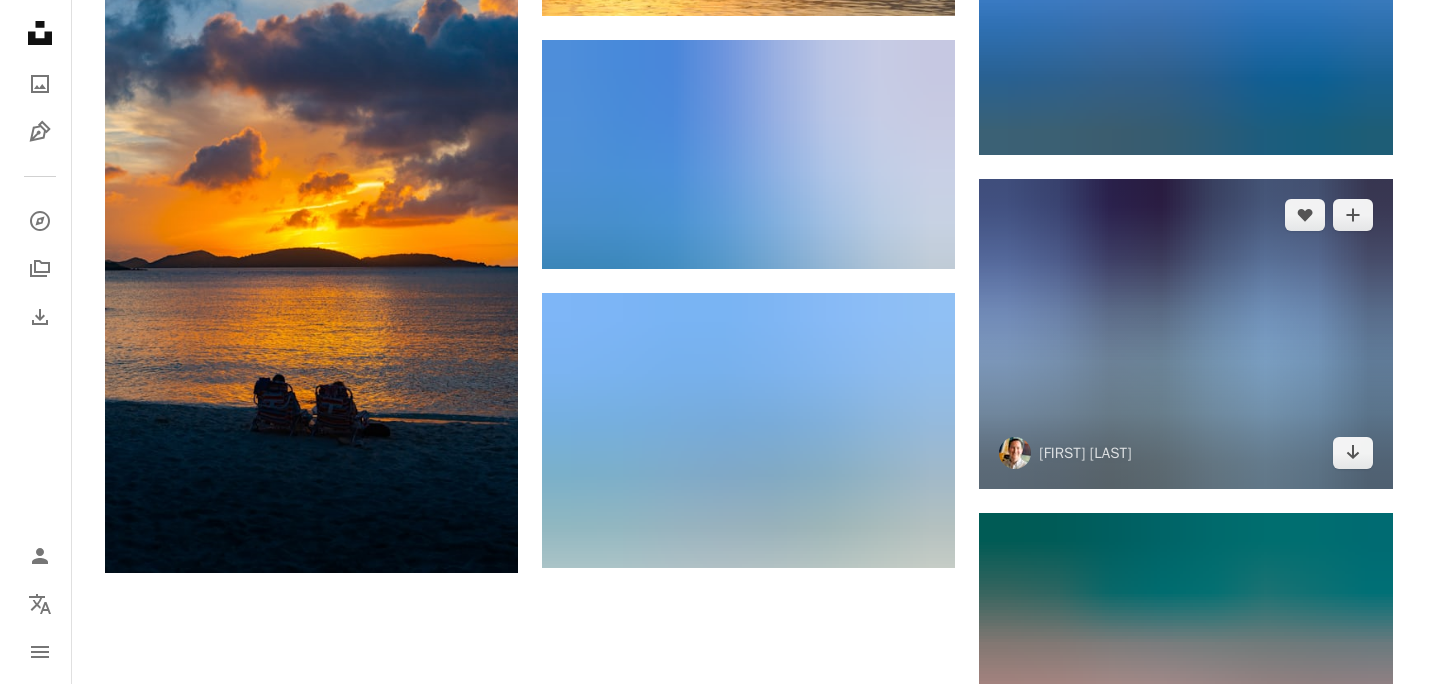 scroll, scrollTop: 2100, scrollLeft: 0, axis: vertical 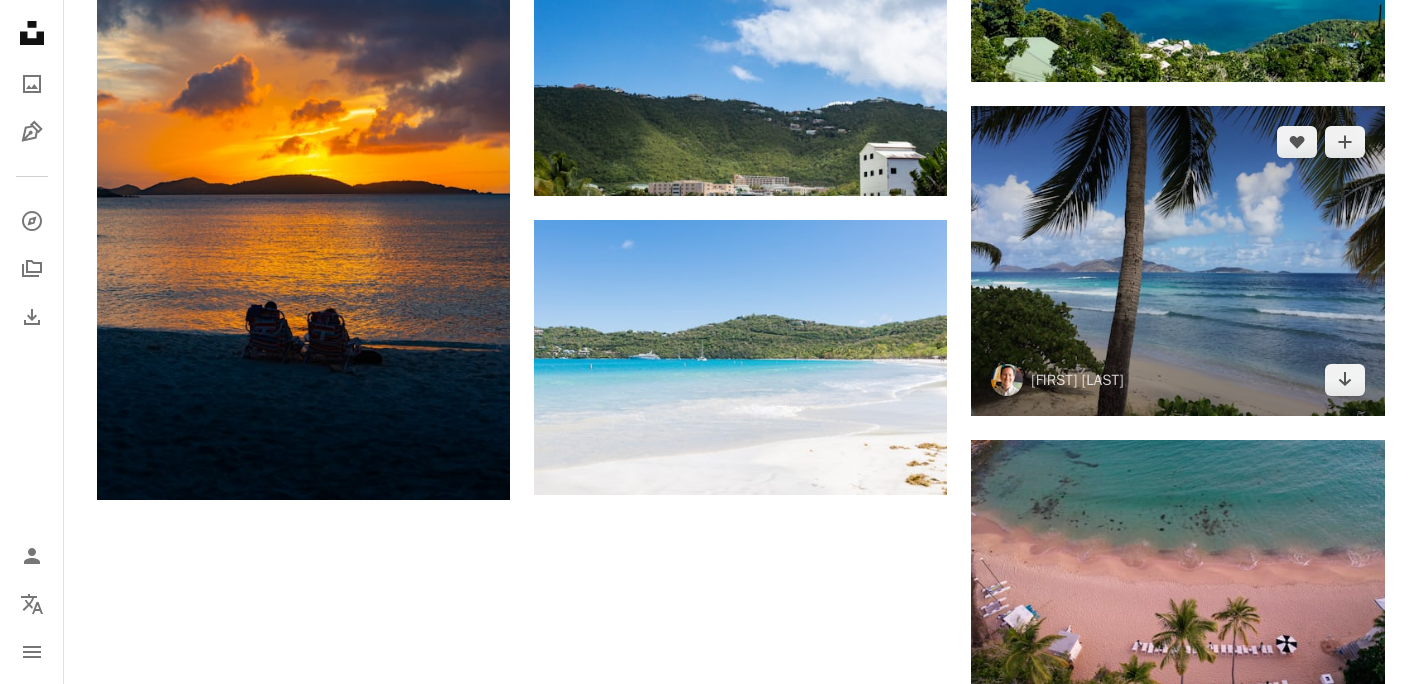 click at bounding box center (1177, 261) 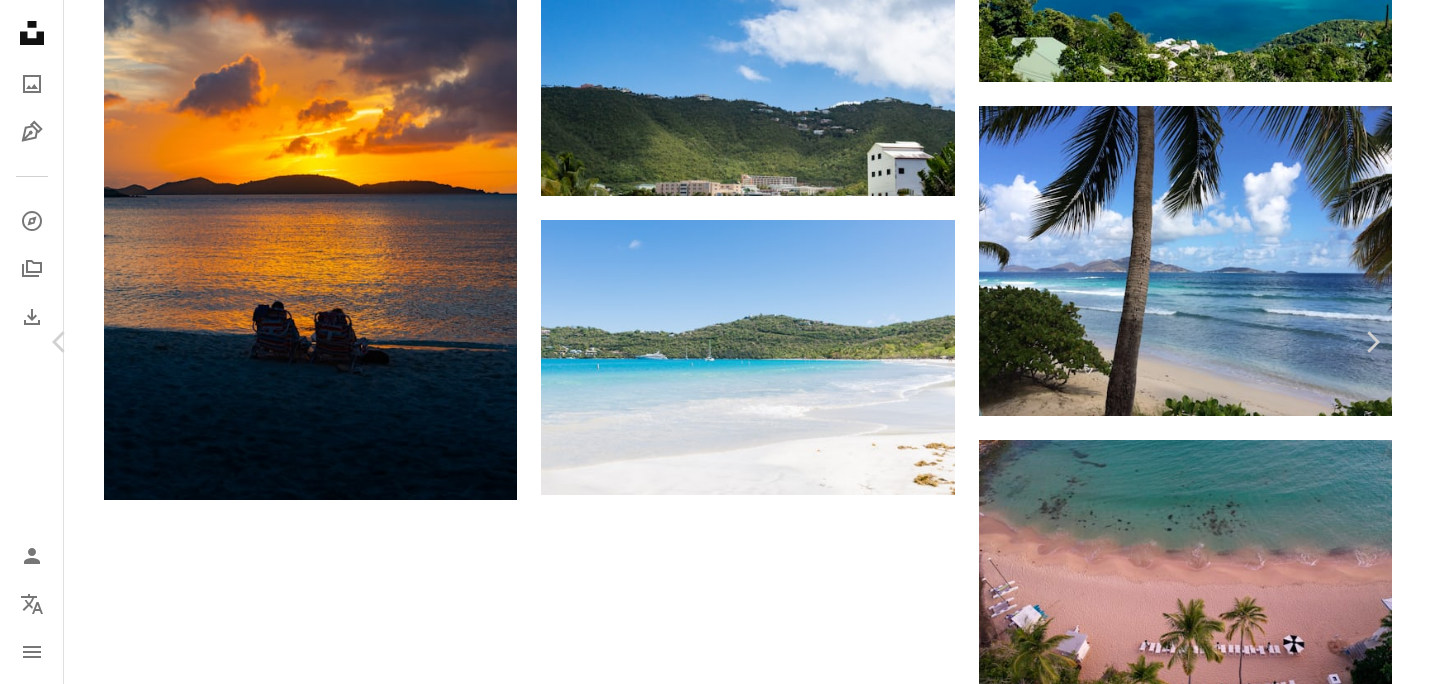 scroll, scrollTop: 300, scrollLeft: 0, axis: vertical 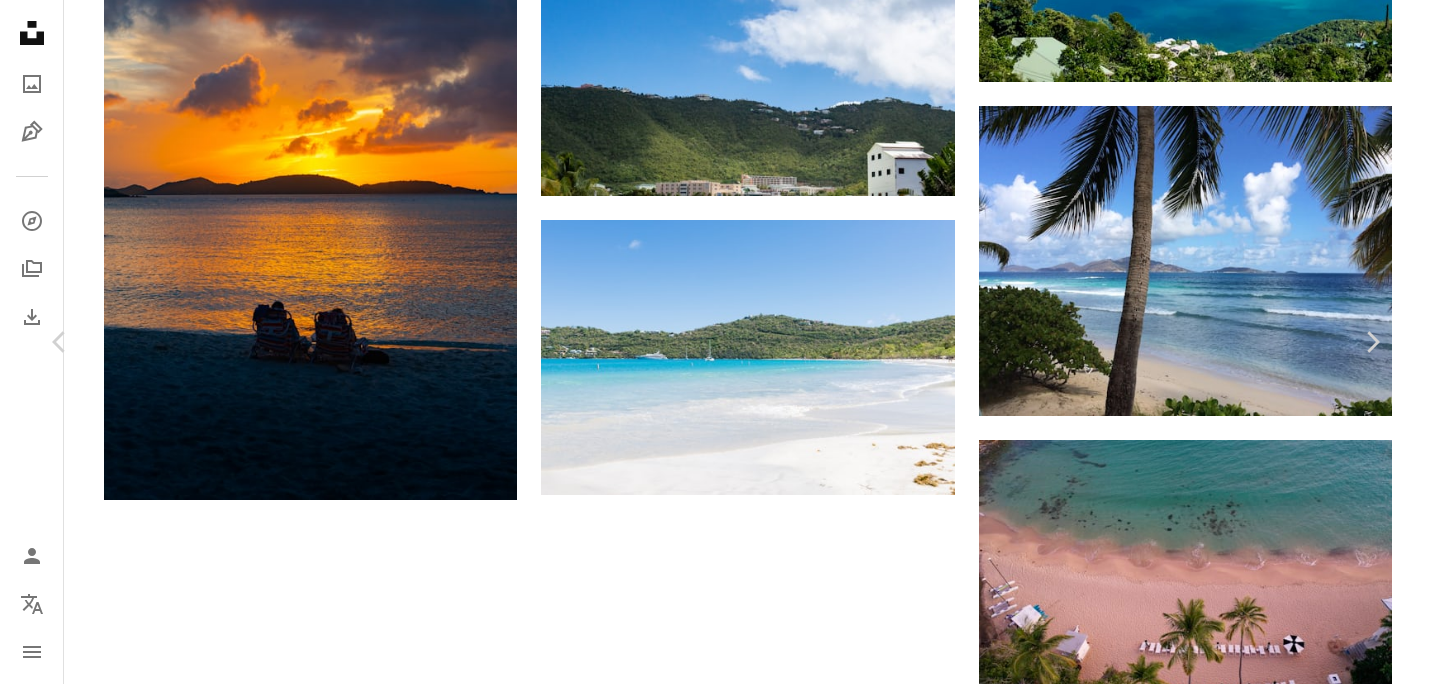 click on "An X shape" at bounding box center [20, 20] 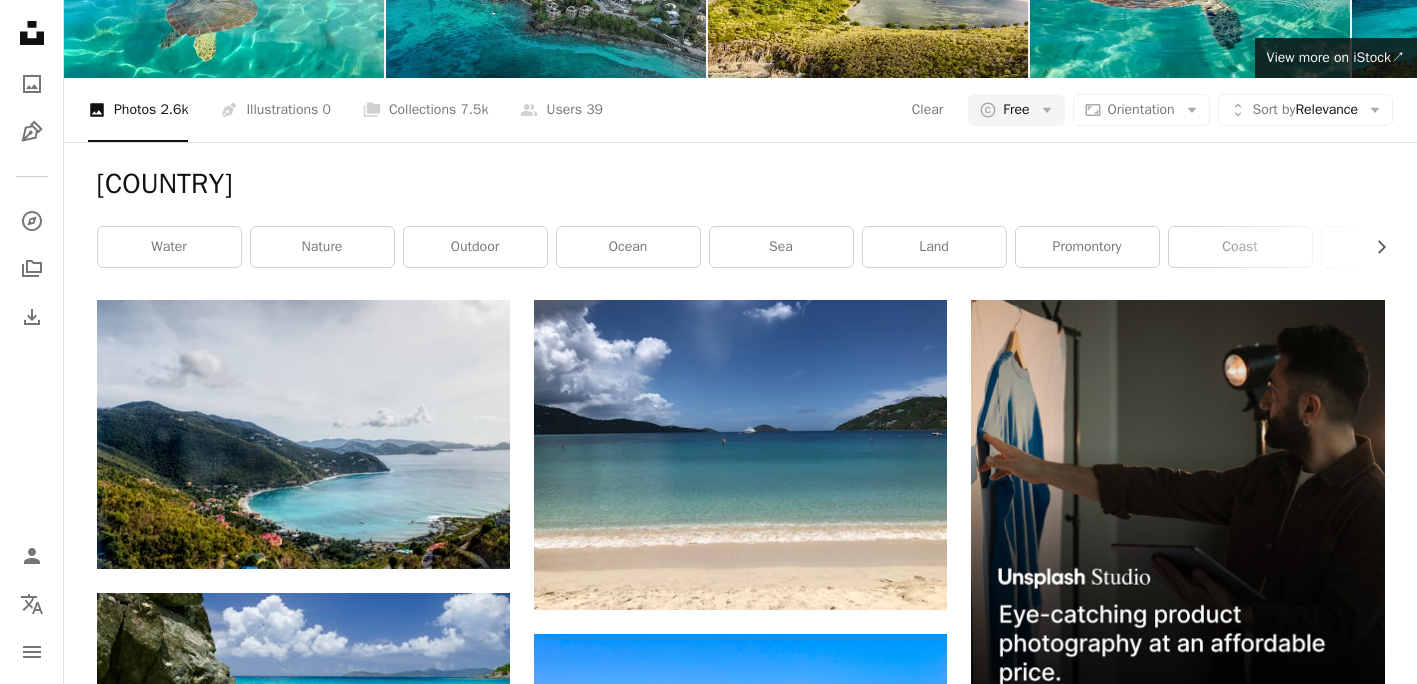 scroll, scrollTop: 0, scrollLeft: 0, axis: both 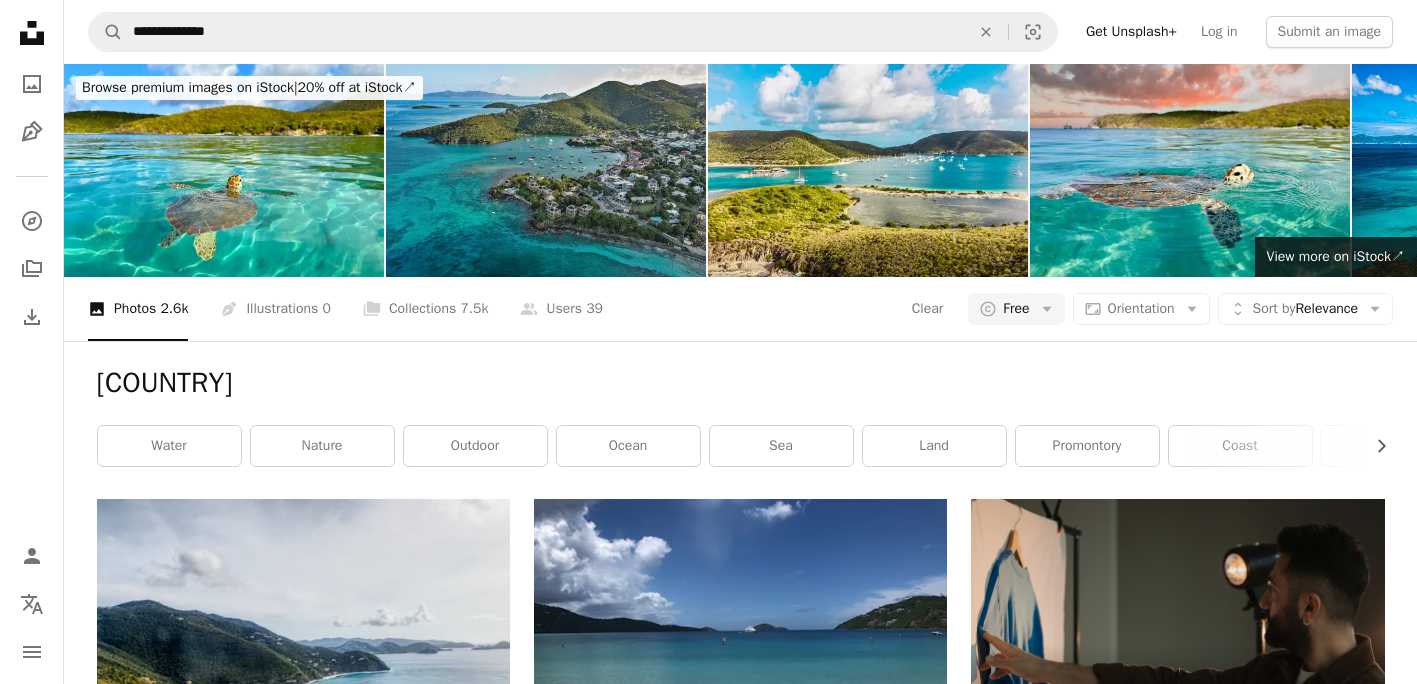 click at bounding box center [546, 170] 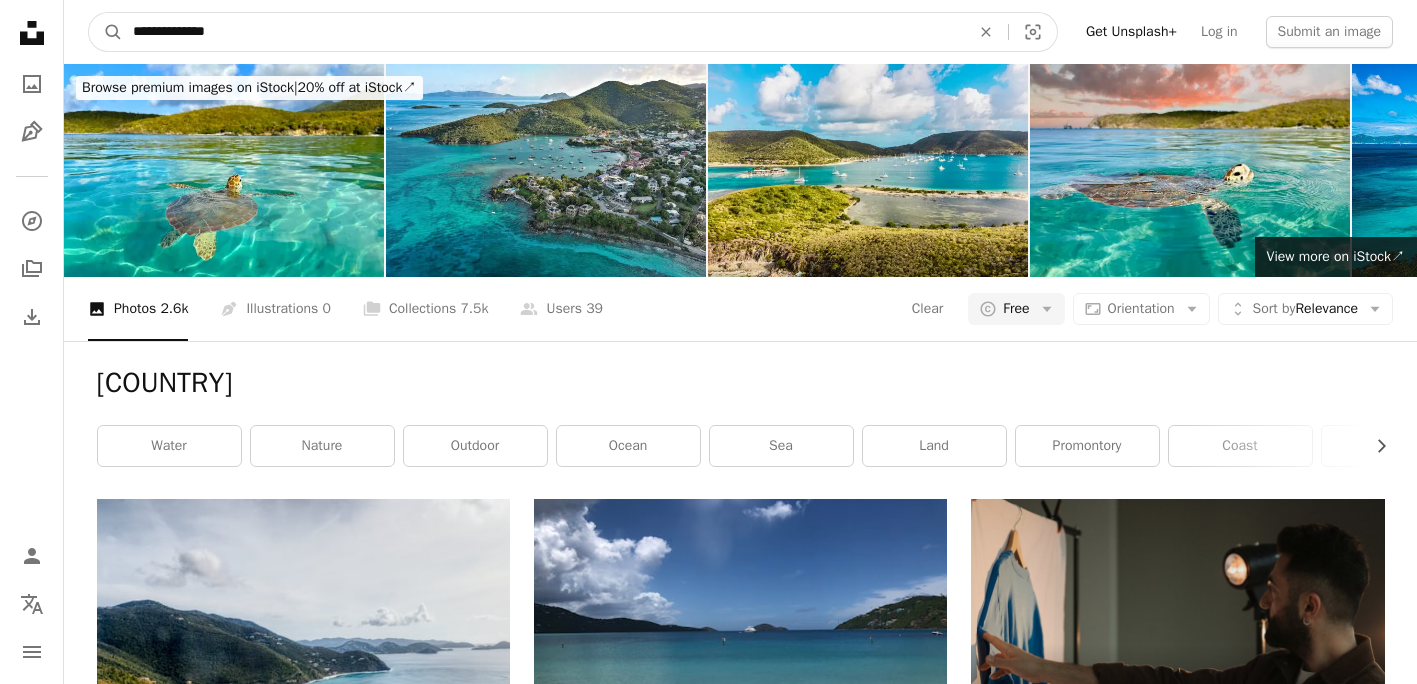 drag, startPoint x: 87, startPoint y: 40, endPoint x: -4, endPoint y: 40, distance: 91 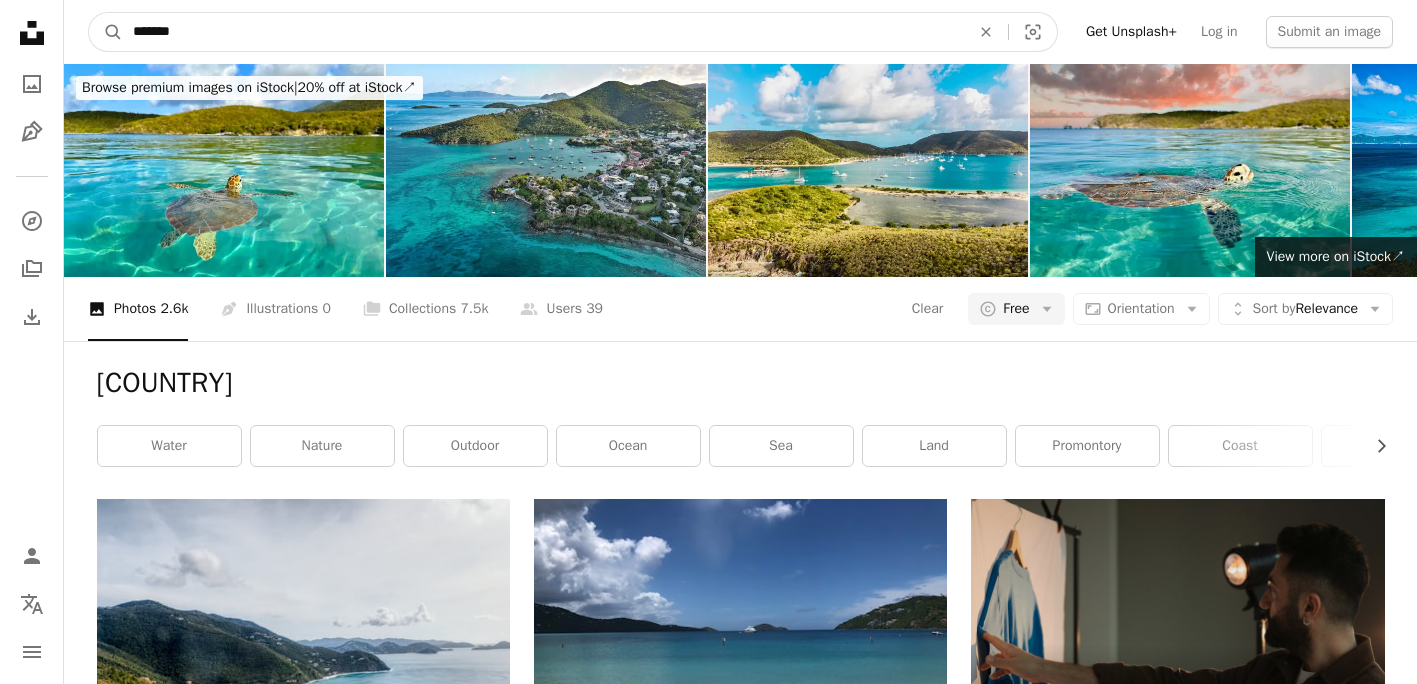 type on "*******" 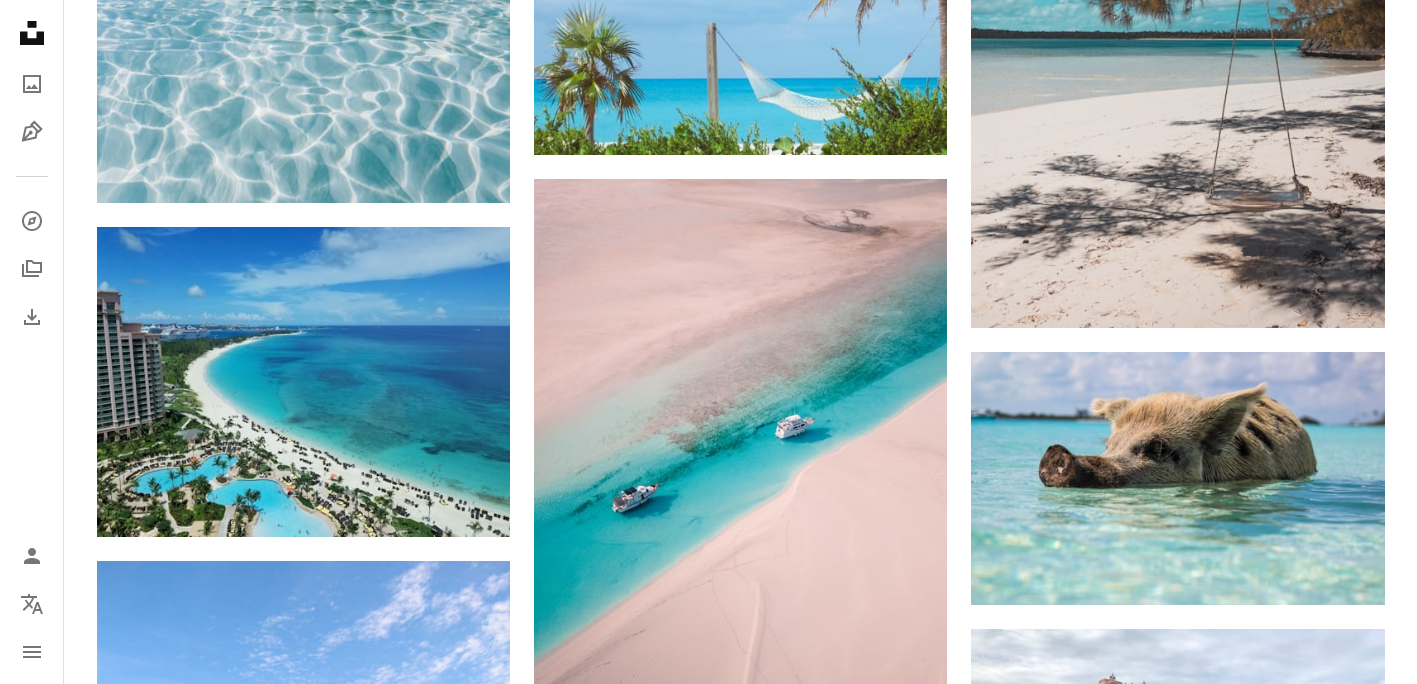 scroll, scrollTop: 2400, scrollLeft: 0, axis: vertical 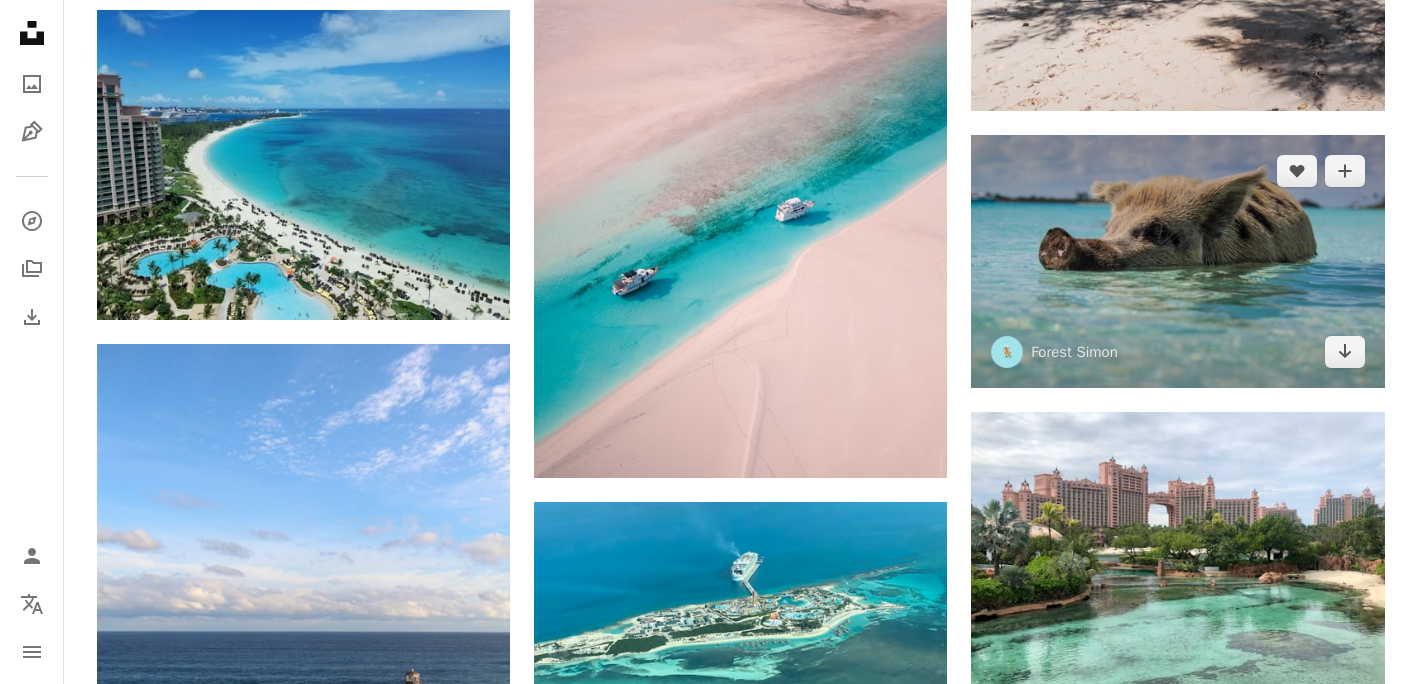 click at bounding box center (1177, 261) 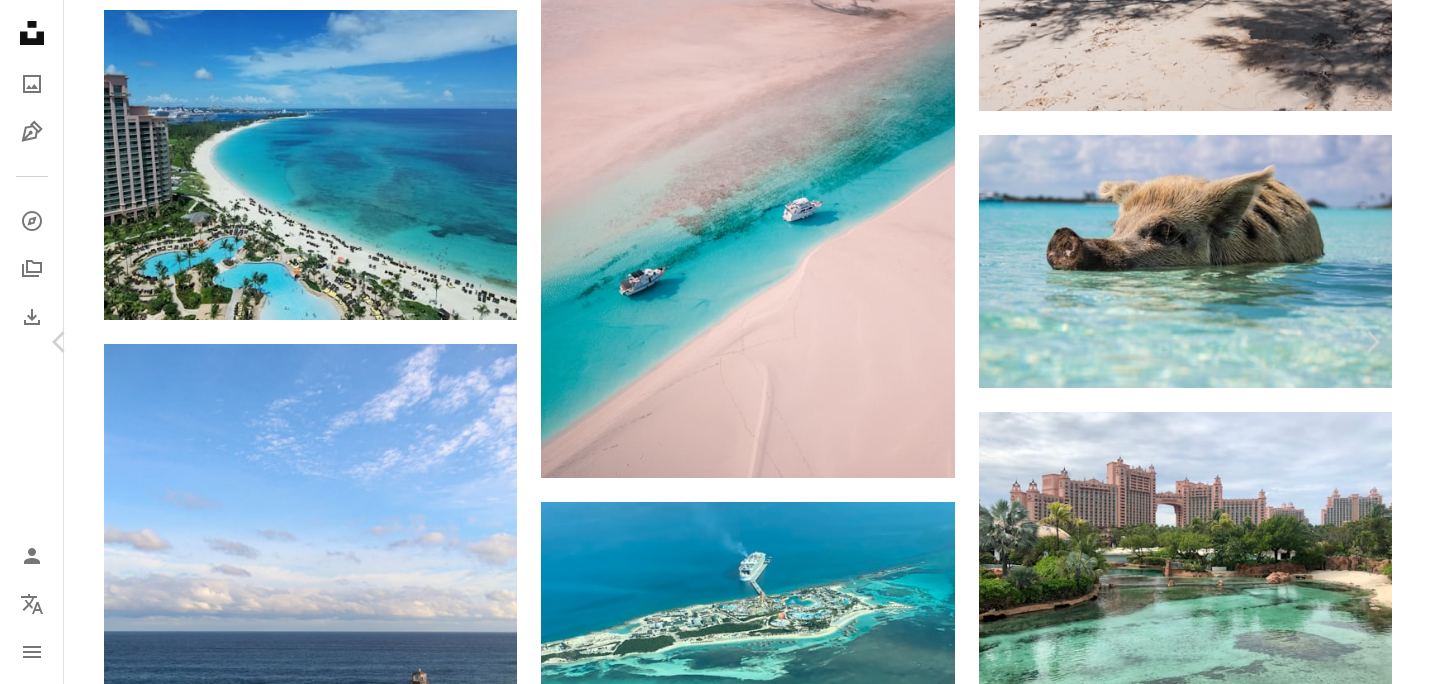 click on "Download free" at bounding box center [1183, 2354] 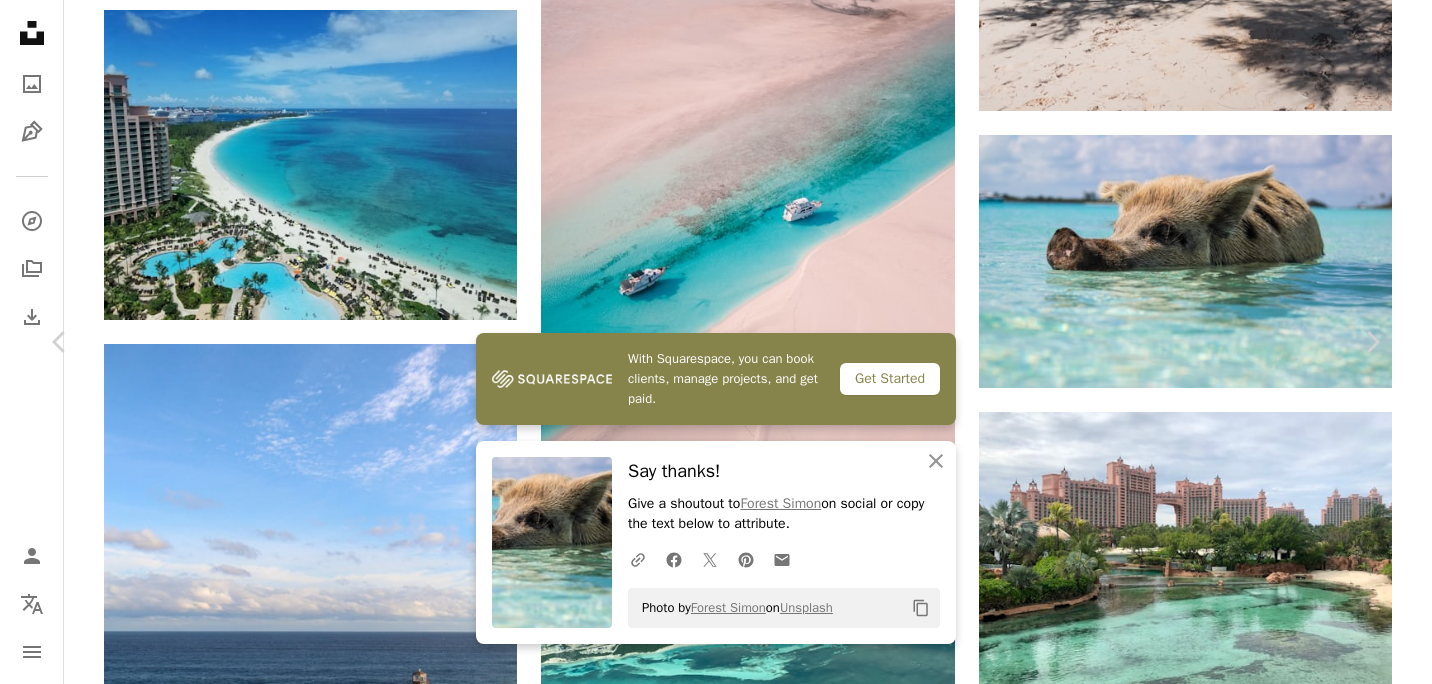 click on "An X shape" at bounding box center (20, 20) 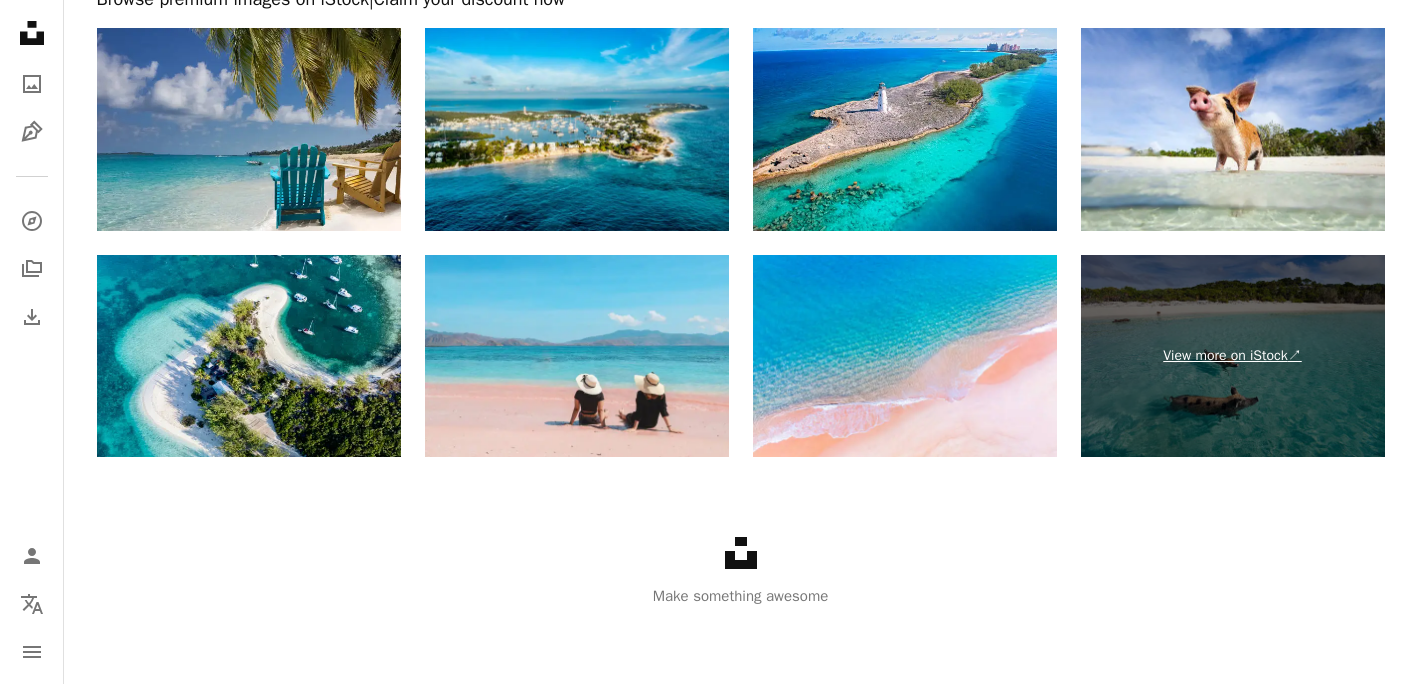 scroll, scrollTop: 4022, scrollLeft: 0, axis: vertical 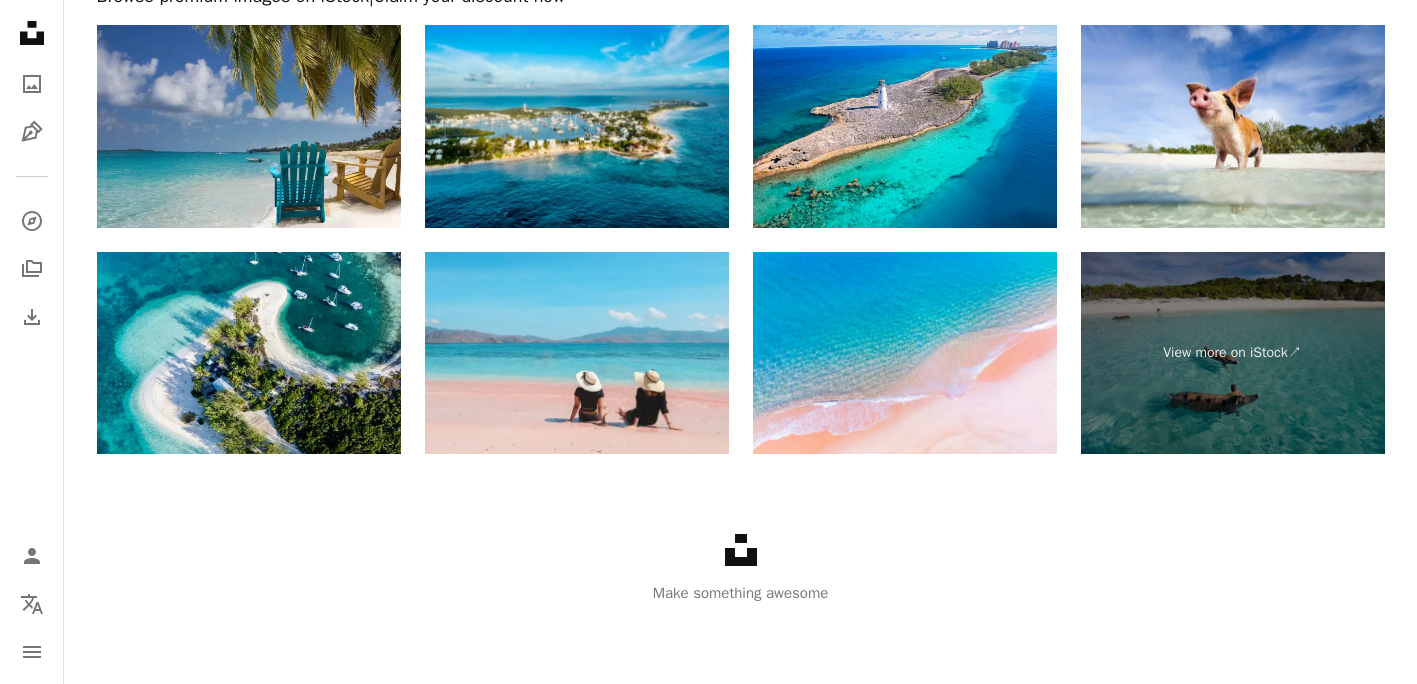 click 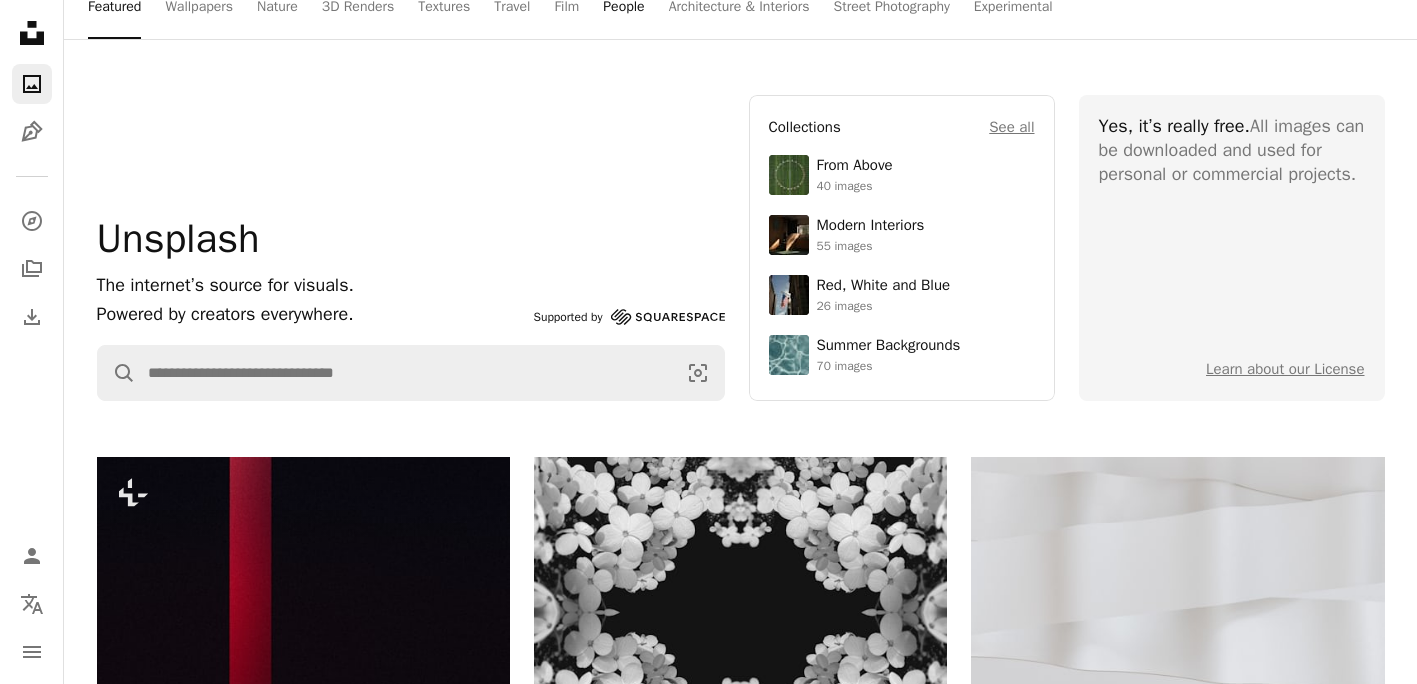 scroll, scrollTop: 0, scrollLeft: 0, axis: both 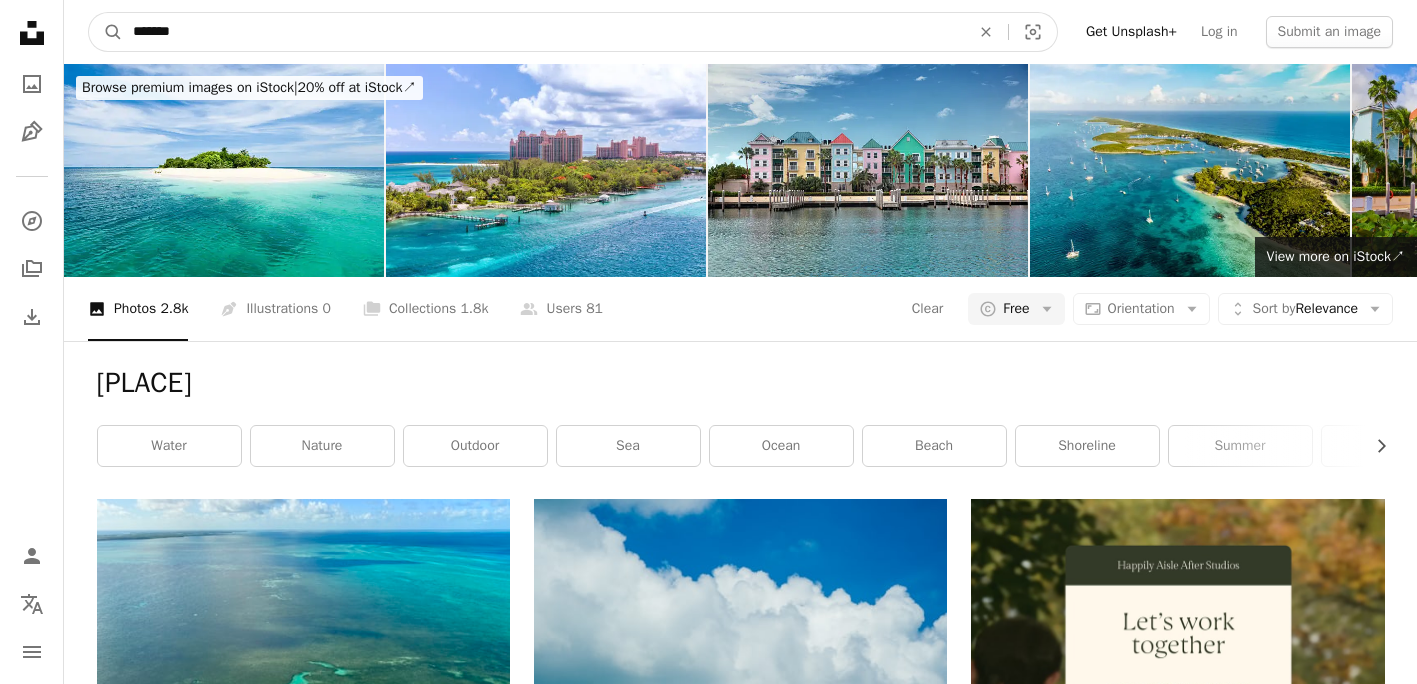 drag, startPoint x: 236, startPoint y: 30, endPoint x: 0, endPoint y: 45, distance: 236.47621 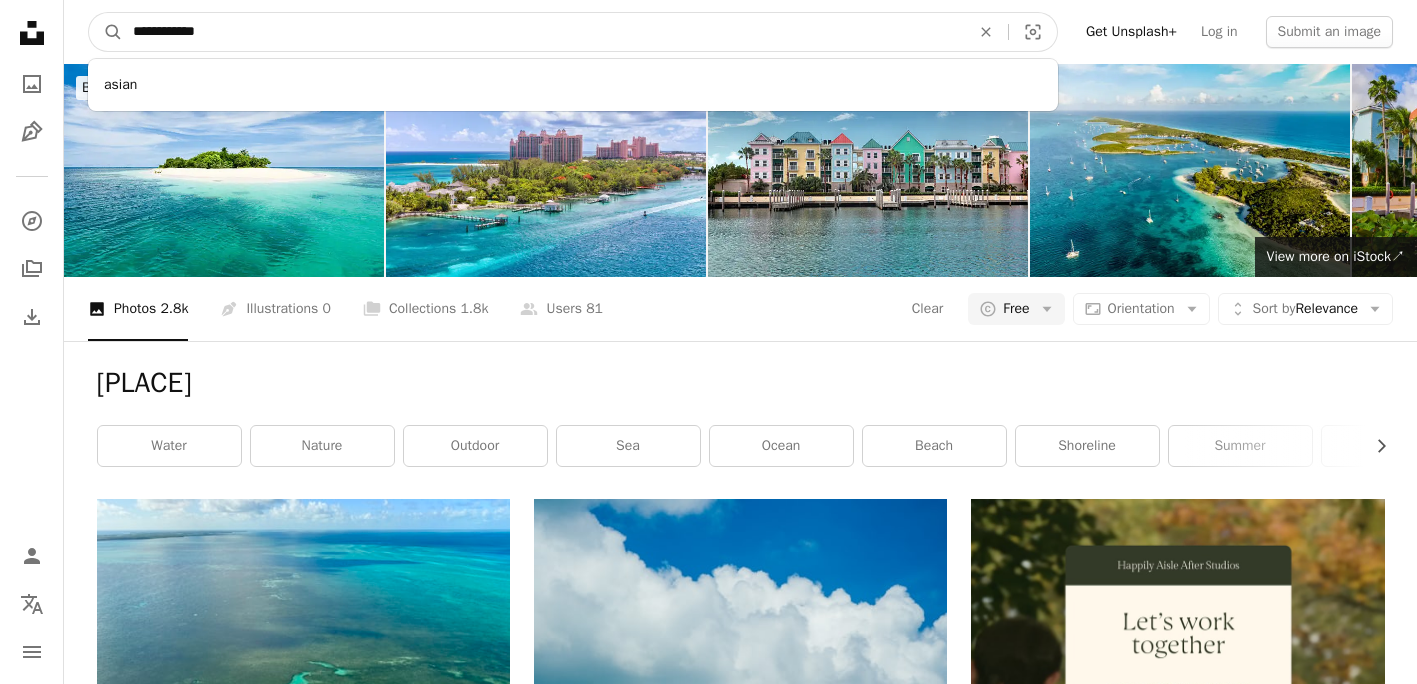 type on "**********" 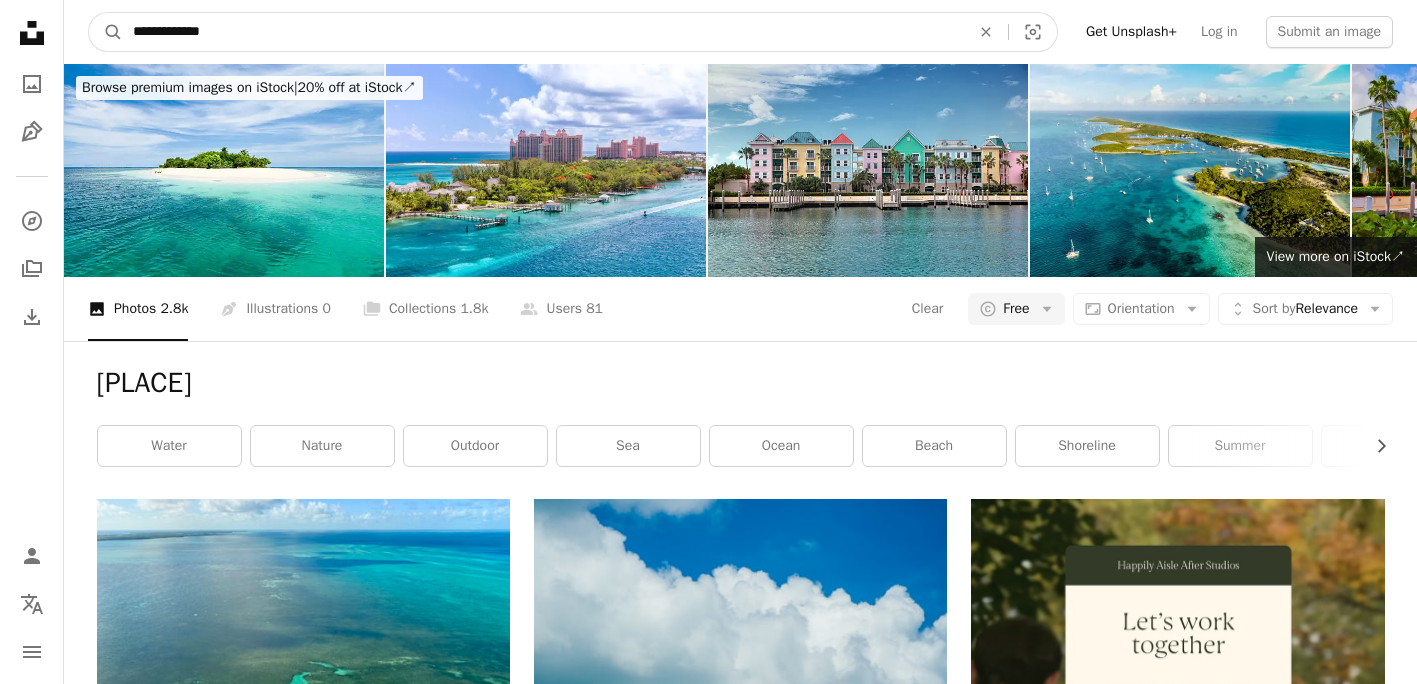 click on "A magnifying glass" at bounding box center (106, 32) 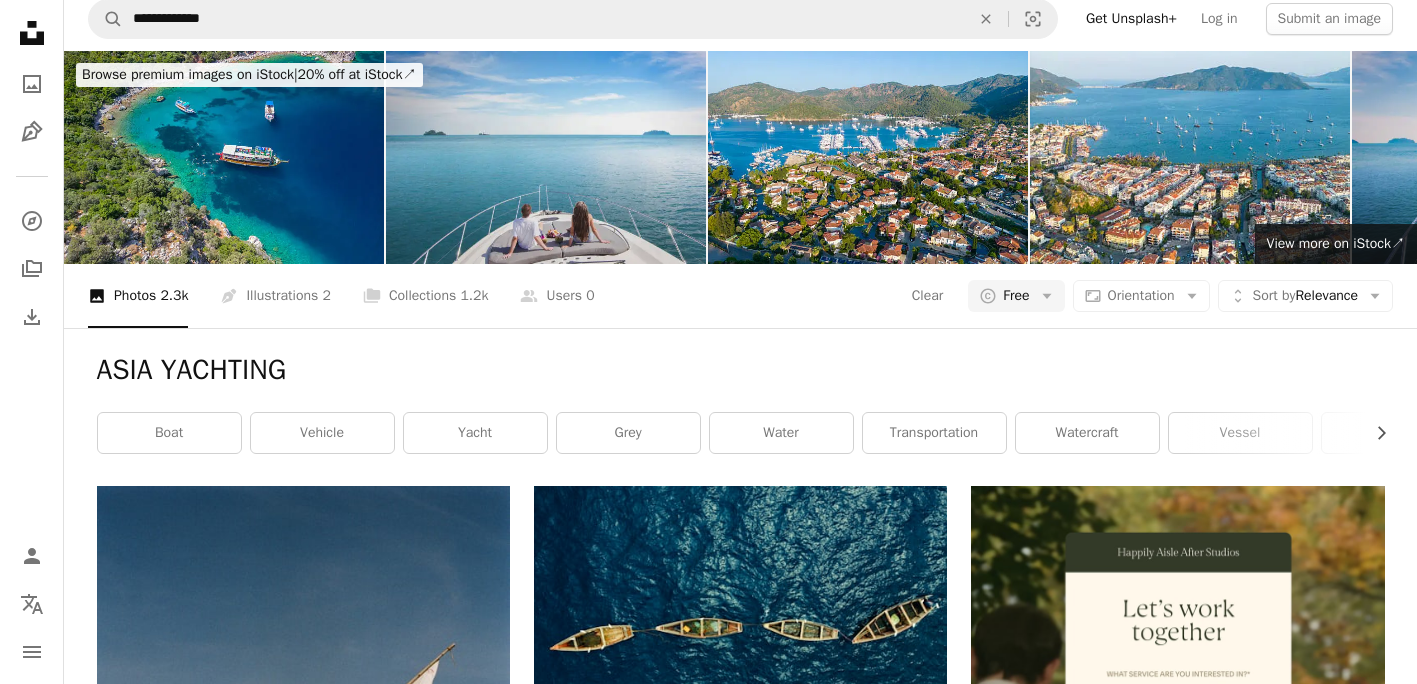 scroll, scrollTop: 0, scrollLeft: 0, axis: both 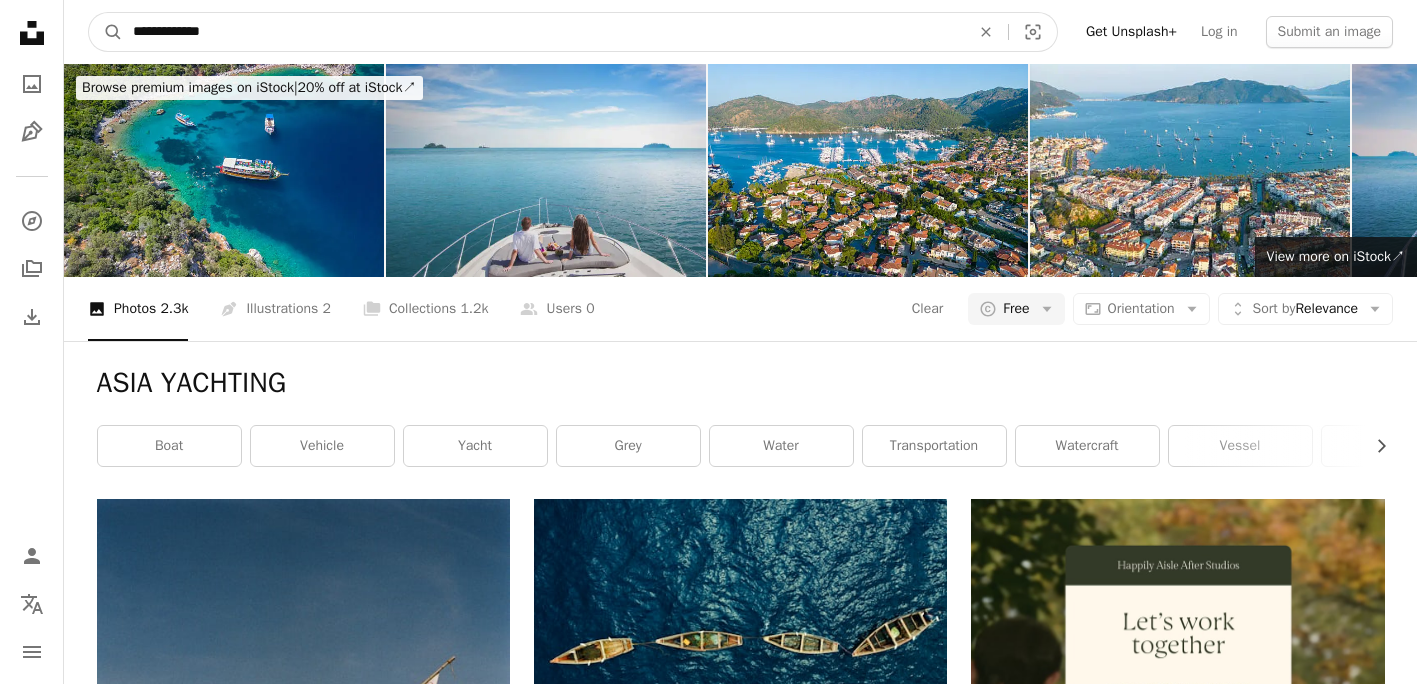 drag, startPoint x: 234, startPoint y: 25, endPoint x: 0, endPoint y: 1, distance: 235.22755 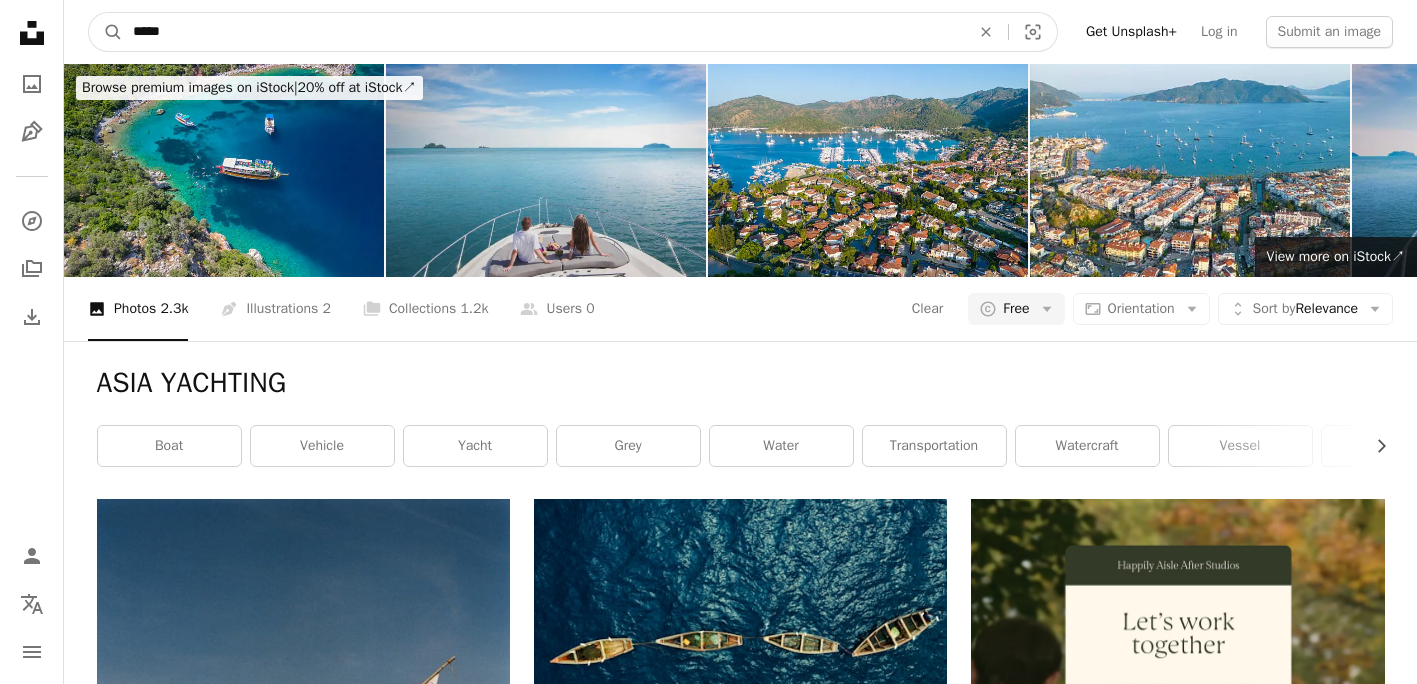 type on "*****" 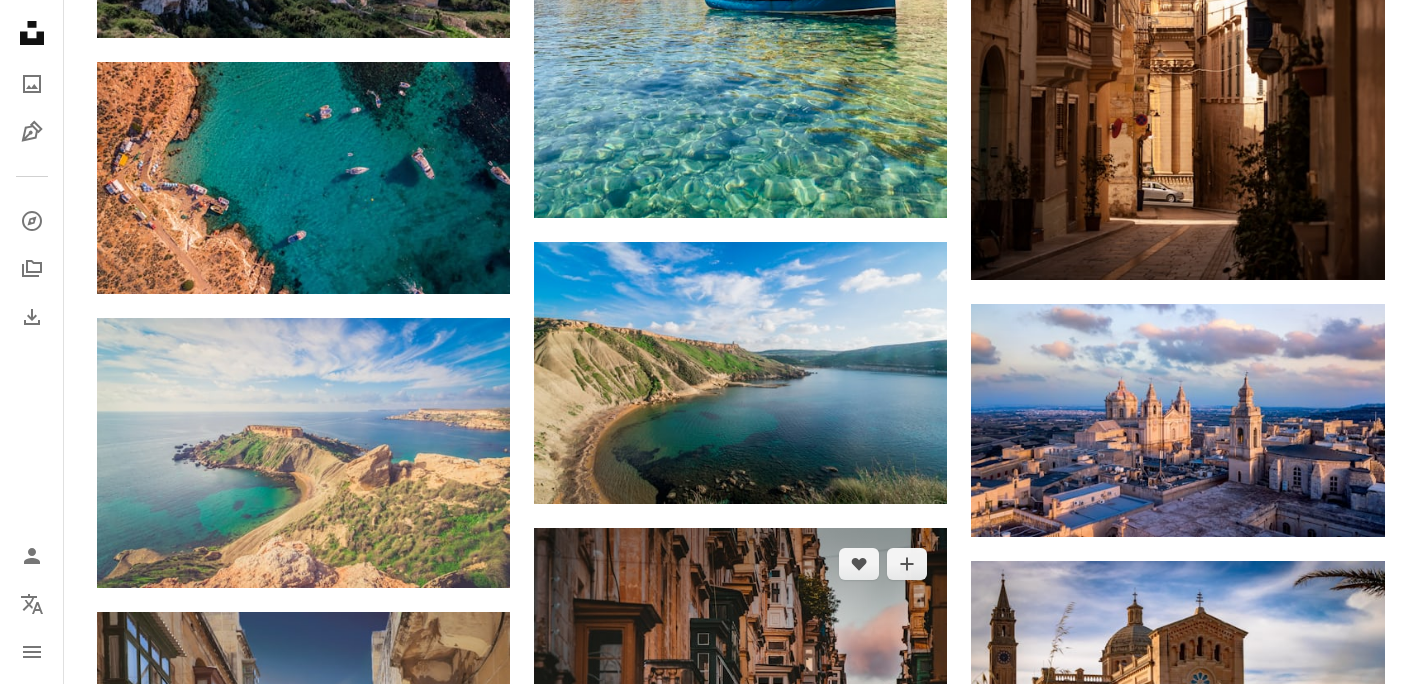 scroll, scrollTop: 1300, scrollLeft: 0, axis: vertical 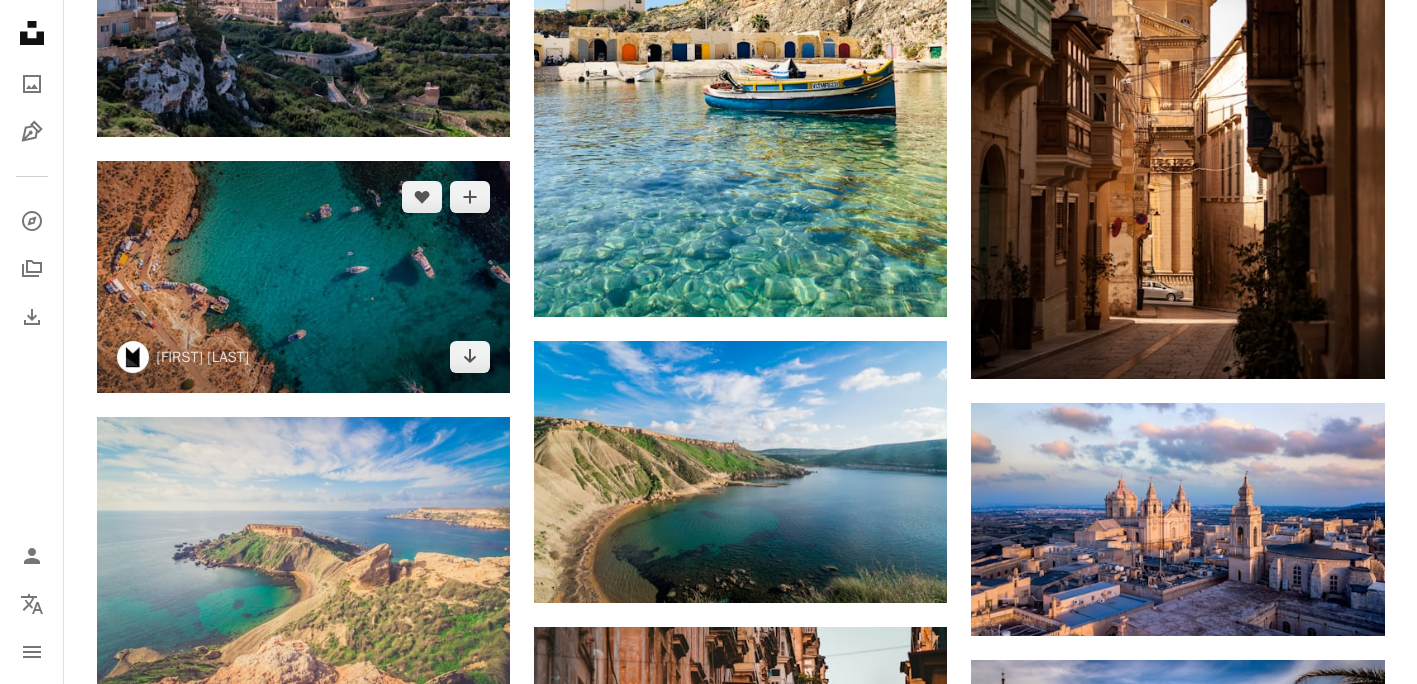click at bounding box center [303, 277] 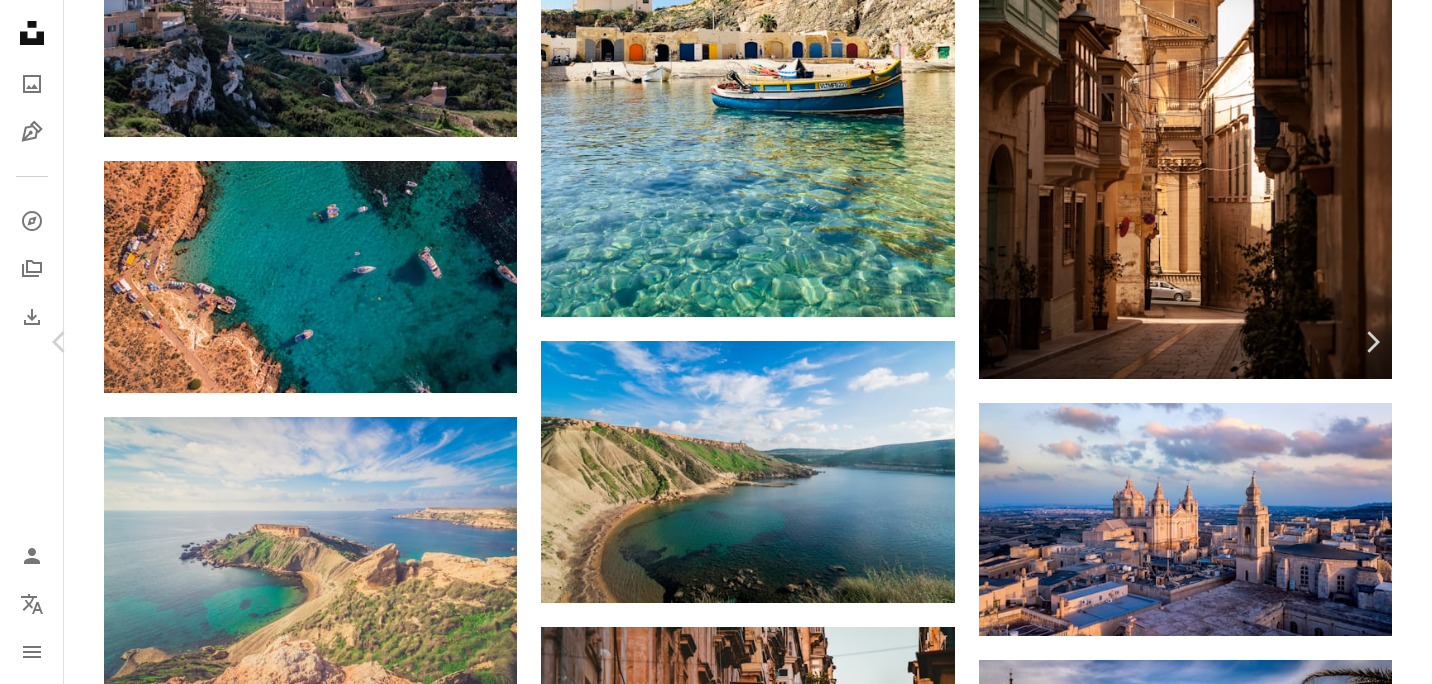 click on "An X shape" at bounding box center [20, 20] 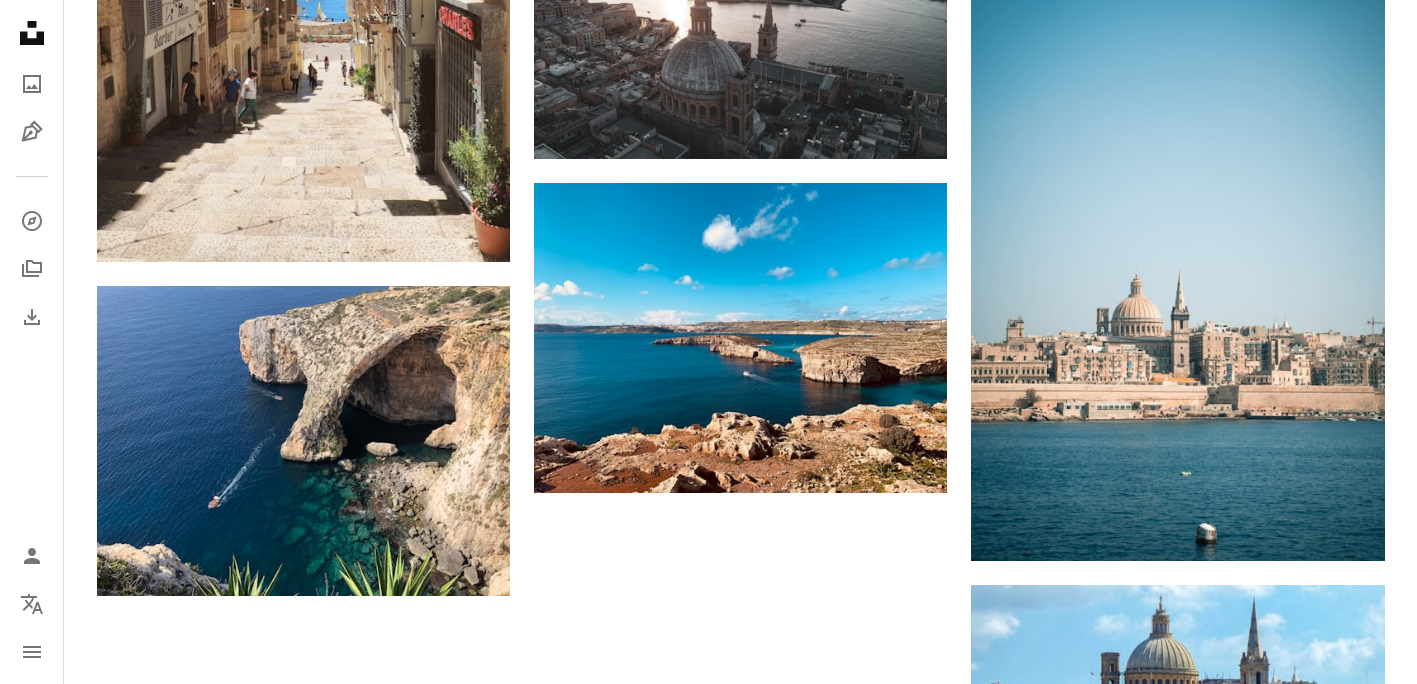 scroll, scrollTop: 2400, scrollLeft: 0, axis: vertical 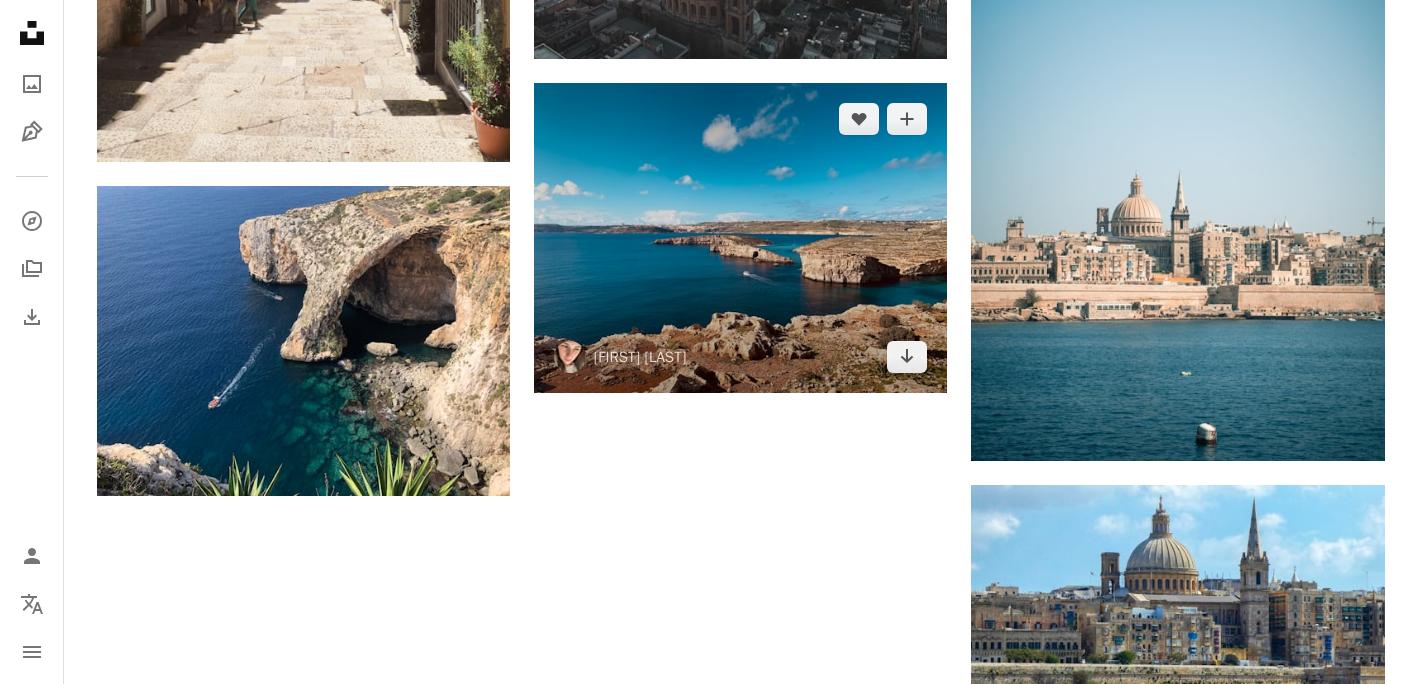 click at bounding box center (740, 238) 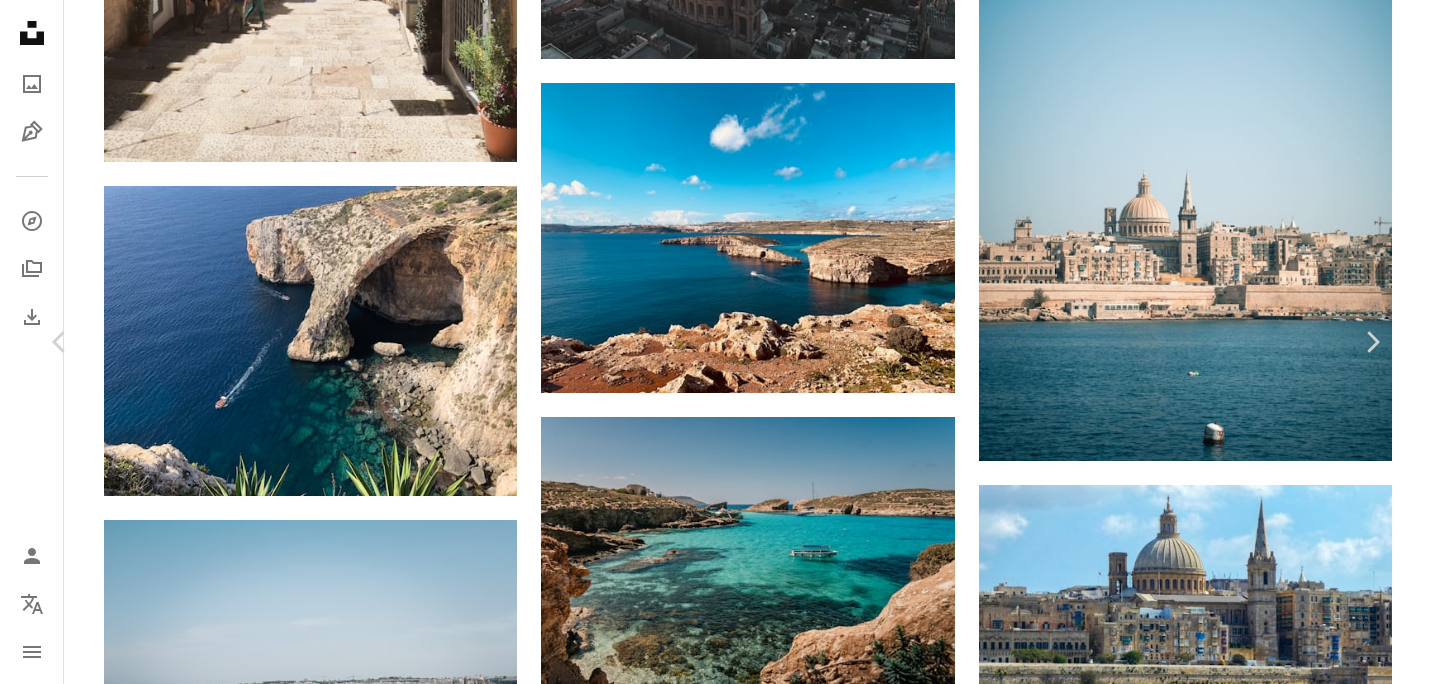 drag, startPoint x: 7, startPoint y: 16, endPoint x: 67, endPoint y: 18, distance: 60.033325 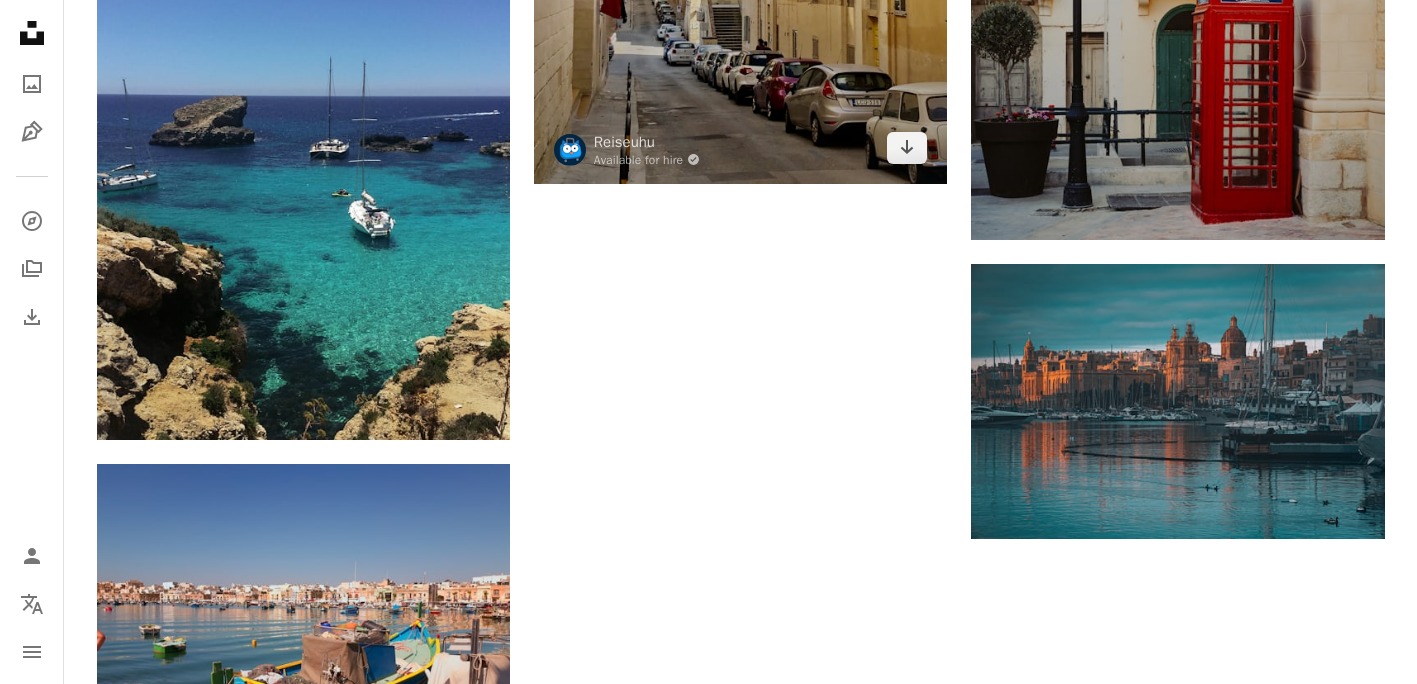 scroll, scrollTop: 6100, scrollLeft: 0, axis: vertical 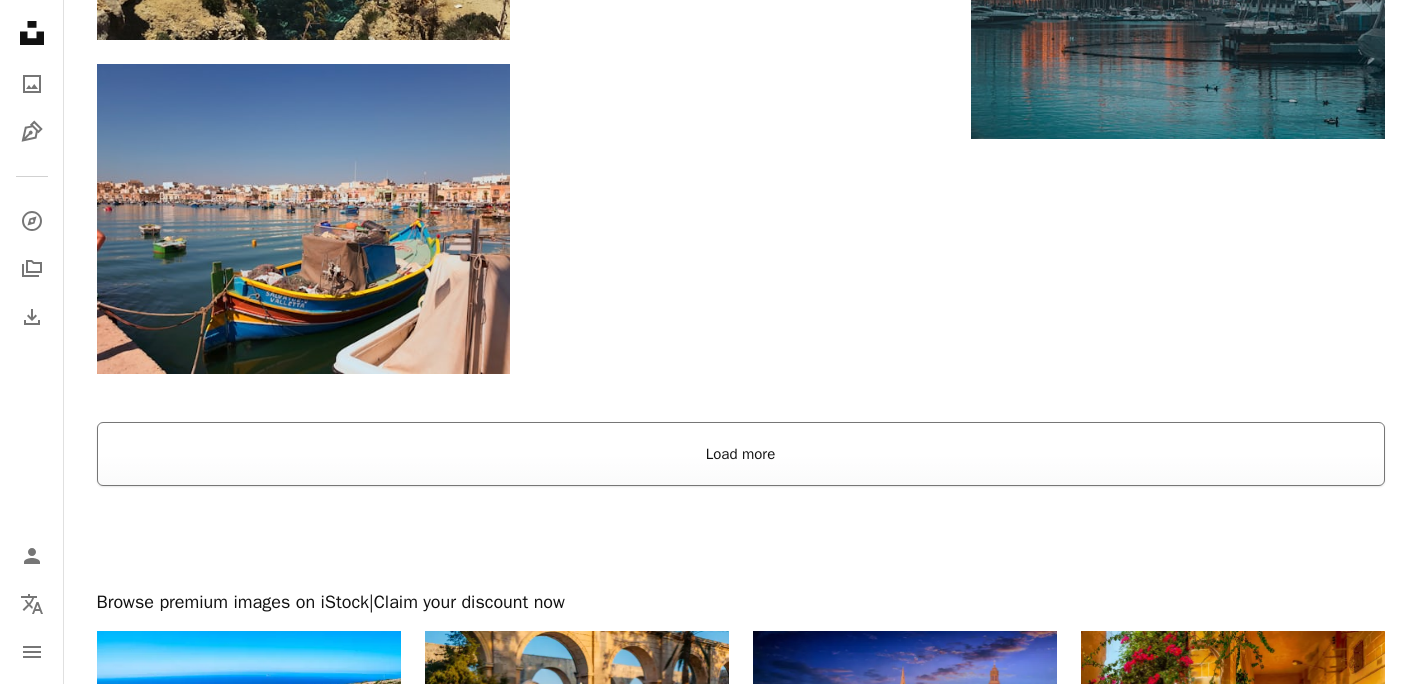 click on "Load more" at bounding box center [741, 454] 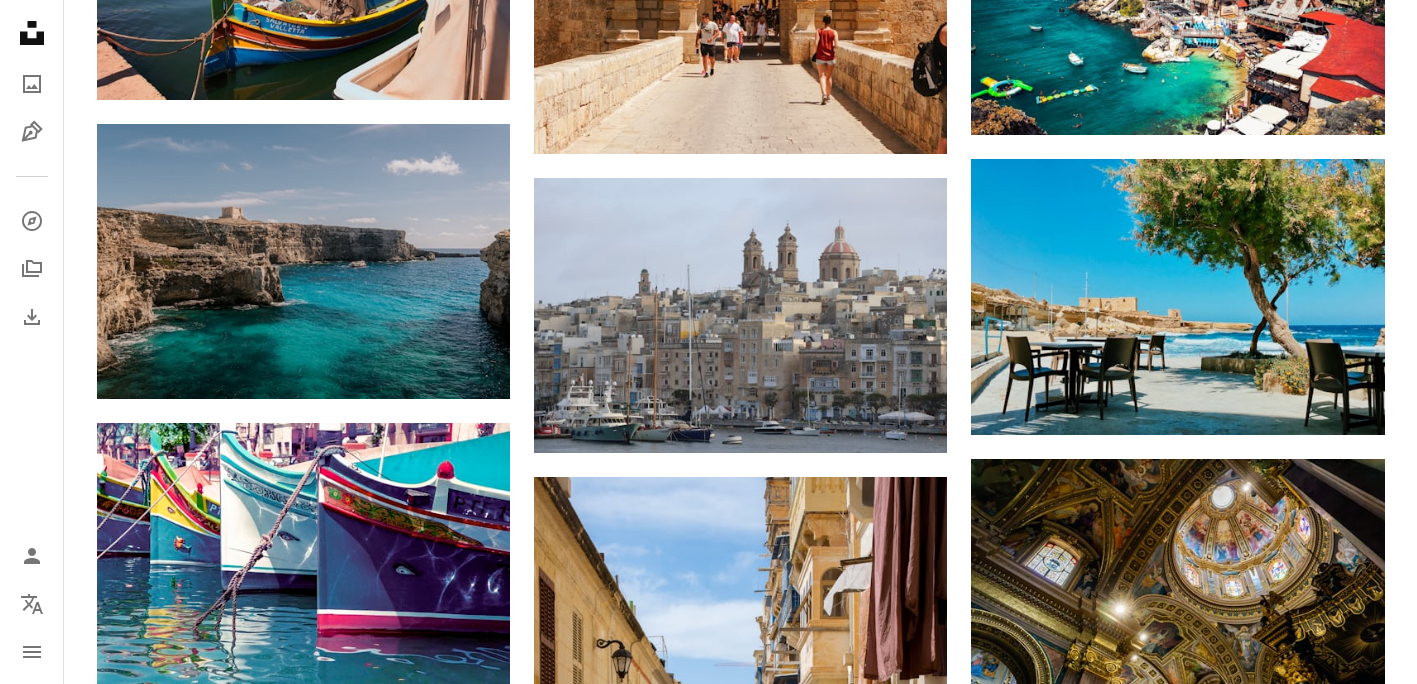 scroll, scrollTop: 6400, scrollLeft: 0, axis: vertical 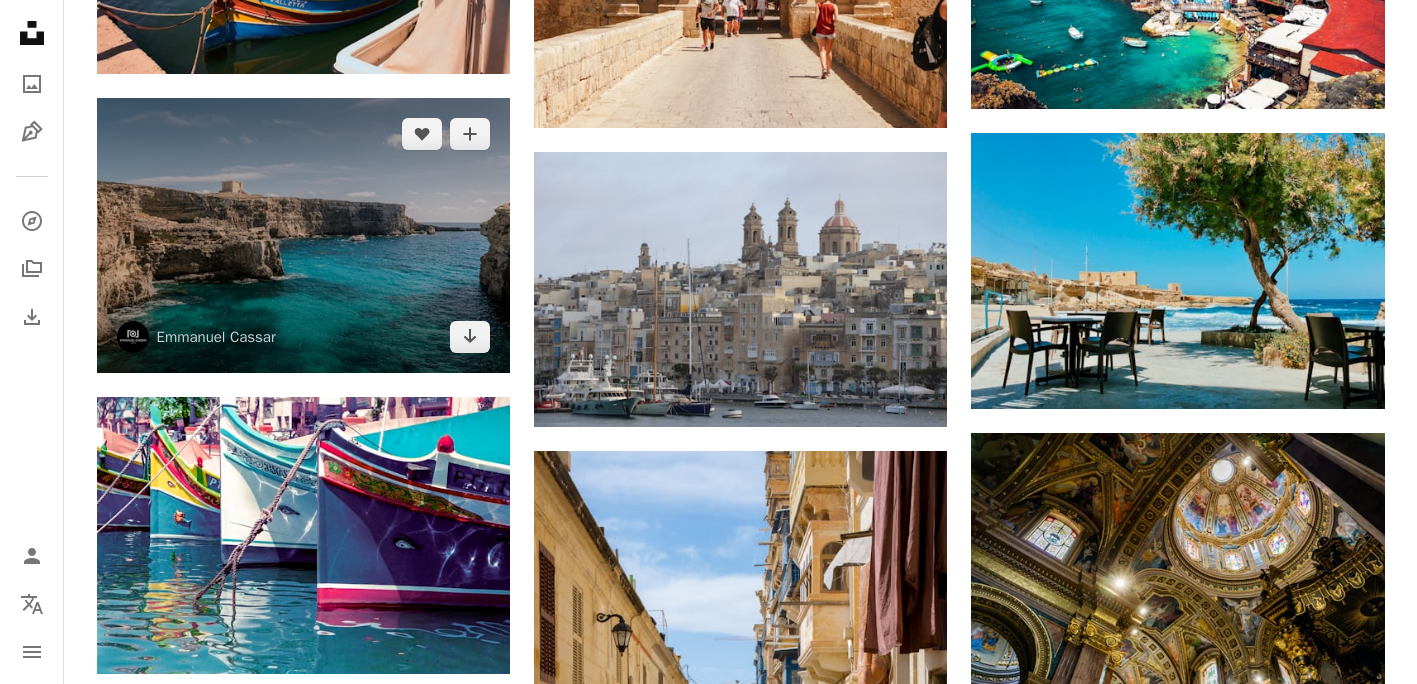 click at bounding box center (303, 235) 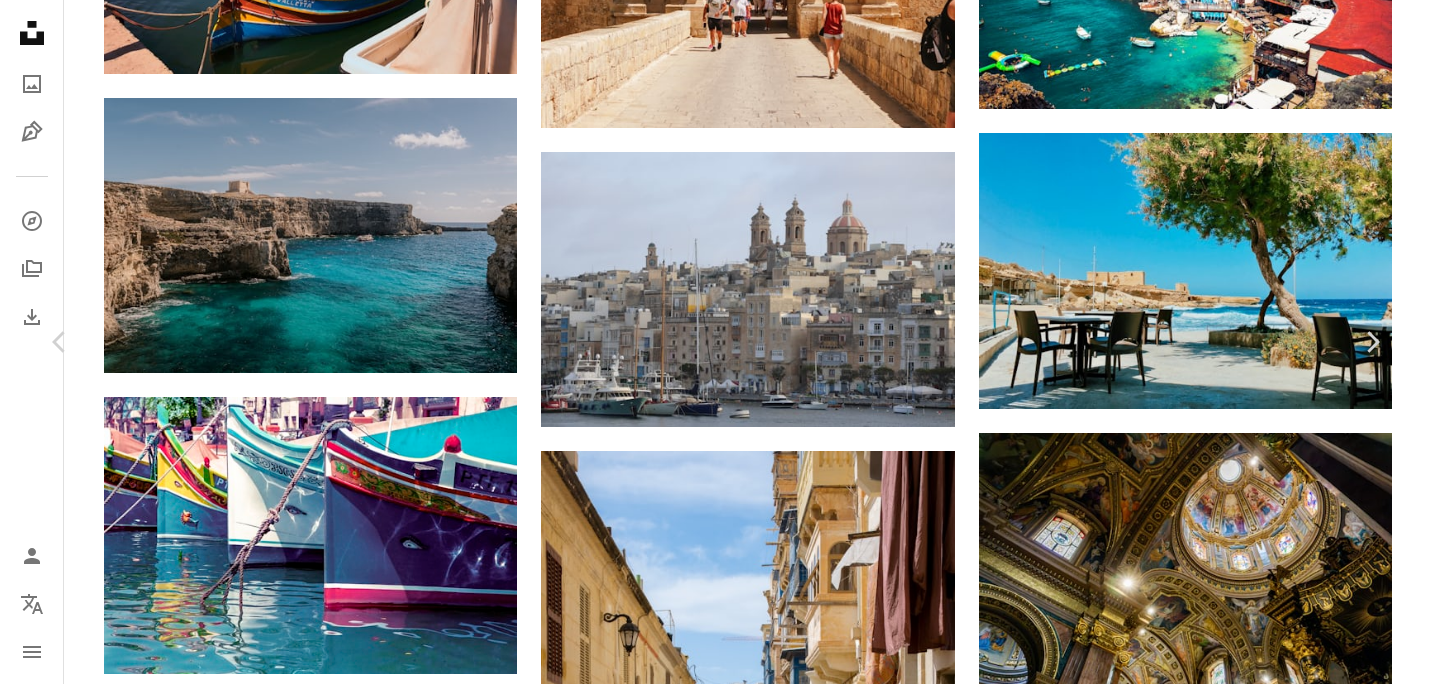 click on "Download free" at bounding box center [1183, 3357] 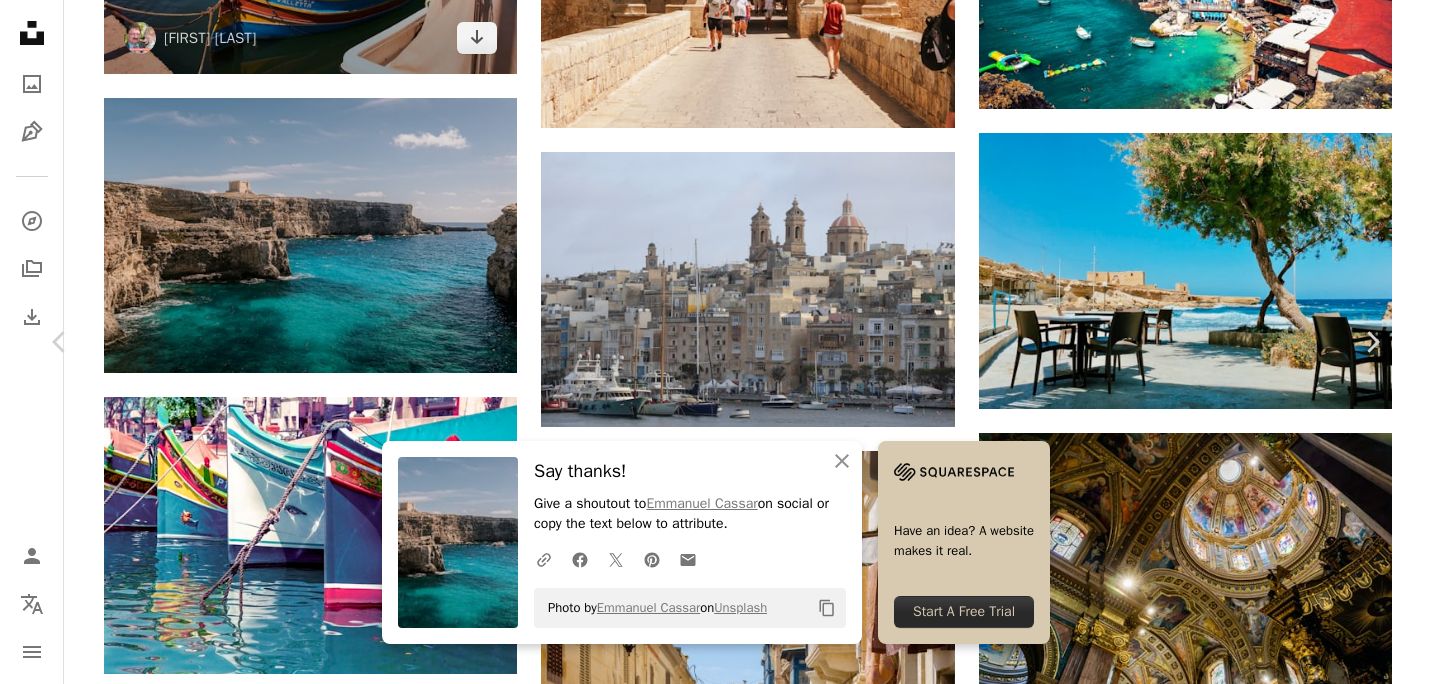 drag, startPoint x: 8, startPoint y: 23, endPoint x: 170, endPoint y: 21, distance: 162.01234 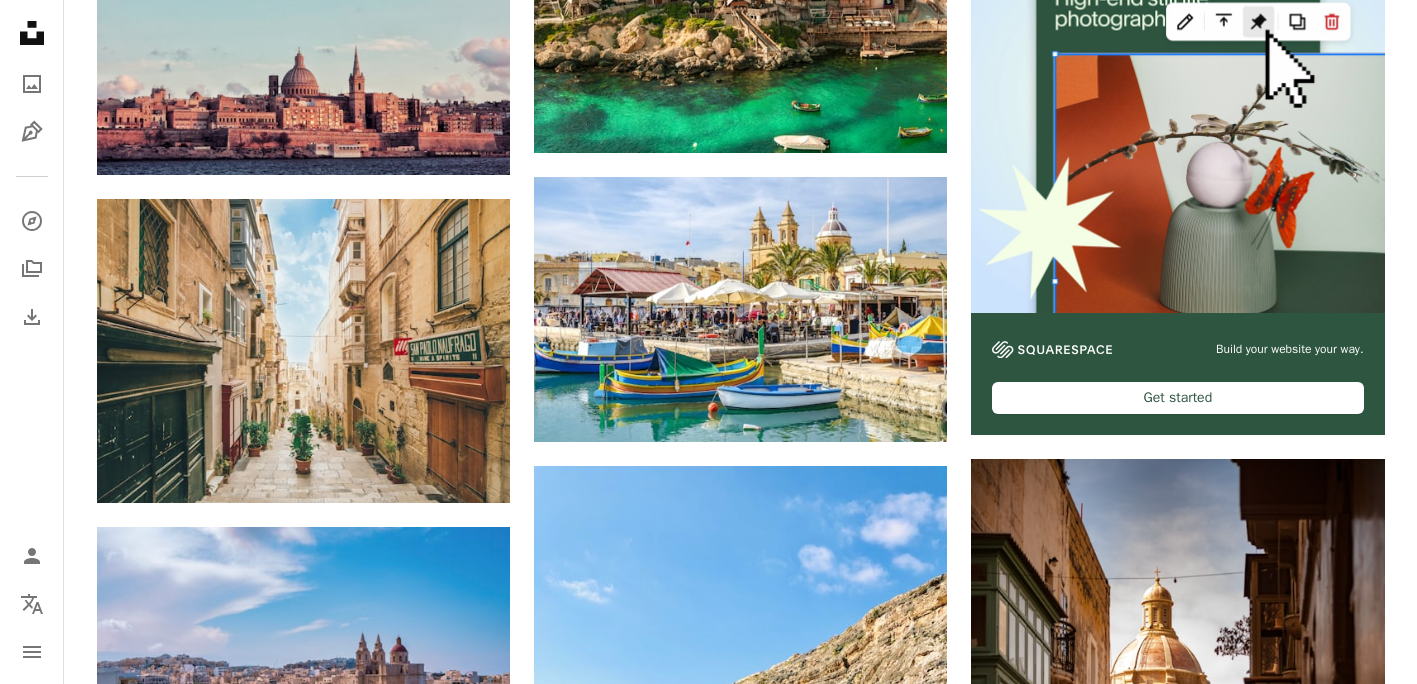 scroll, scrollTop: 0, scrollLeft: 0, axis: both 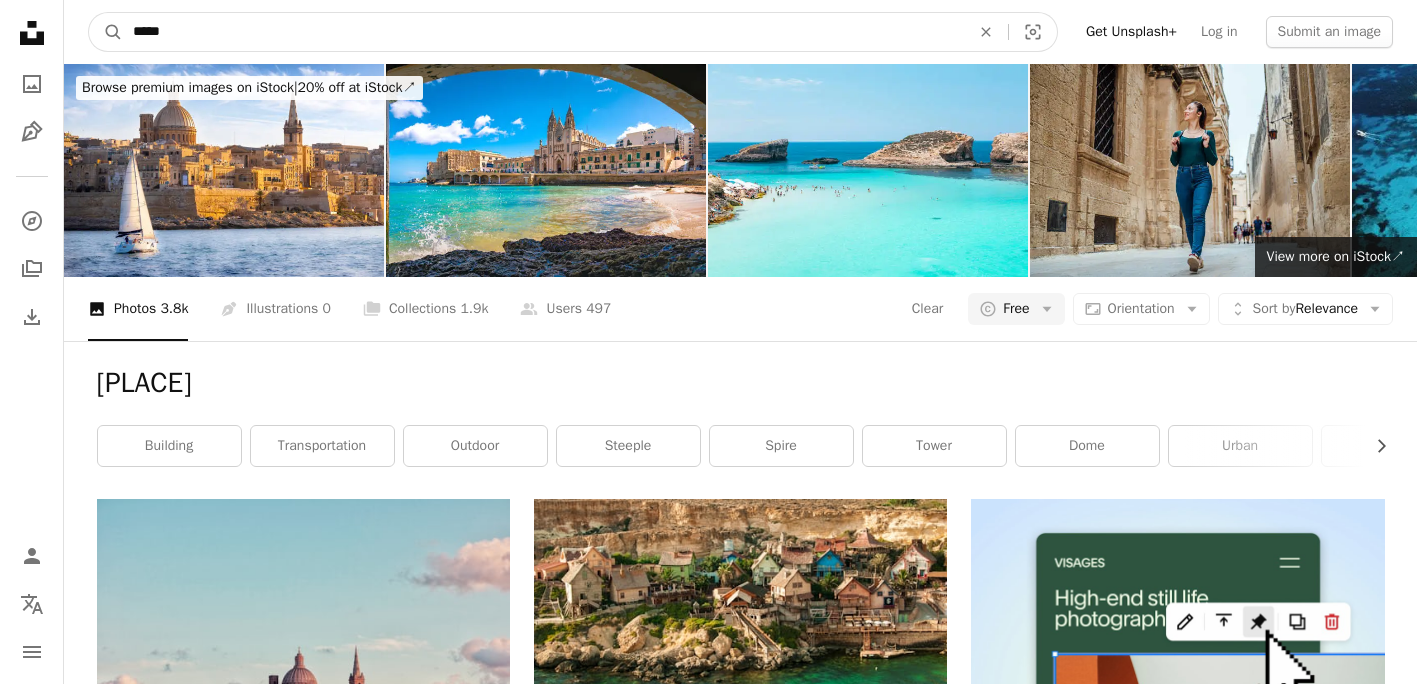 drag, startPoint x: 126, startPoint y: 35, endPoint x: 0, endPoint y: 21, distance: 126.77539 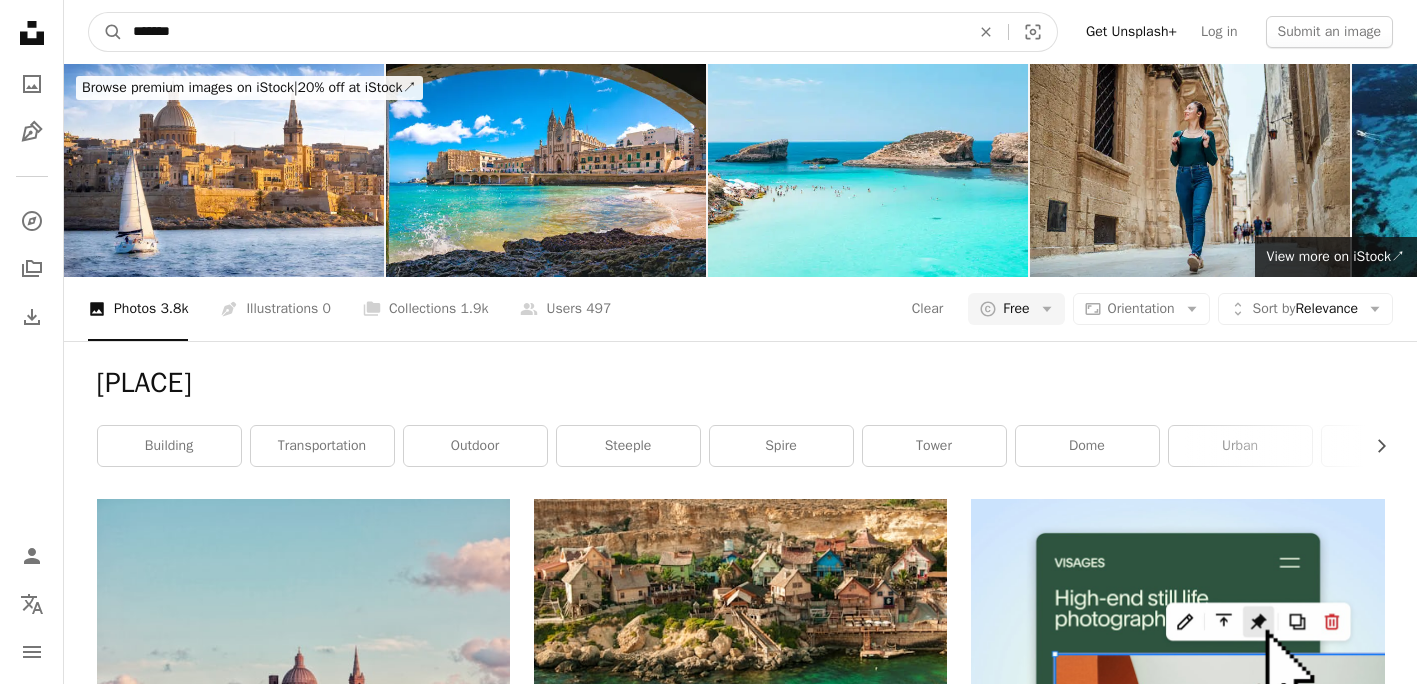 type on "*******" 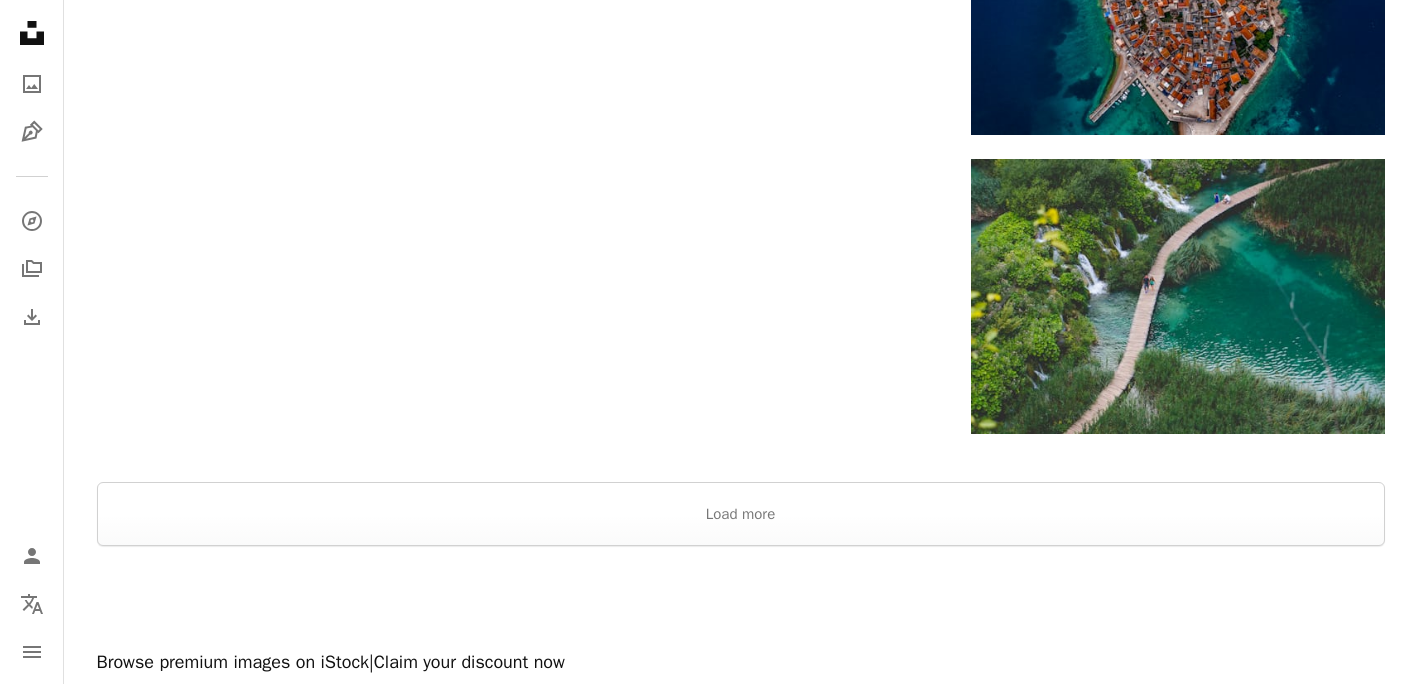 scroll, scrollTop: 3300, scrollLeft: 0, axis: vertical 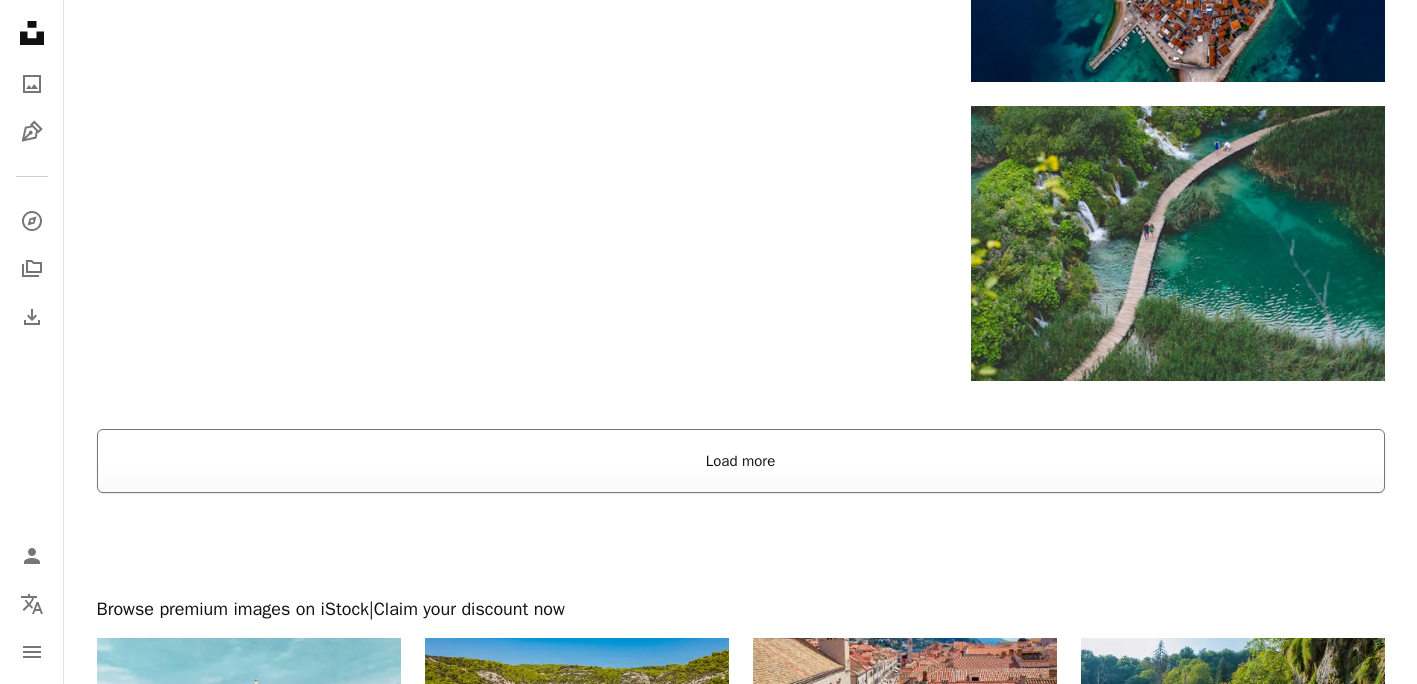click on "Load more" at bounding box center [741, 461] 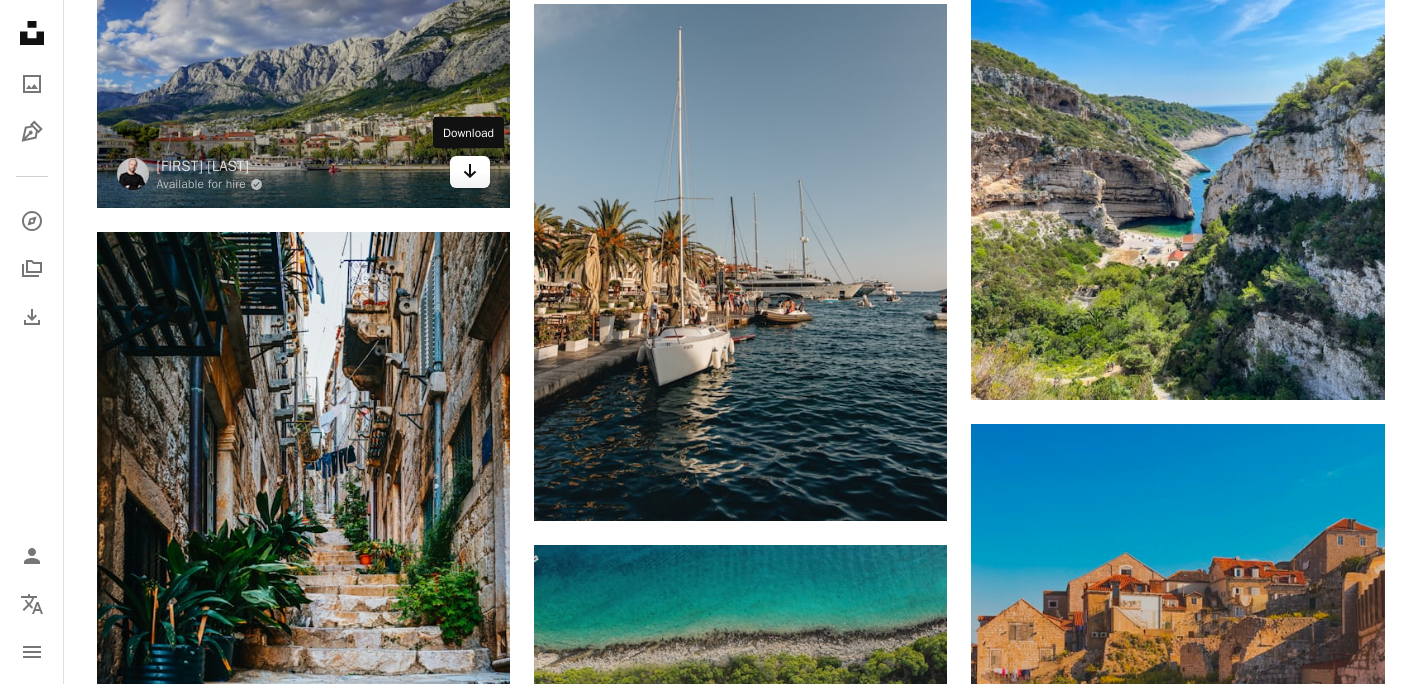 scroll, scrollTop: 5900, scrollLeft: 0, axis: vertical 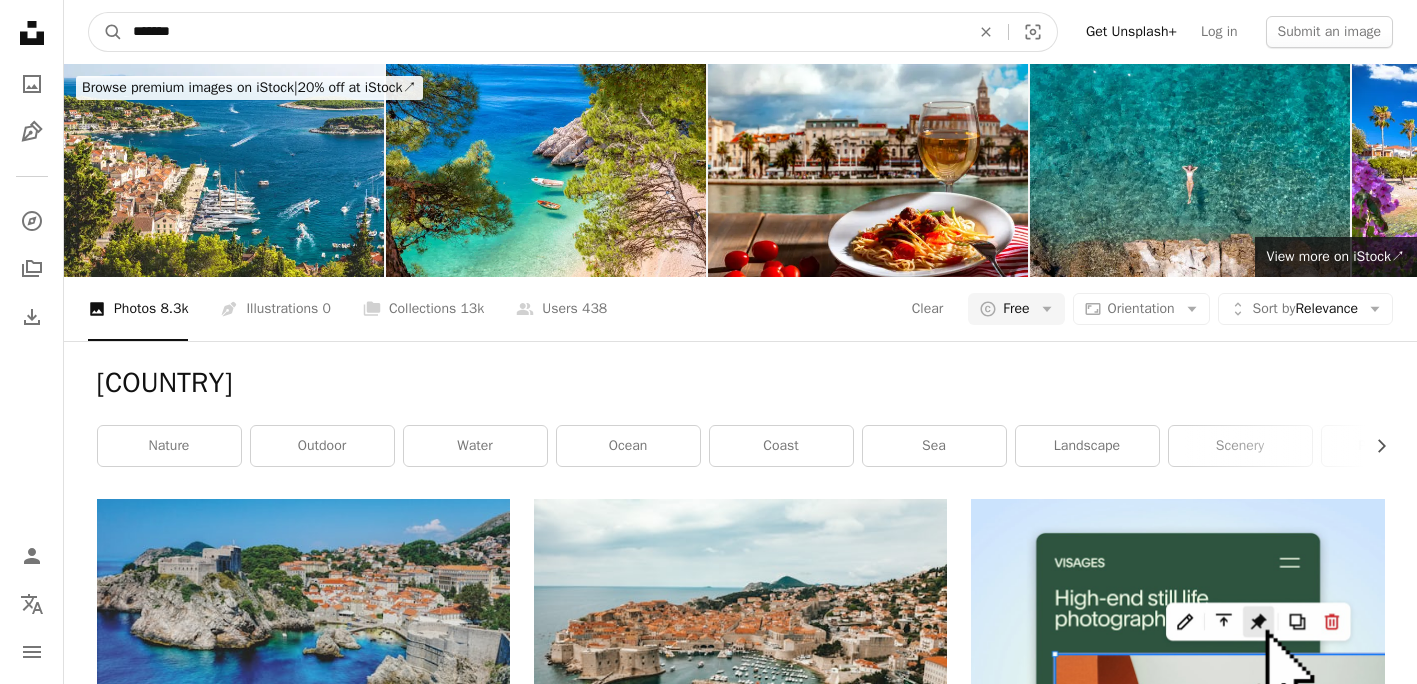 click on "*******" at bounding box center [543, 32] 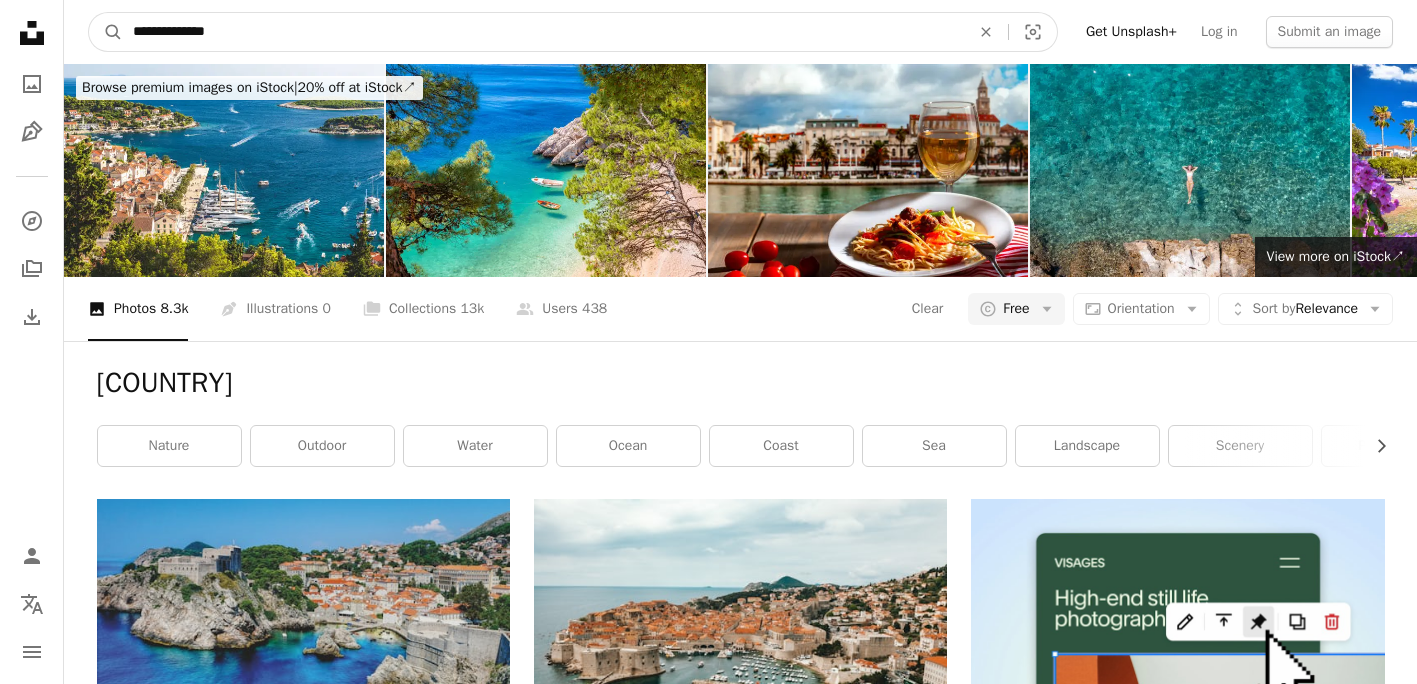 type on "**********" 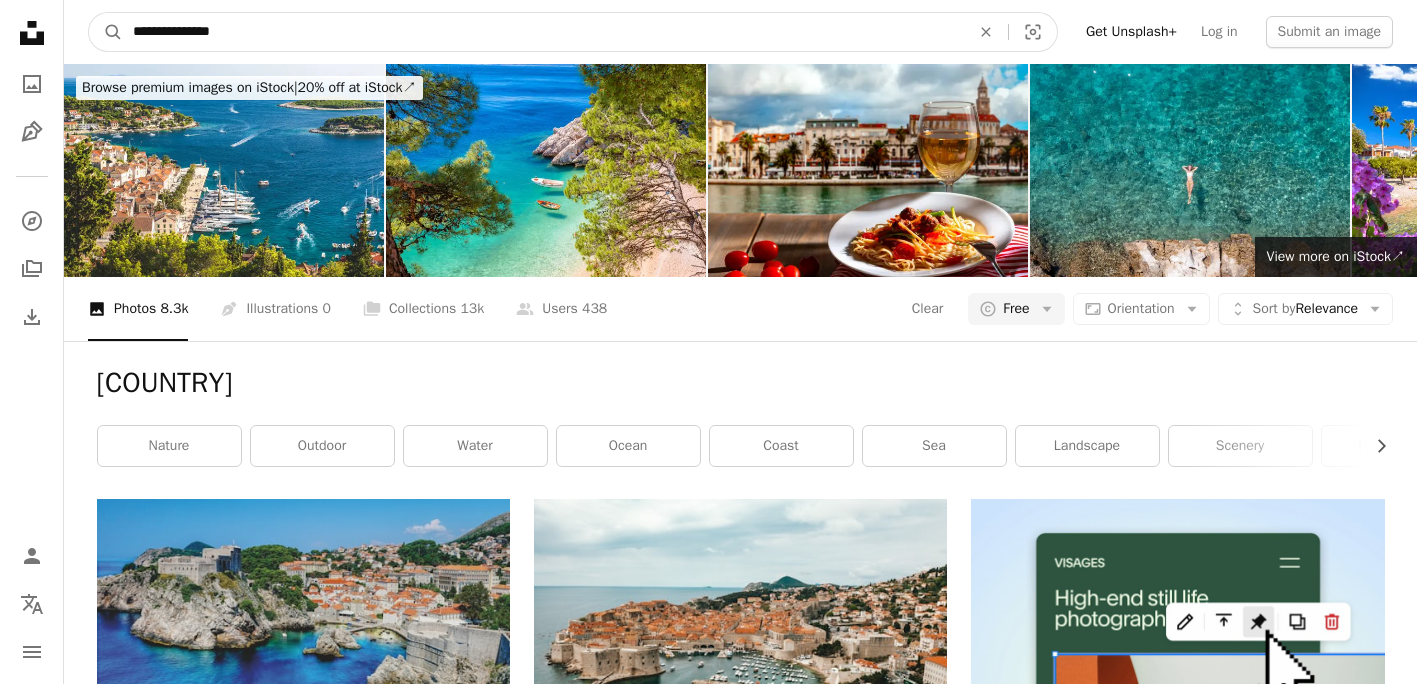 click on "A magnifying glass" at bounding box center (106, 32) 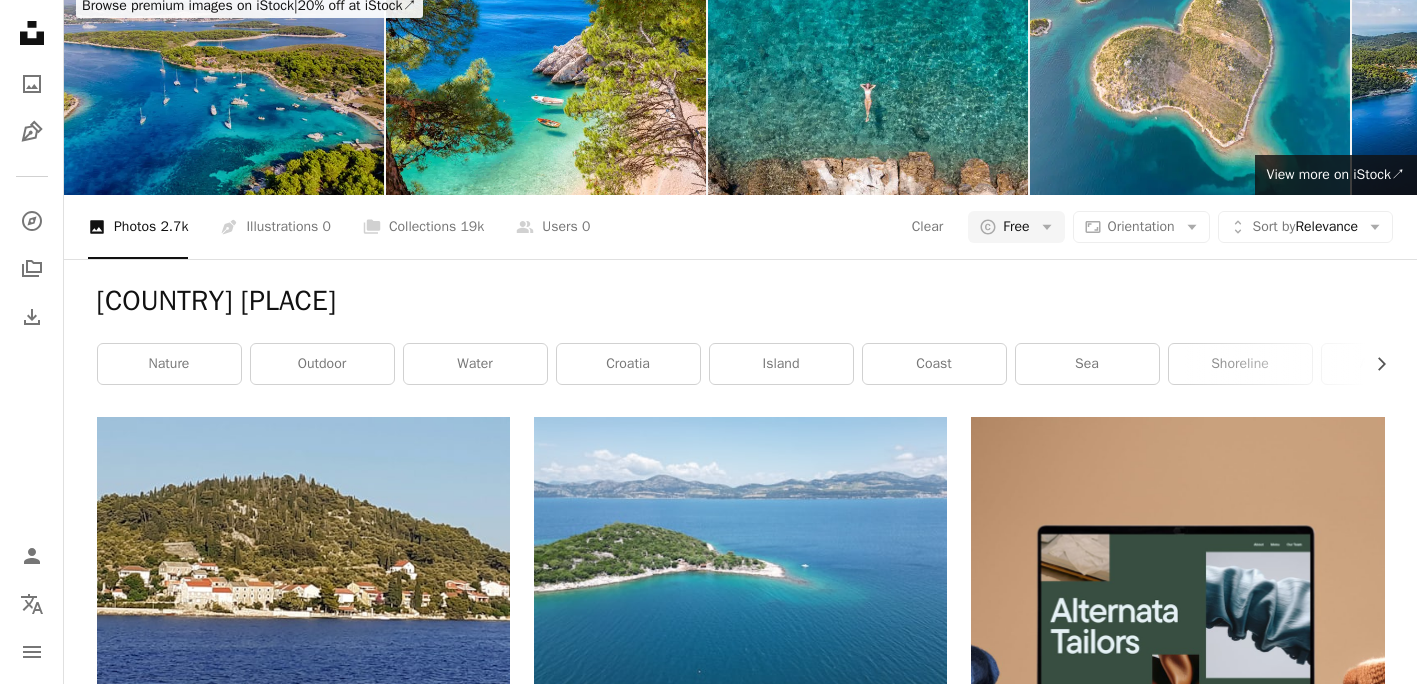 scroll, scrollTop: 0, scrollLeft: 0, axis: both 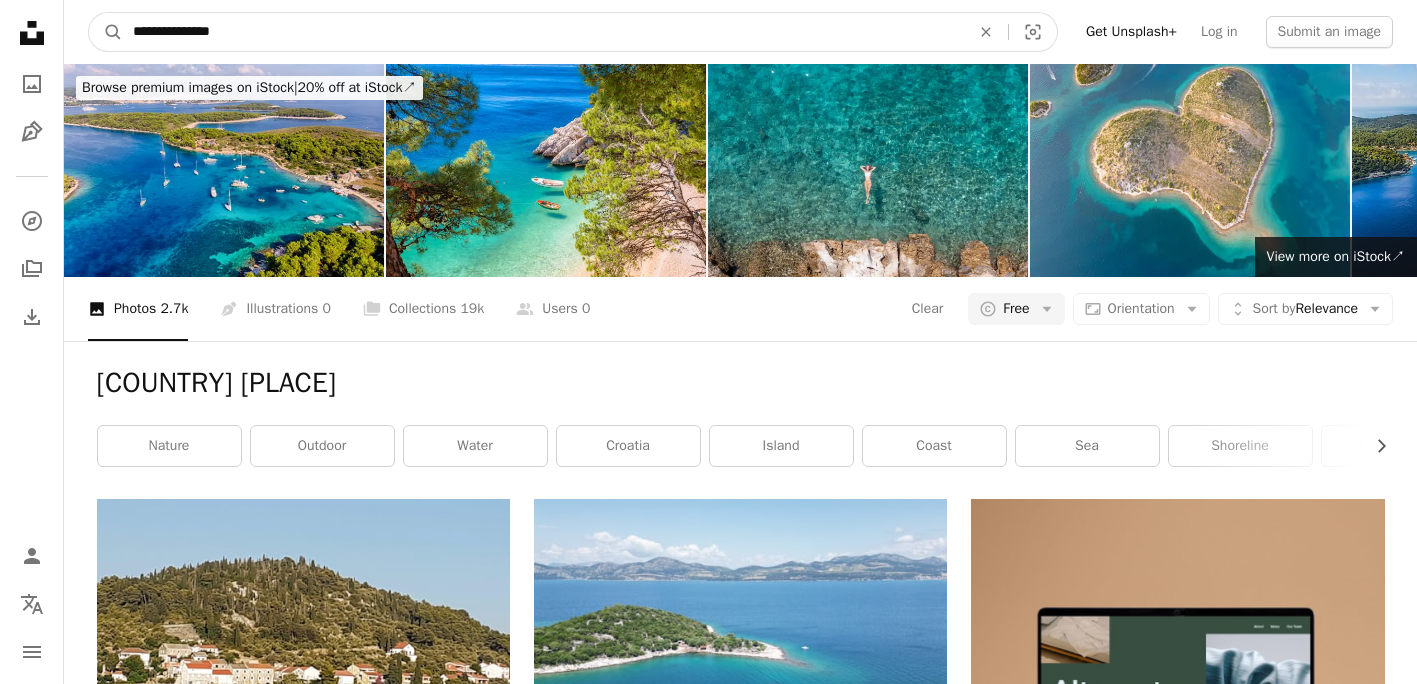 click on "**********" at bounding box center (543, 32) 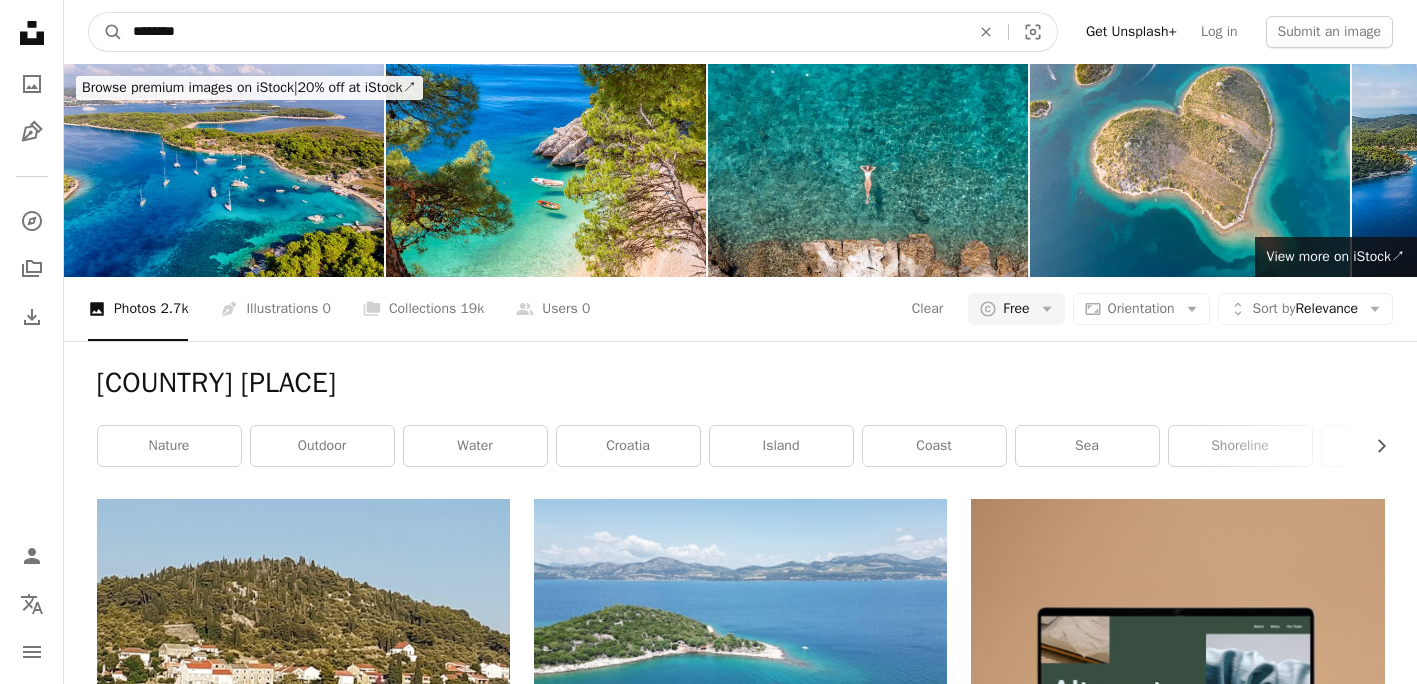 type on "*******" 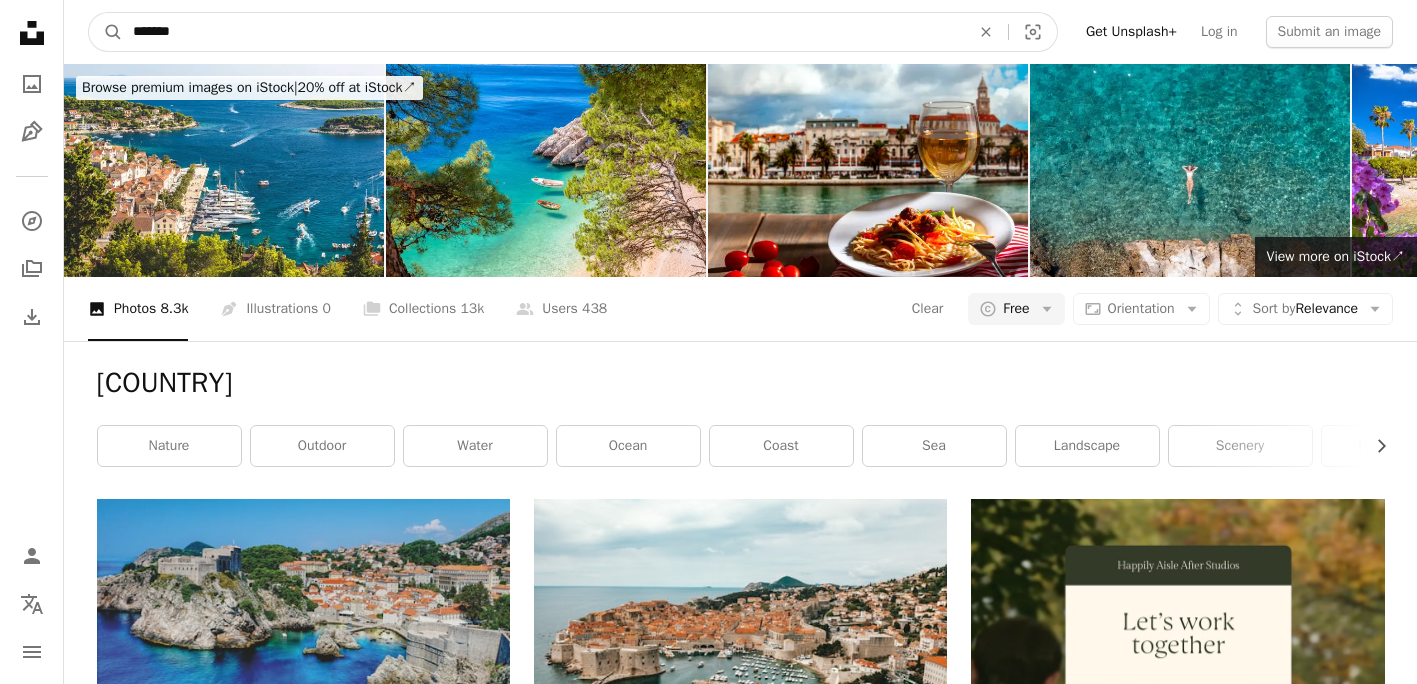 click on "*******" at bounding box center [543, 32] 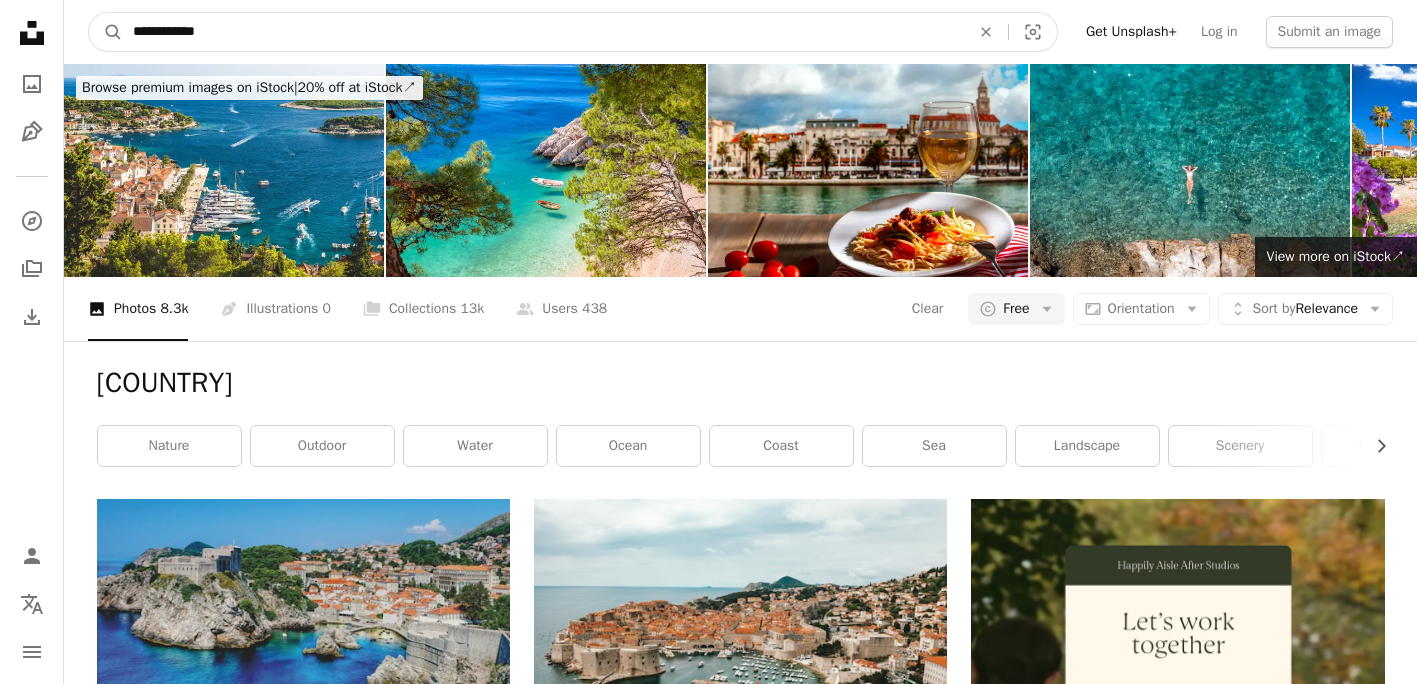 type on "**********" 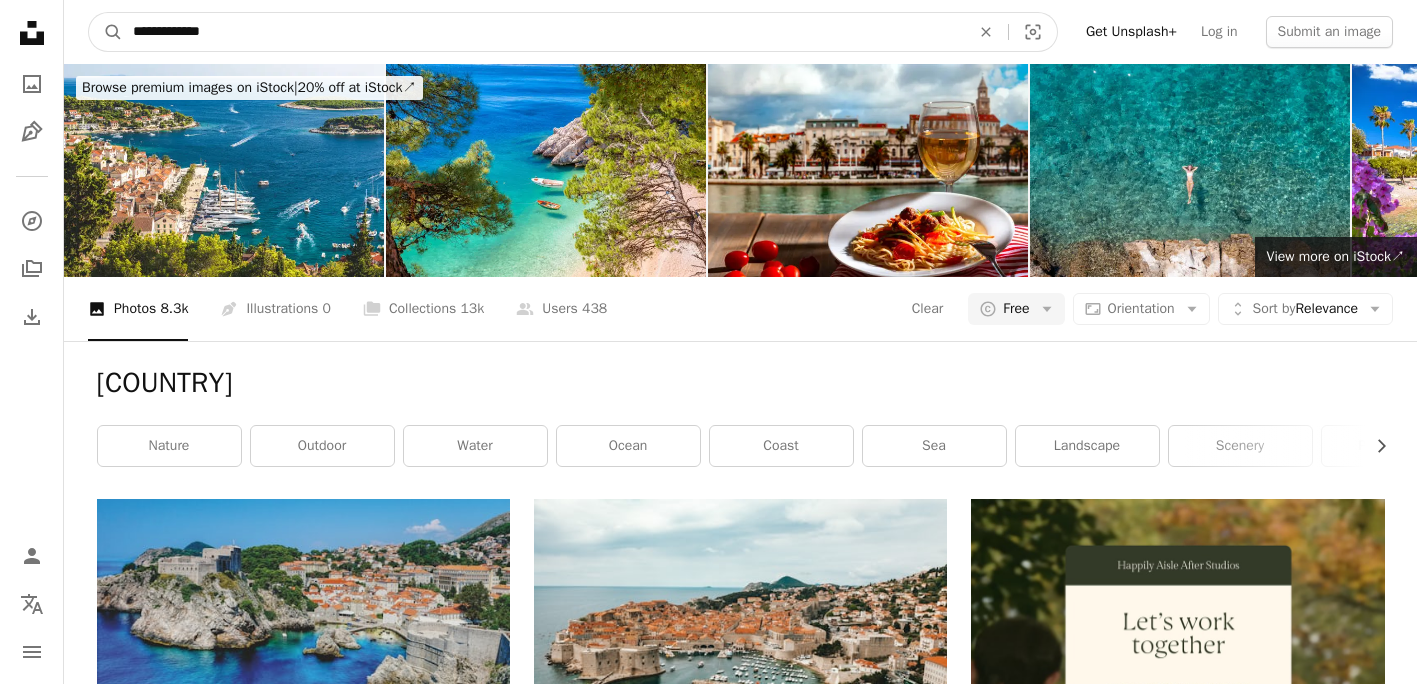 click on "A magnifying glass" at bounding box center (106, 32) 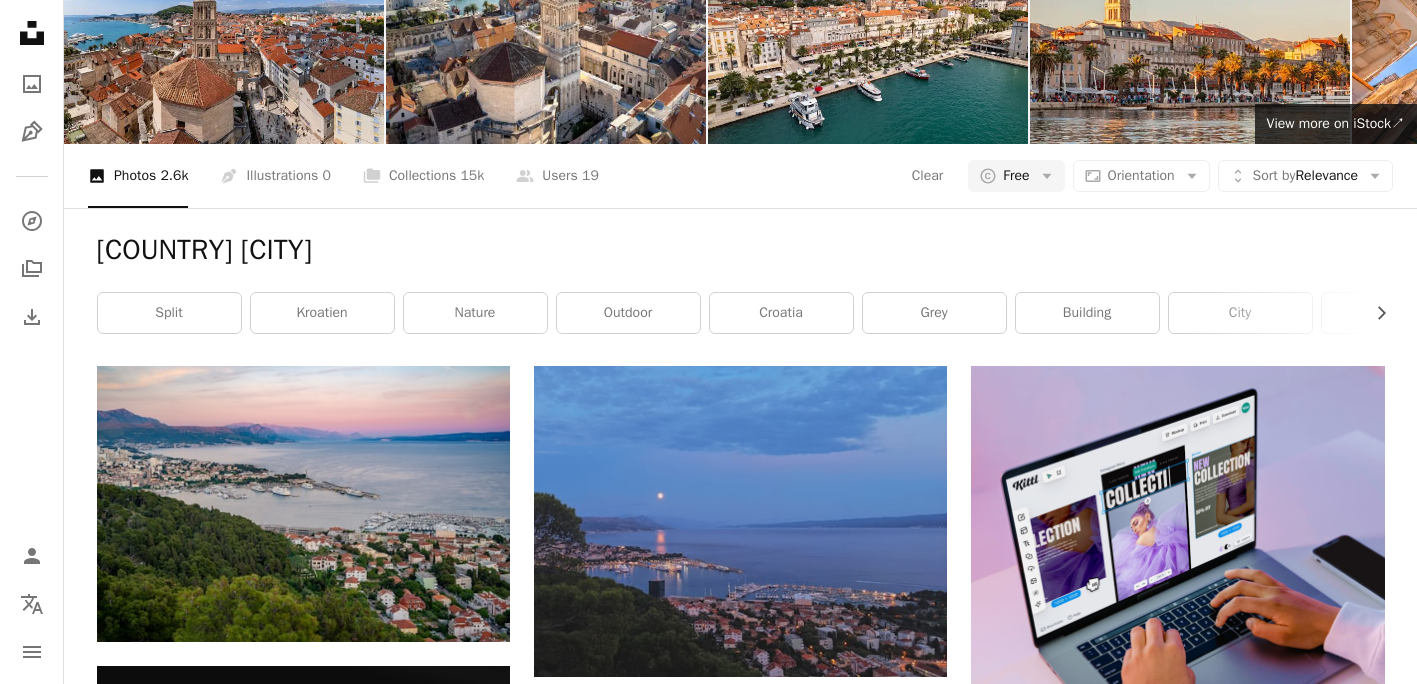 scroll, scrollTop: 0, scrollLeft: 0, axis: both 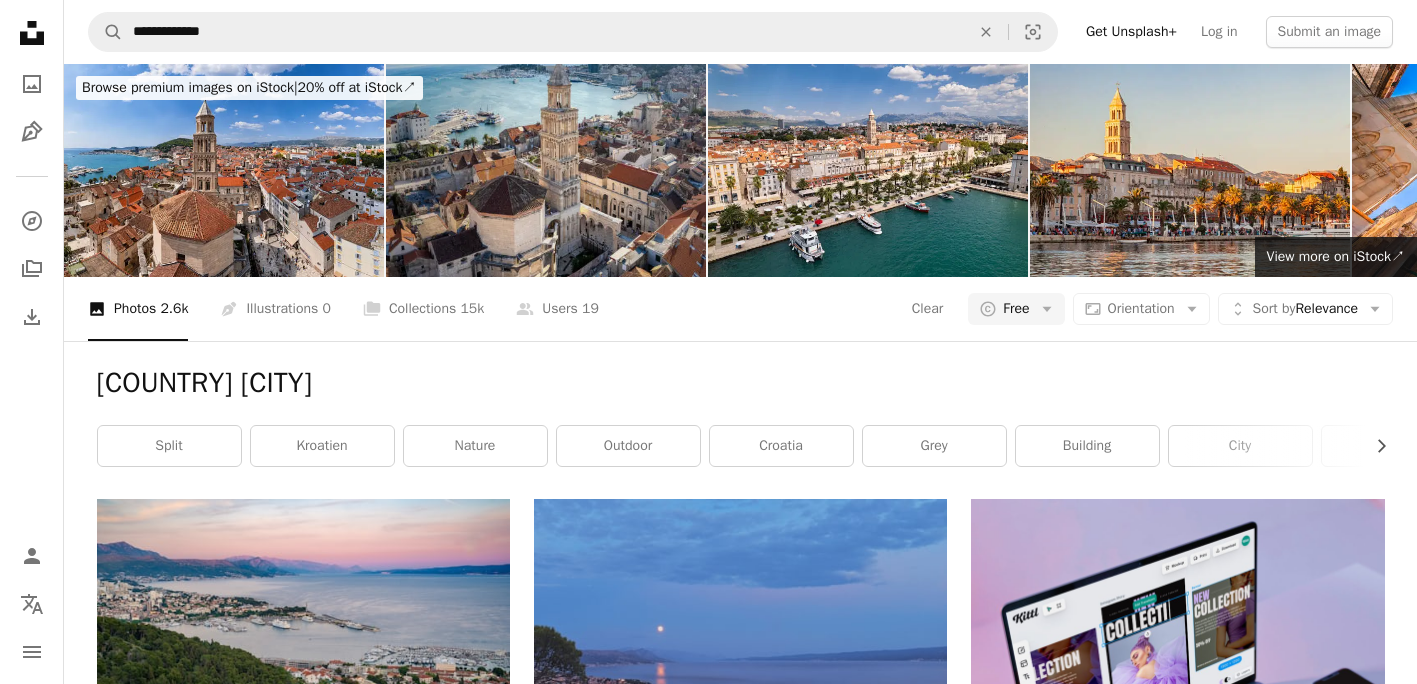 click at bounding box center (546, 170) 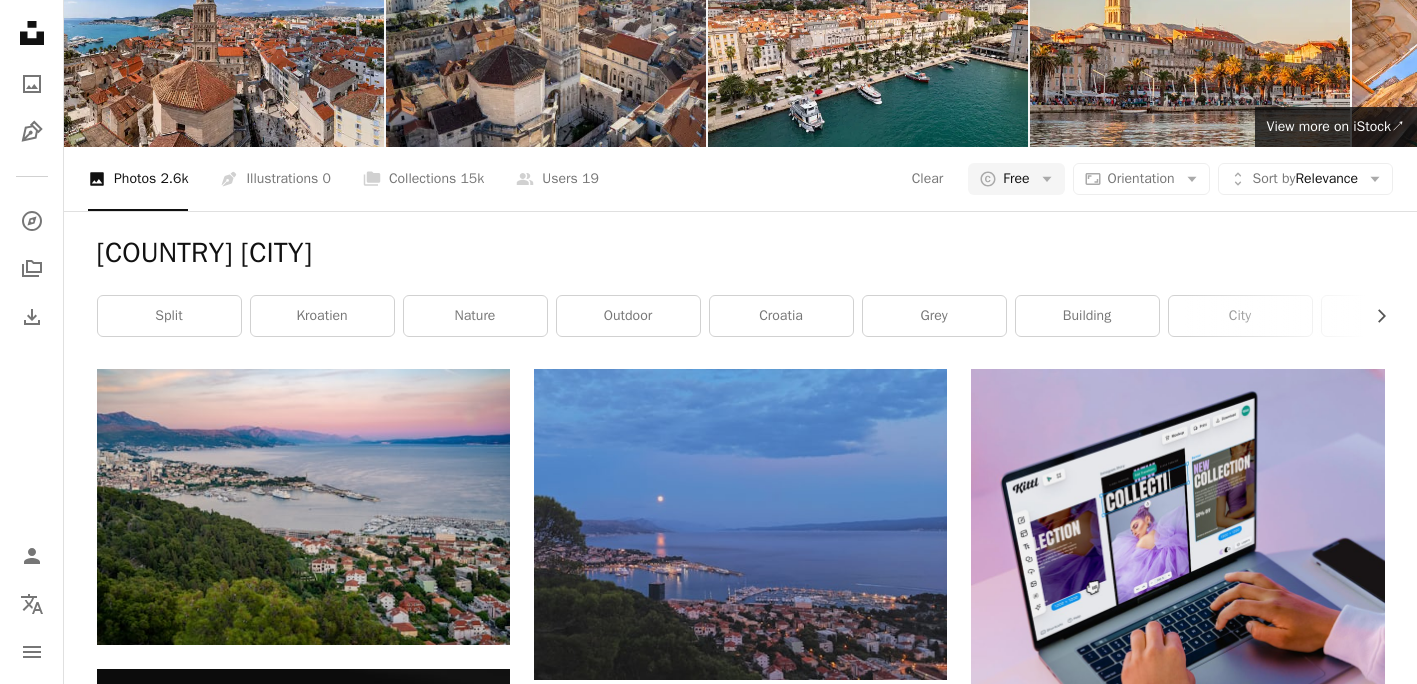 scroll, scrollTop: 0, scrollLeft: 0, axis: both 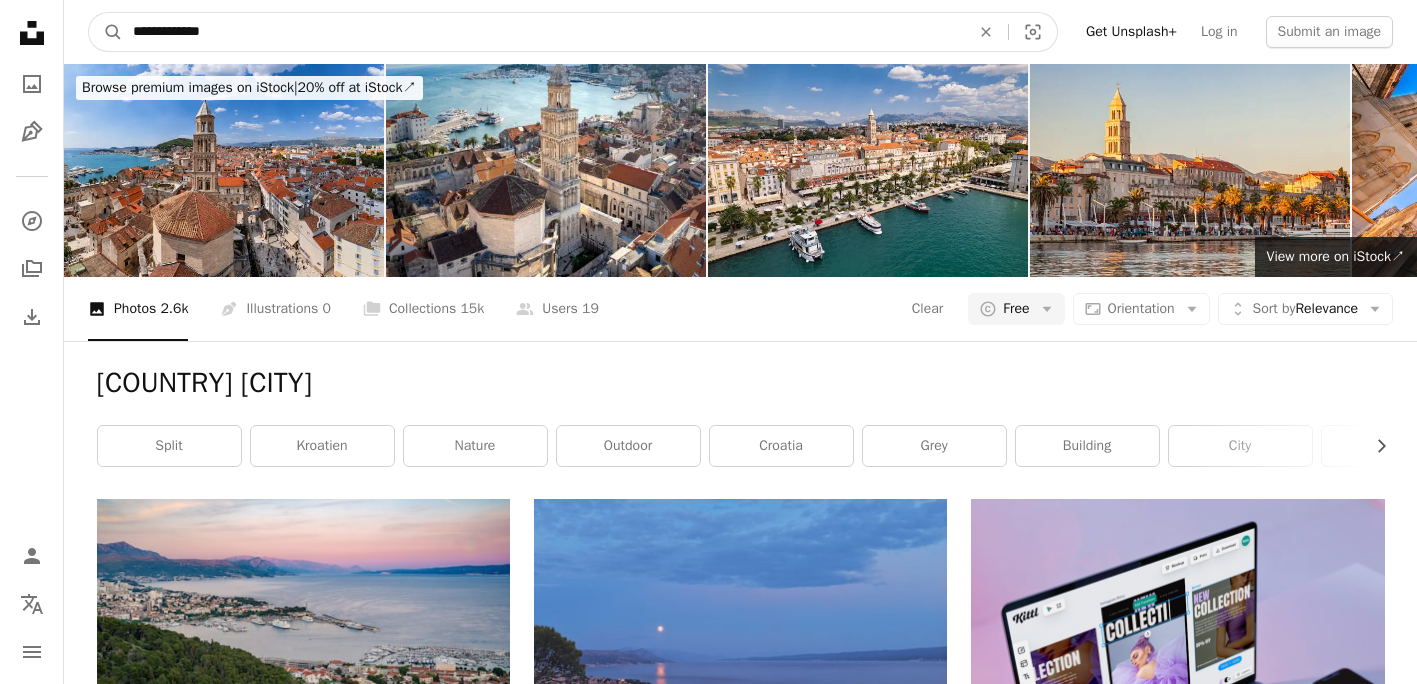 click on "**********" at bounding box center (543, 32) 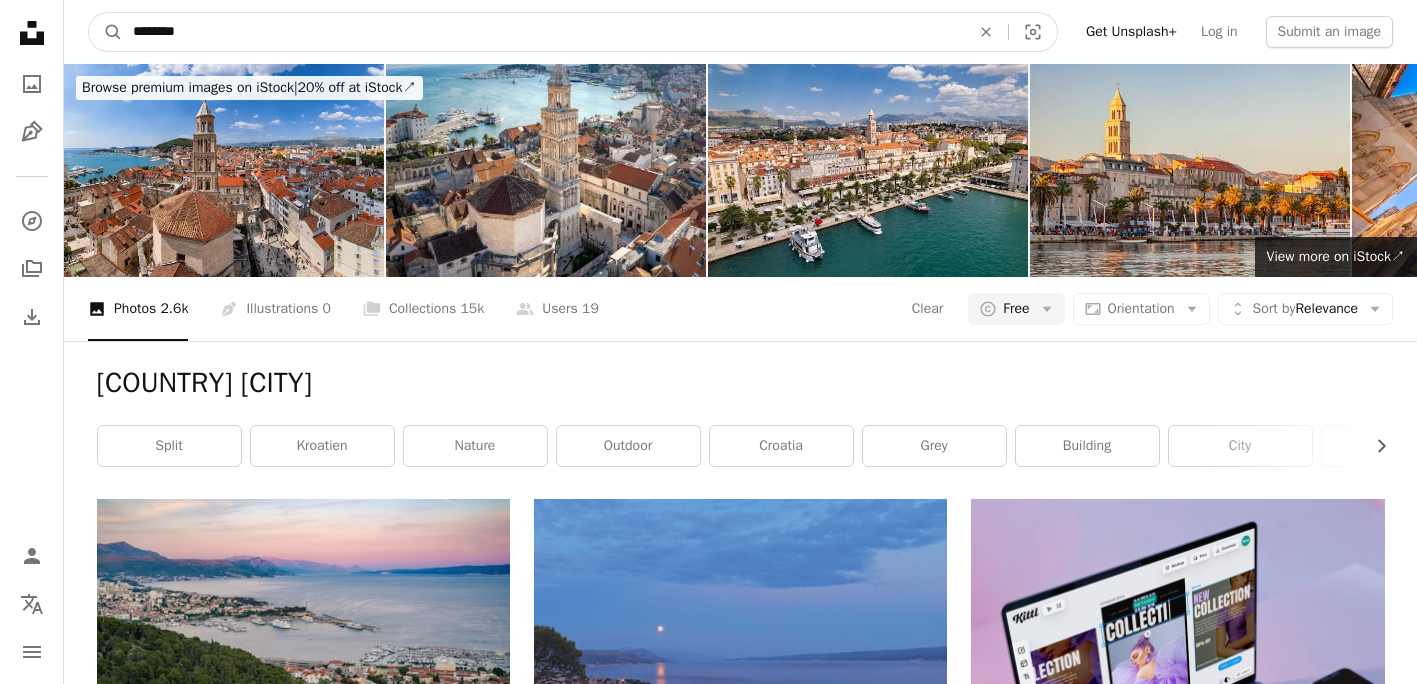 type on "*******" 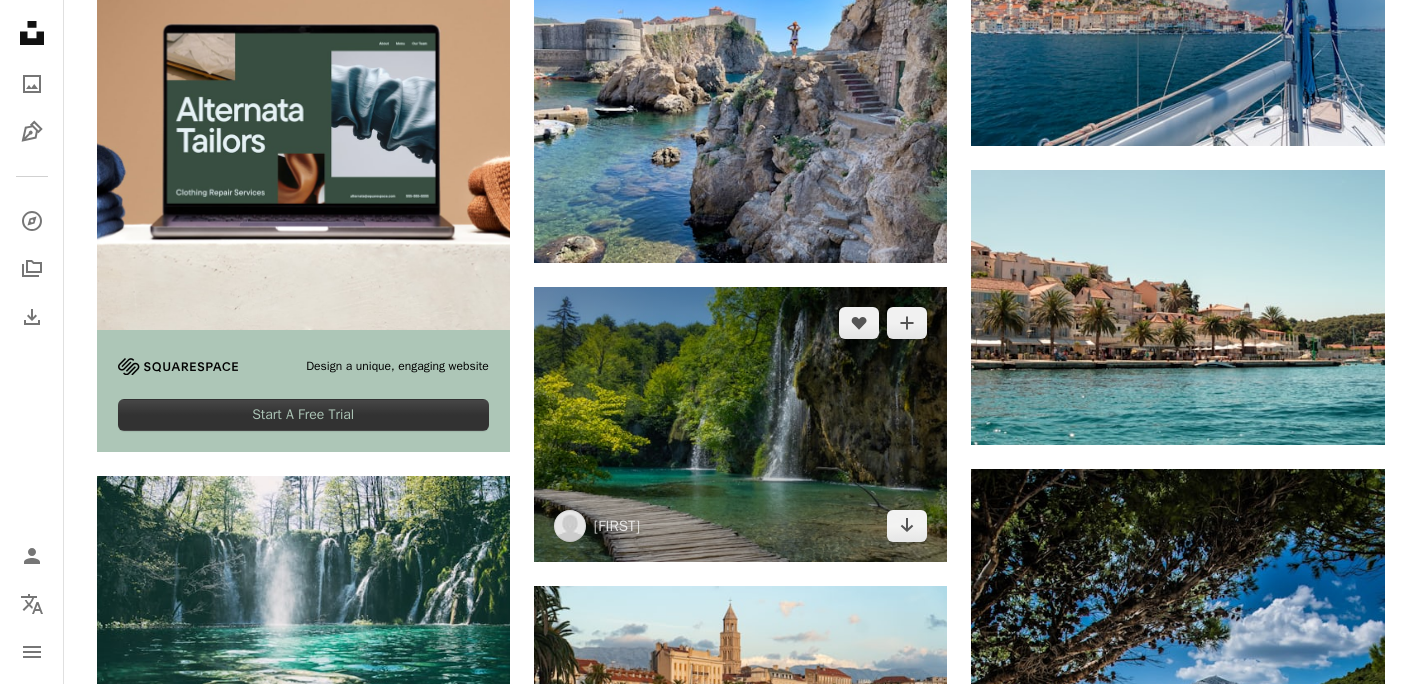 scroll, scrollTop: 4800, scrollLeft: 0, axis: vertical 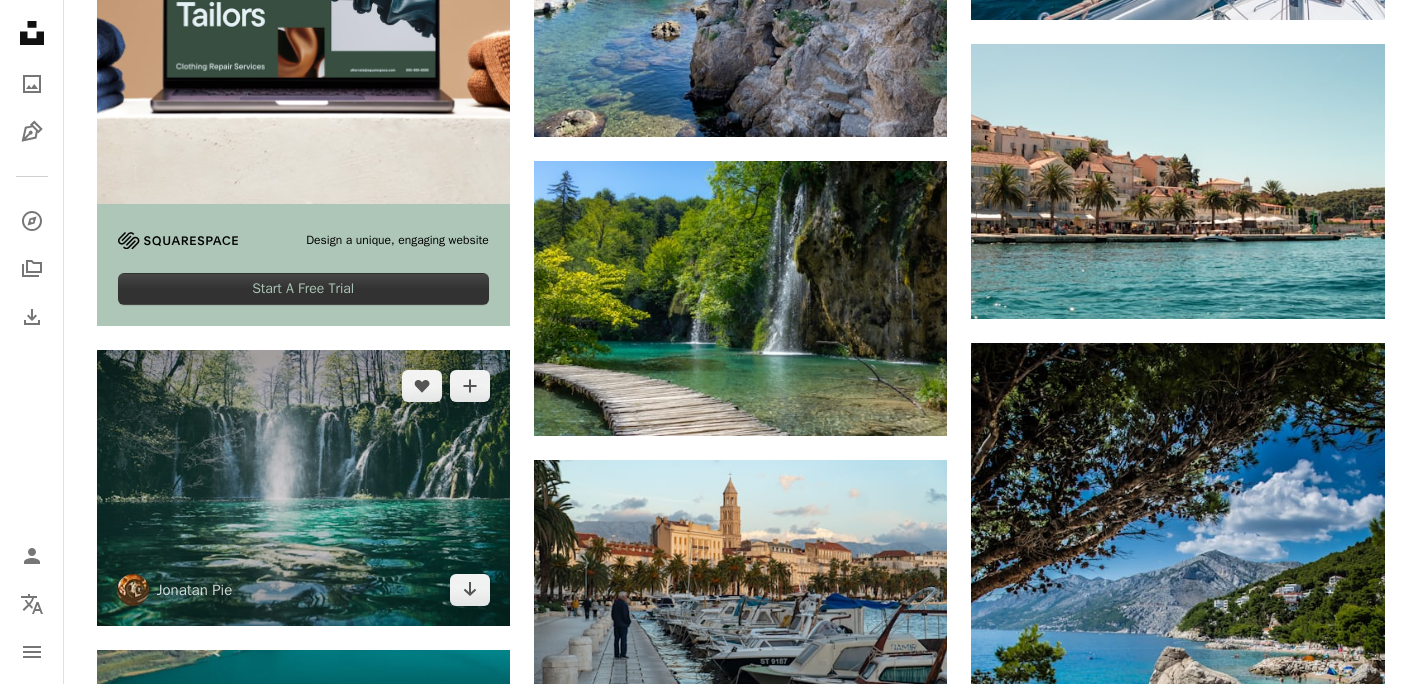 click at bounding box center [303, 488] 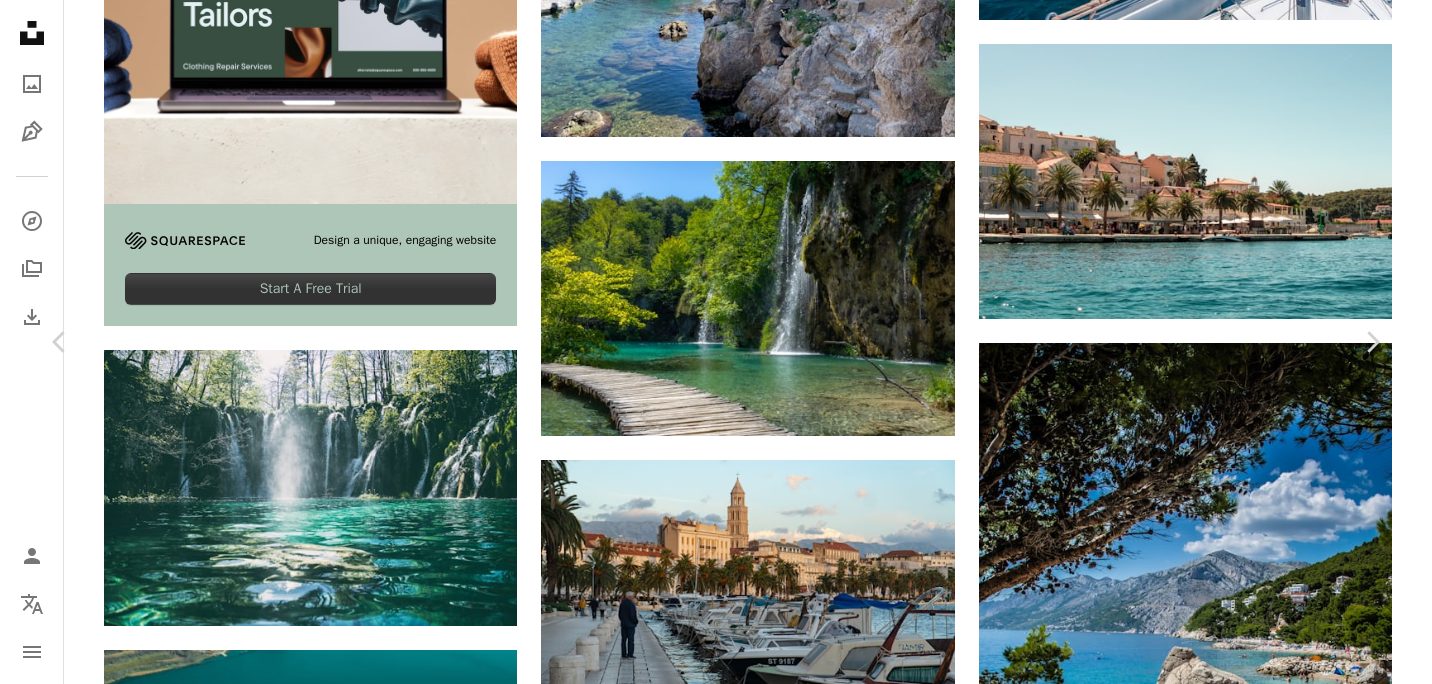 click on "Download free" at bounding box center [1183, 8488] 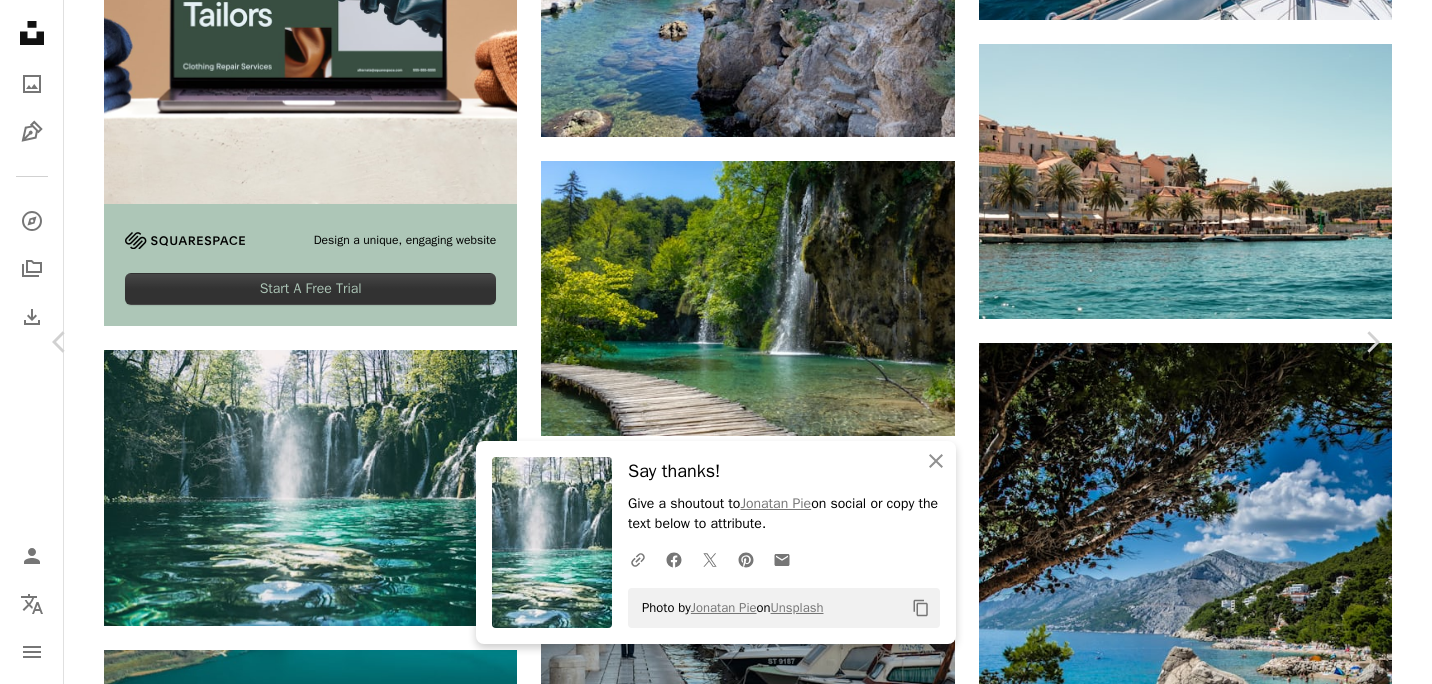 click on "An X shape" at bounding box center (20, 20) 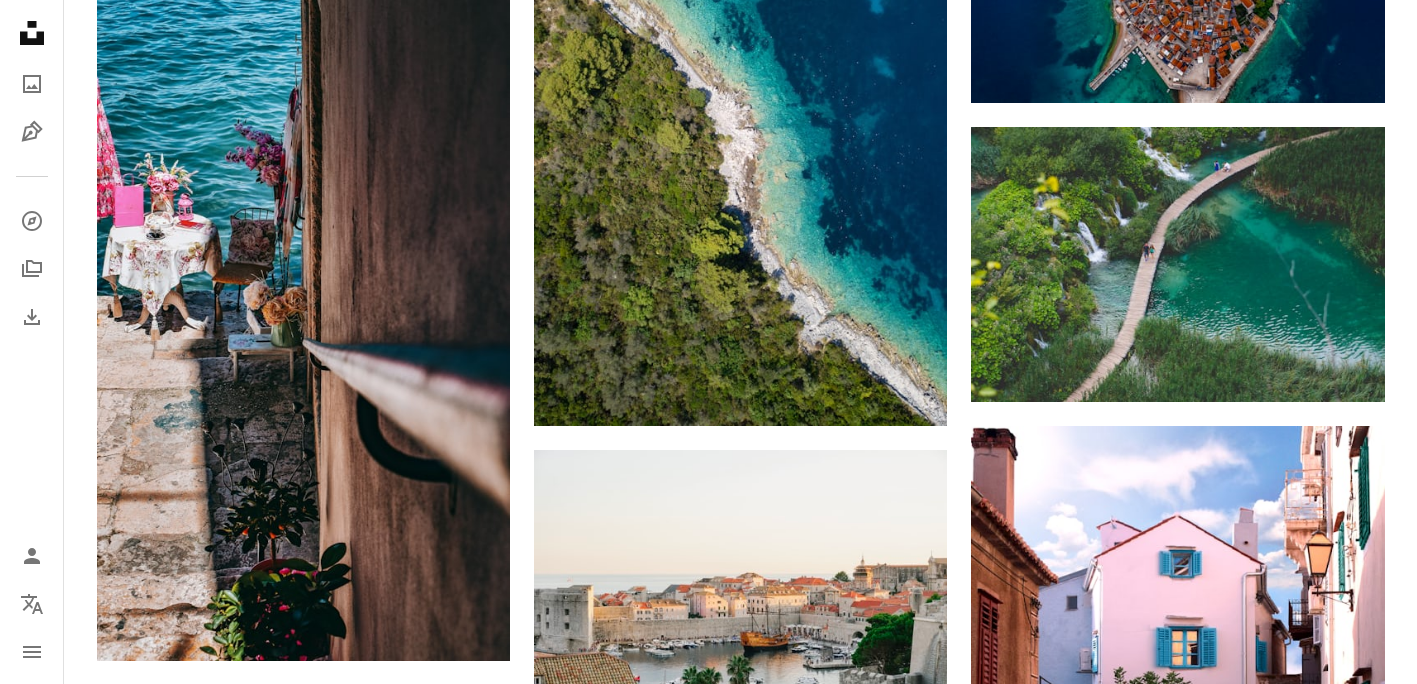 scroll, scrollTop: 3100, scrollLeft: 0, axis: vertical 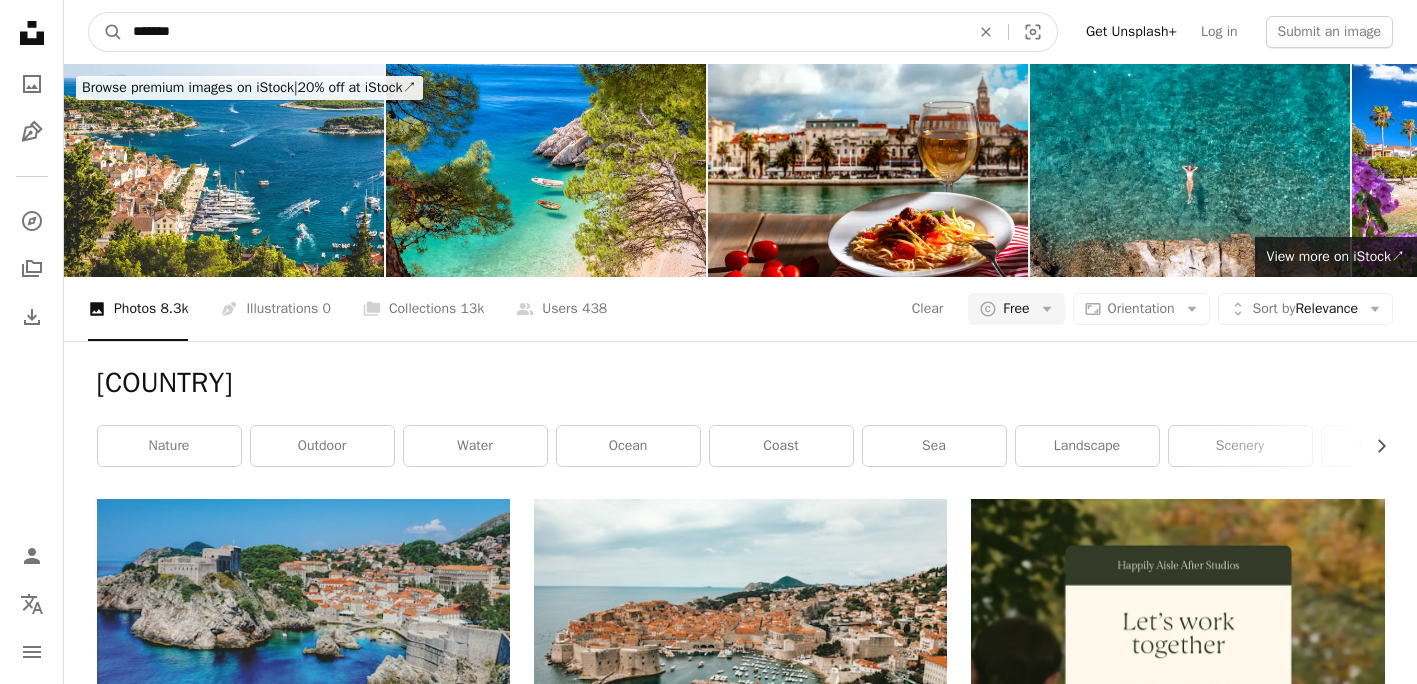 drag, startPoint x: 221, startPoint y: 29, endPoint x: -4, endPoint y: 13, distance: 225.56818 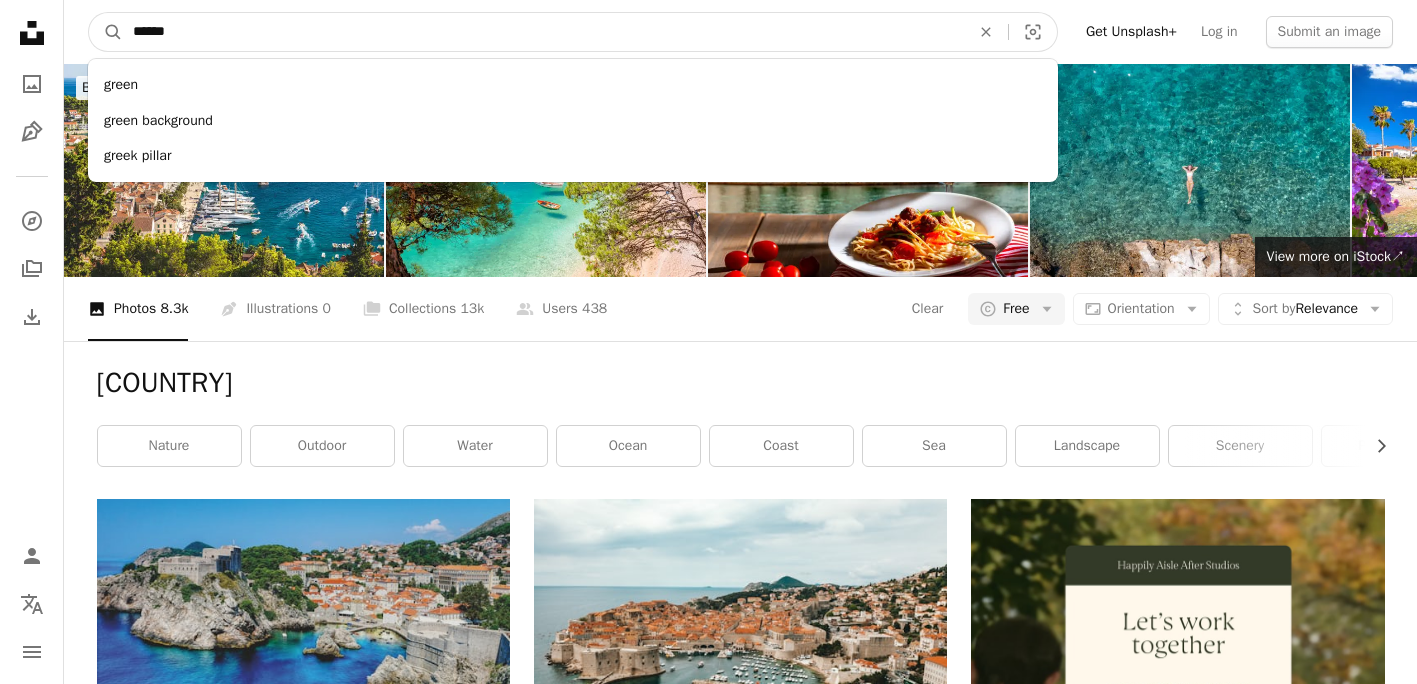 type on "******" 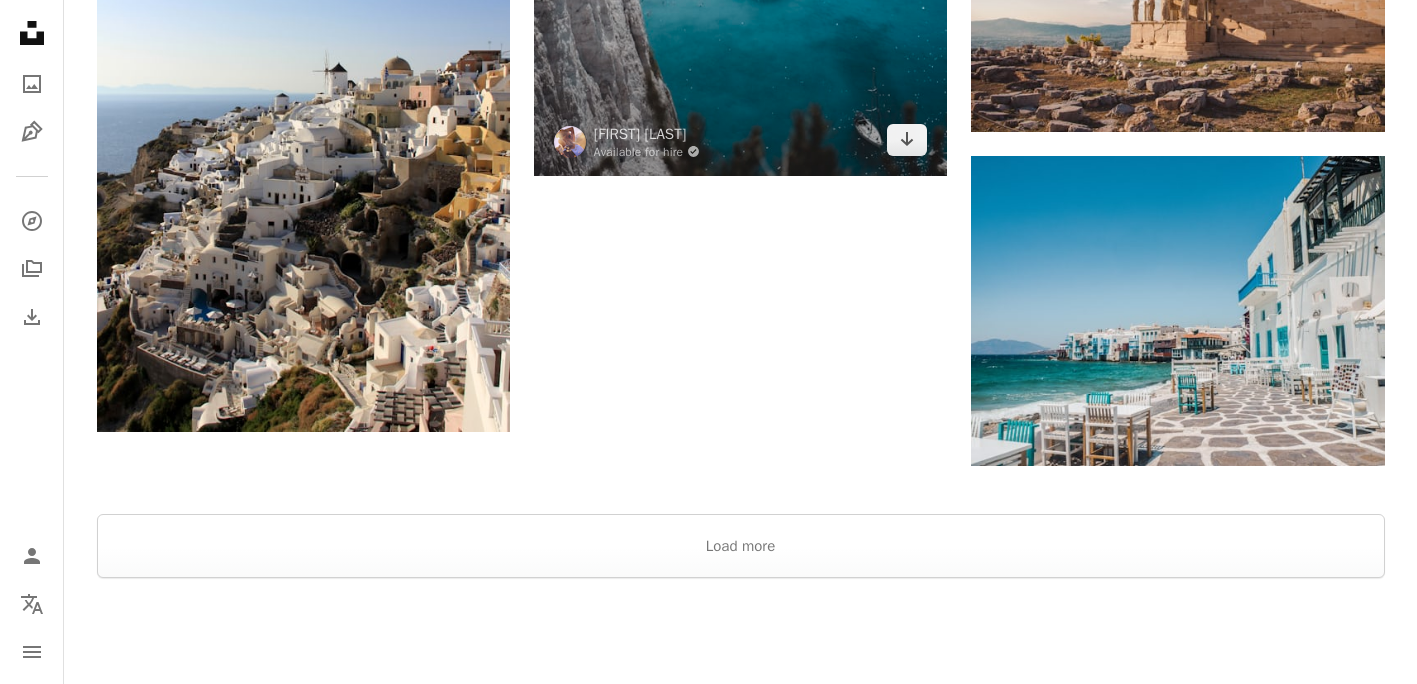 scroll, scrollTop: 3500, scrollLeft: 0, axis: vertical 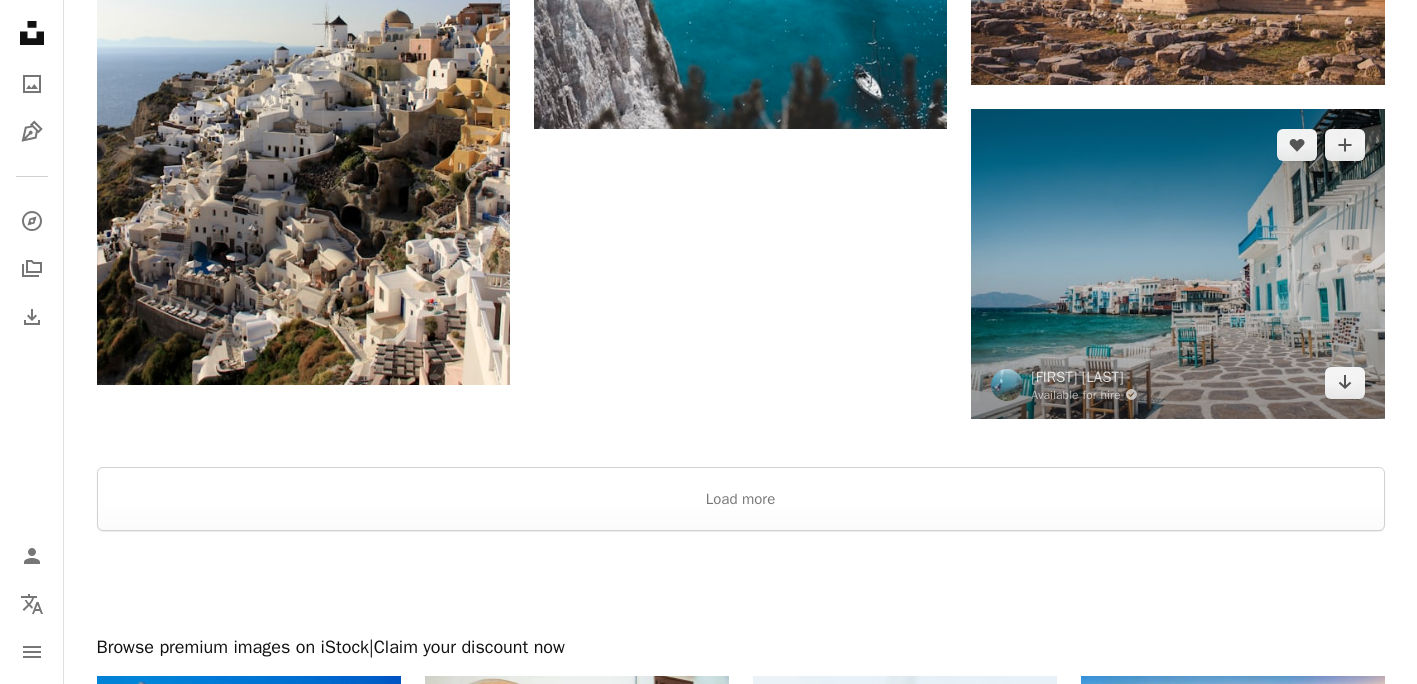 click at bounding box center [1177, 264] 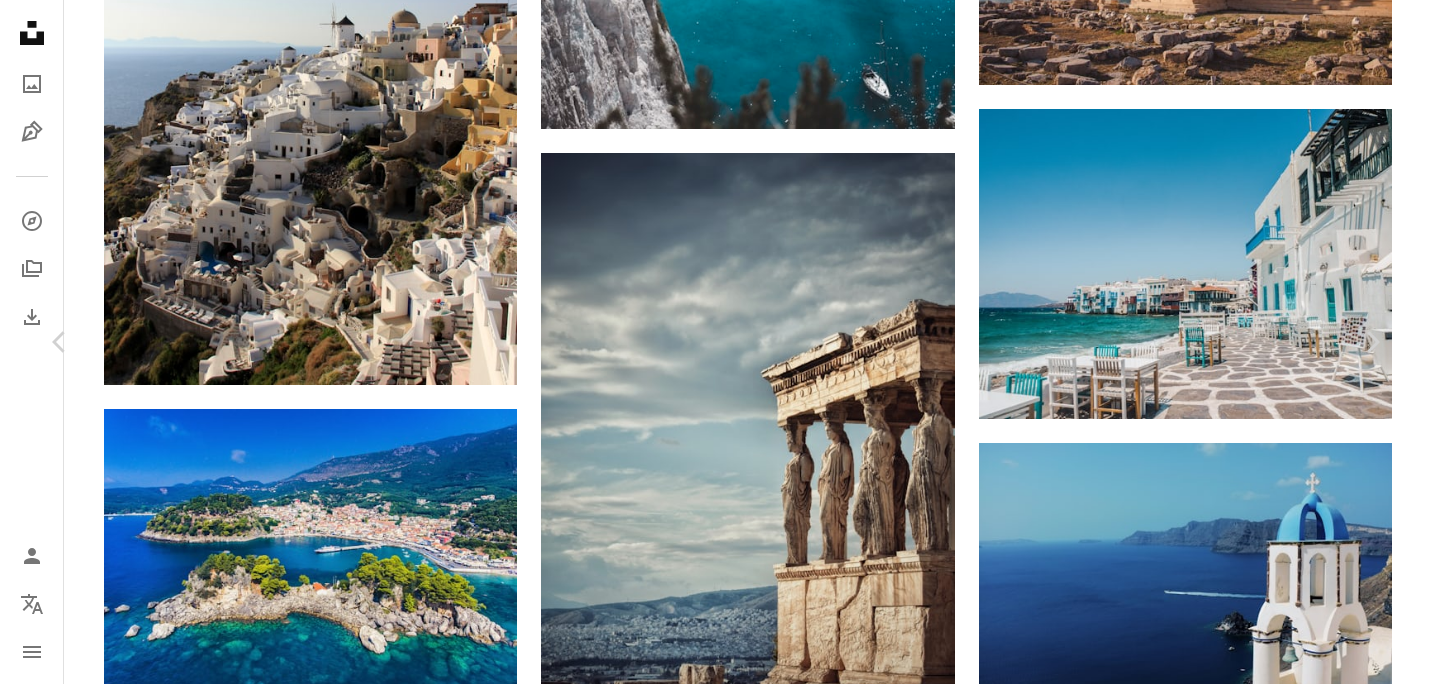 click on "An X shape" at bounding box center [20, 20] 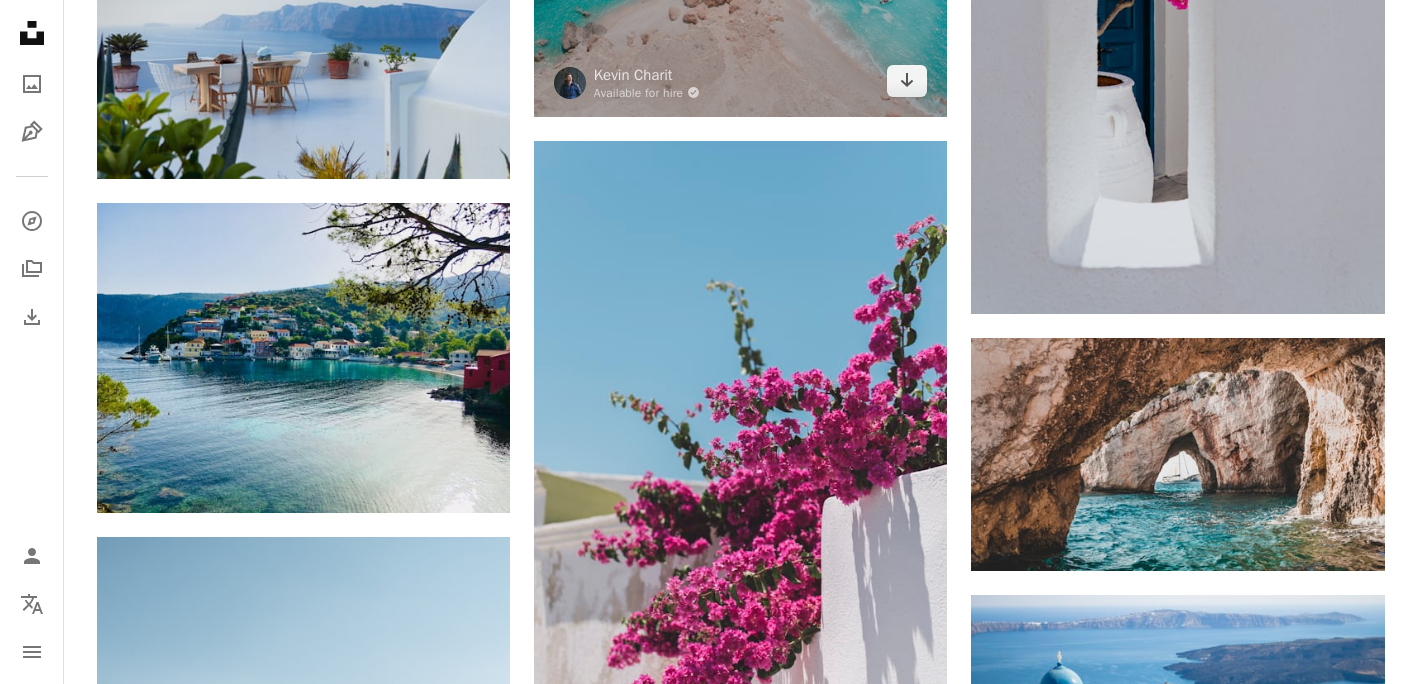 scroll, scrollTop: 5600, scrollLeft: 0, axis: vertical 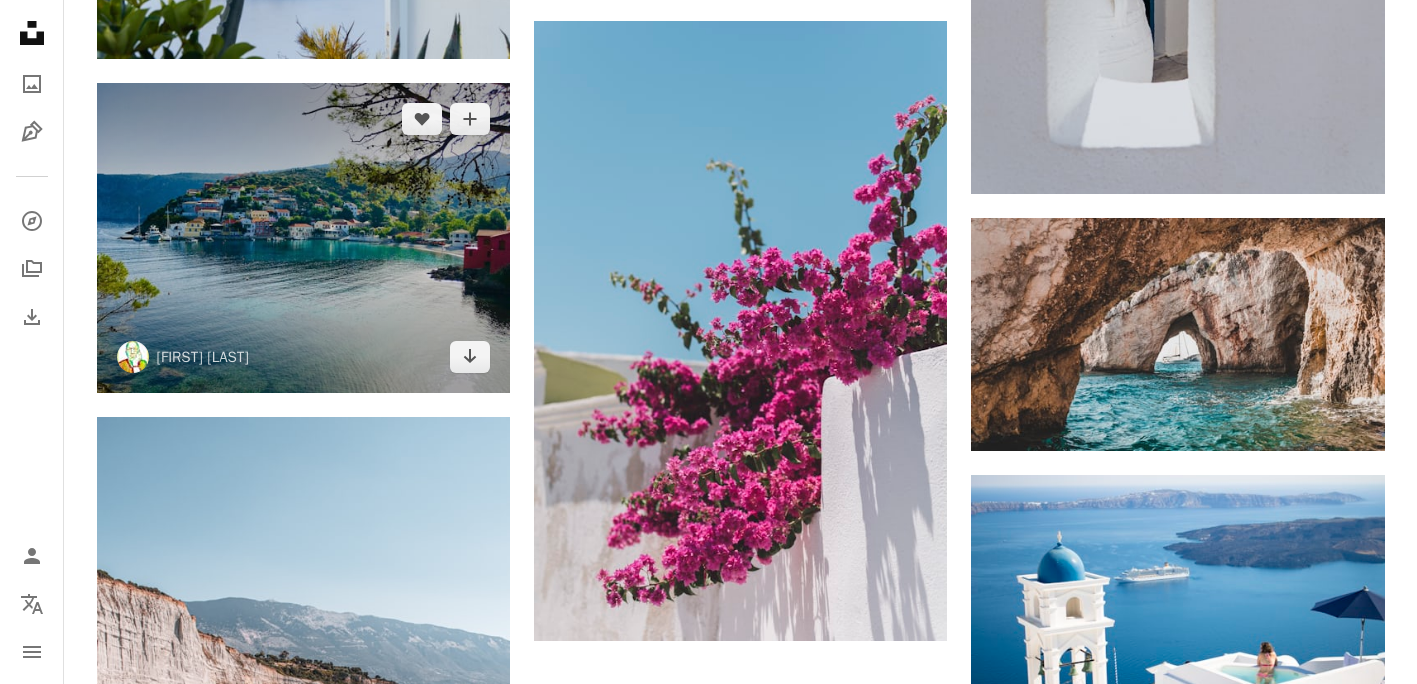 click at bounding box center [303, 238] 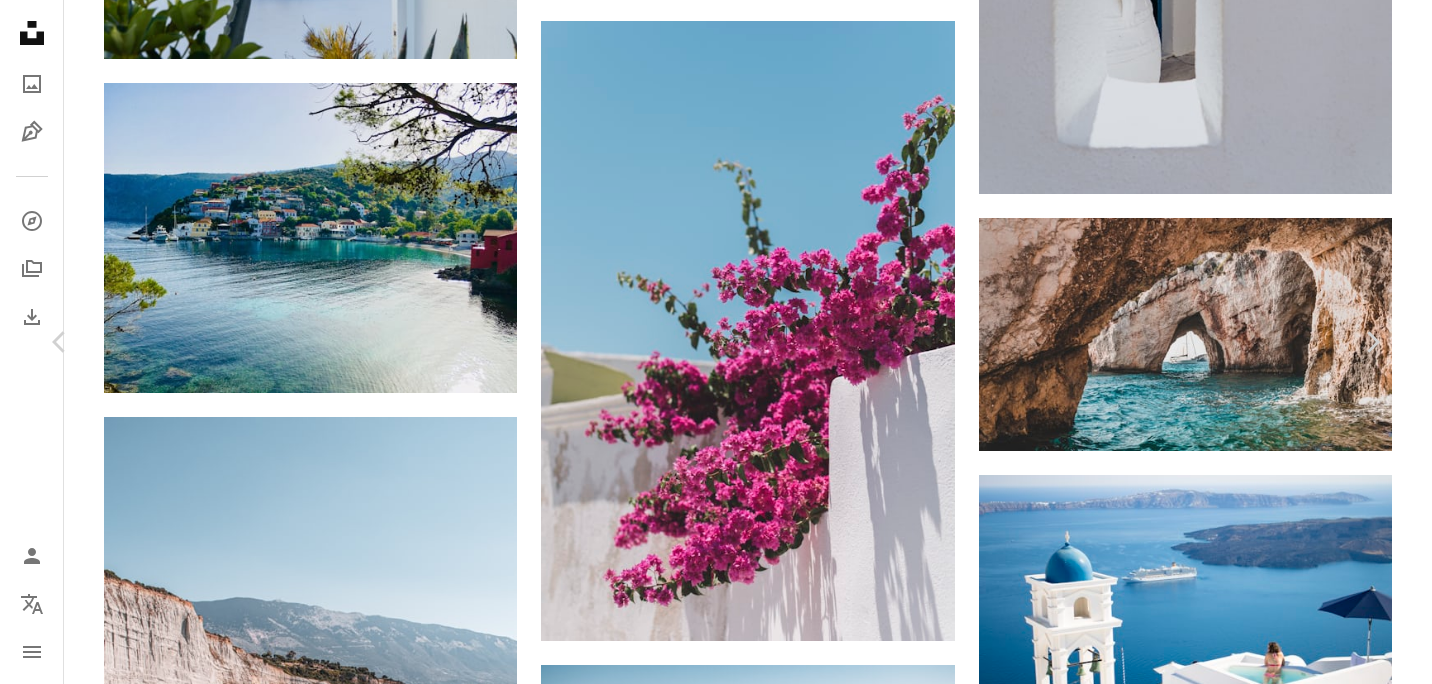 click on "An X shape" at bounding box center [20, 20] 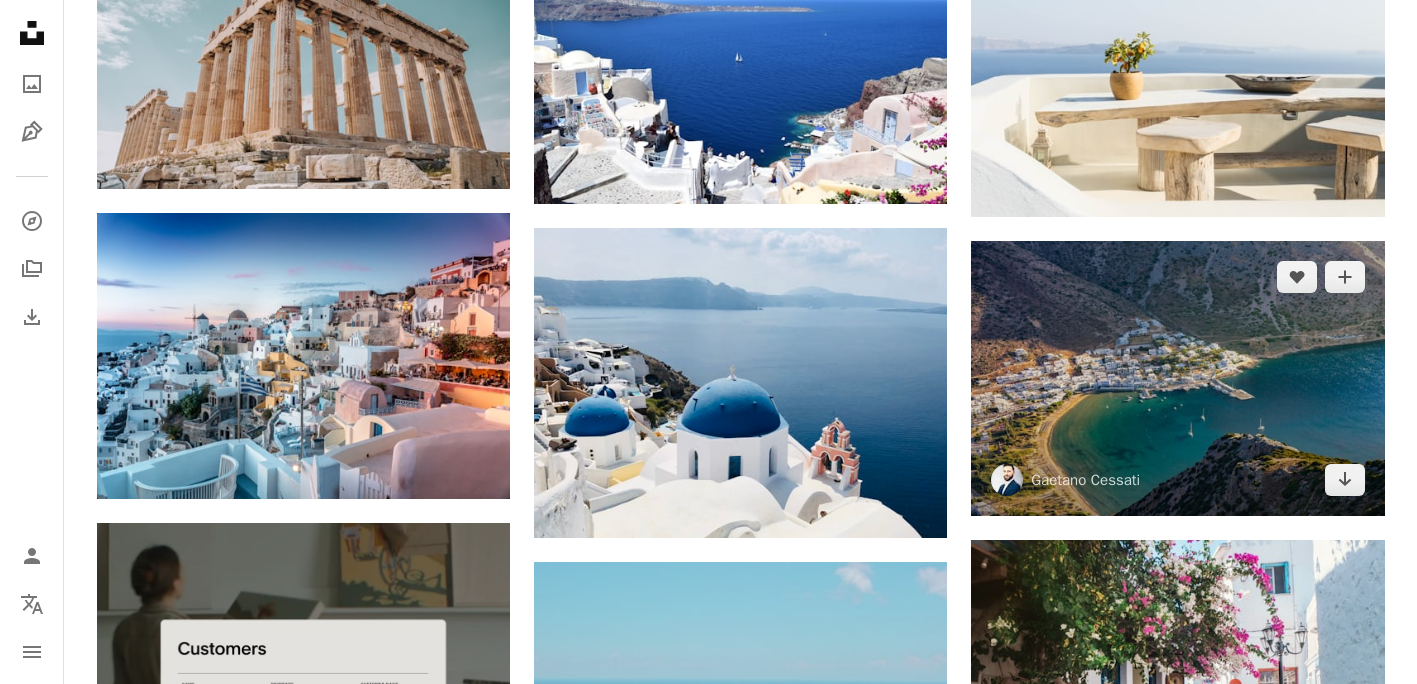 scroll, scrollTop: 3800, scrollLeft: 0, axis: vertical 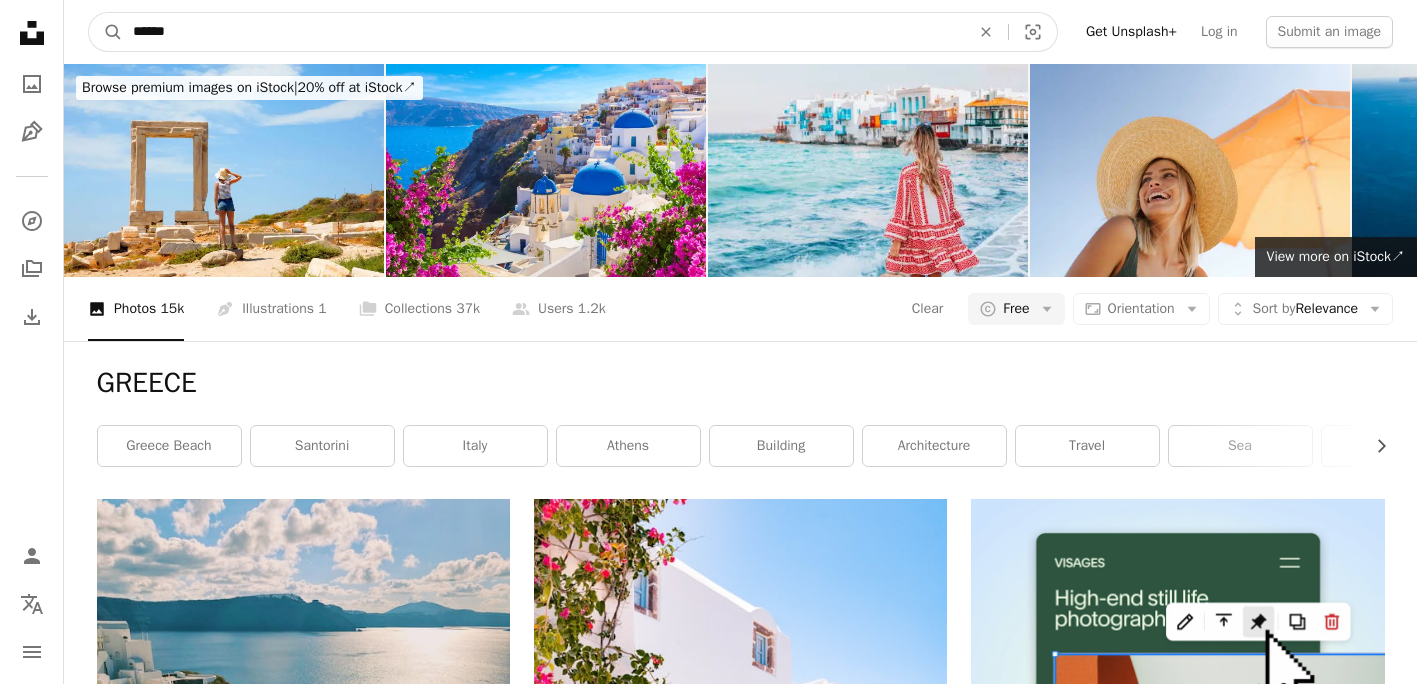 drag, startPoint x: 230, startPoint y: 20, endPoint x: 0, endPoint y: 6, distance: 230.42569 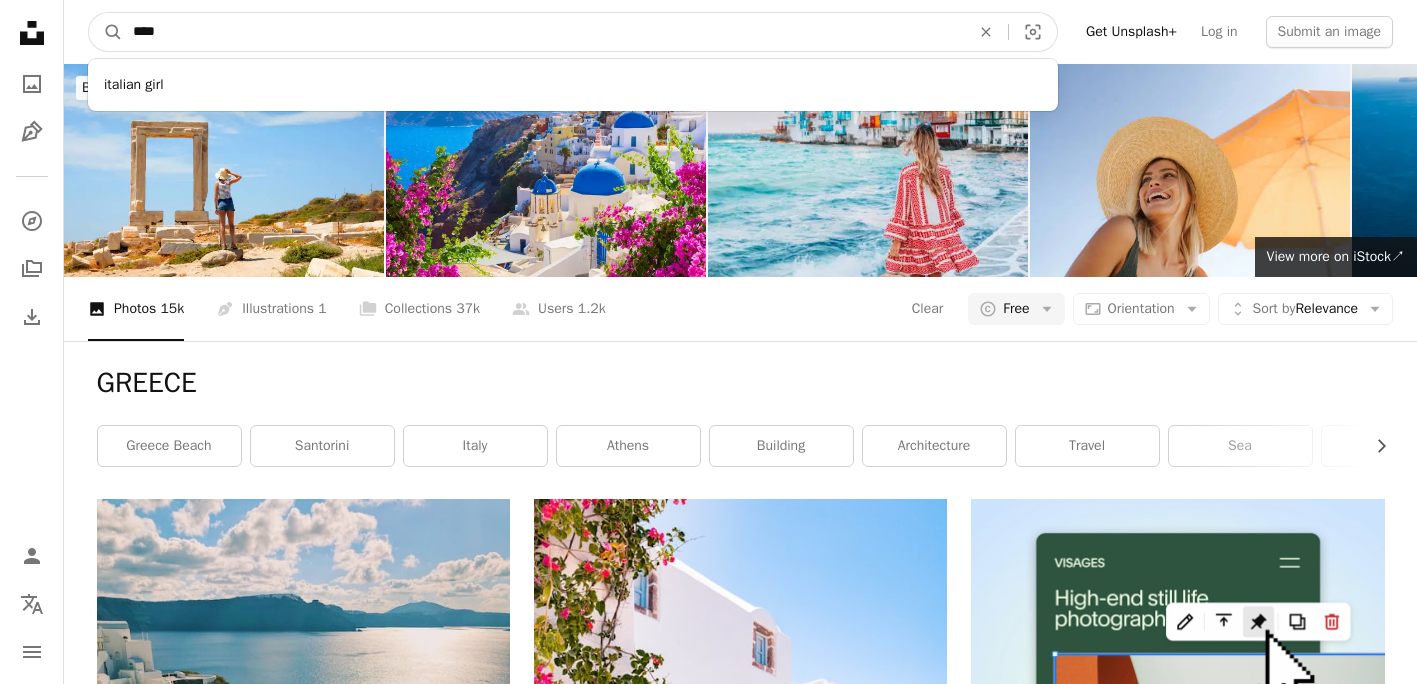 type on "*****" 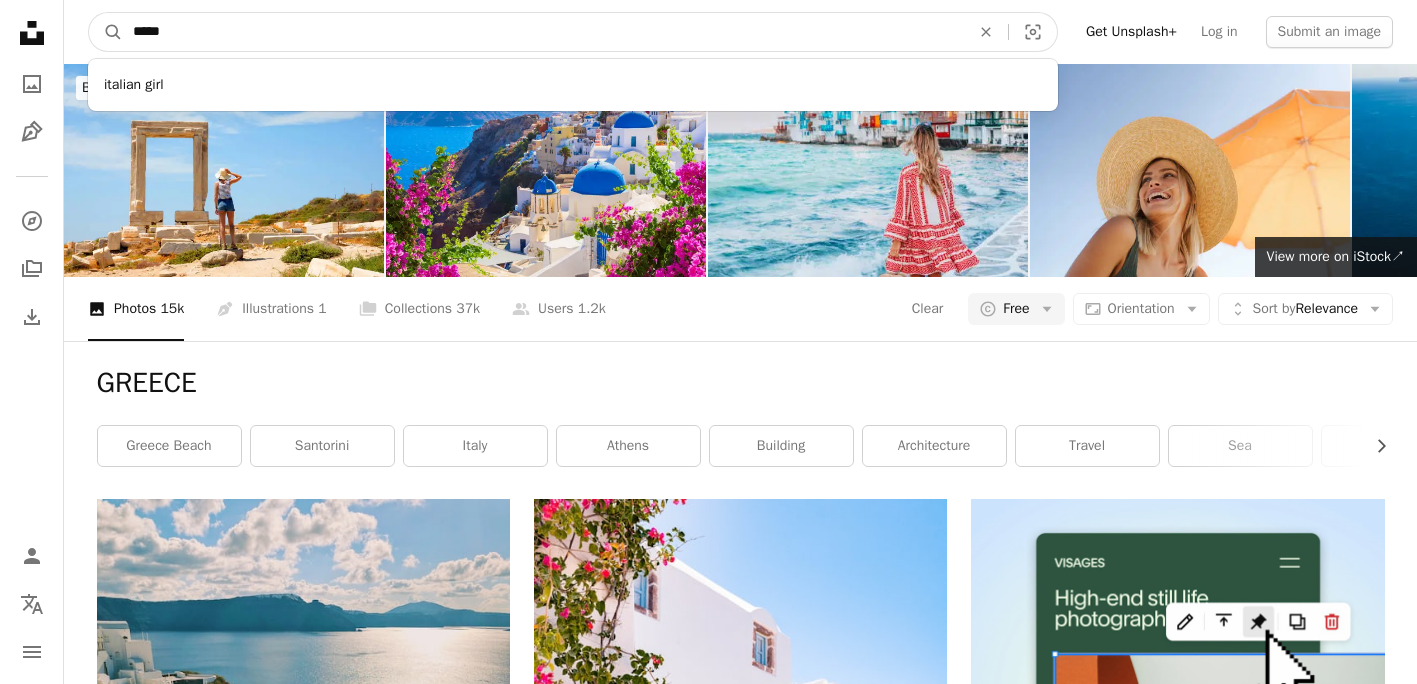 click on "A magnifying glass" at bounding box center (106, 32) 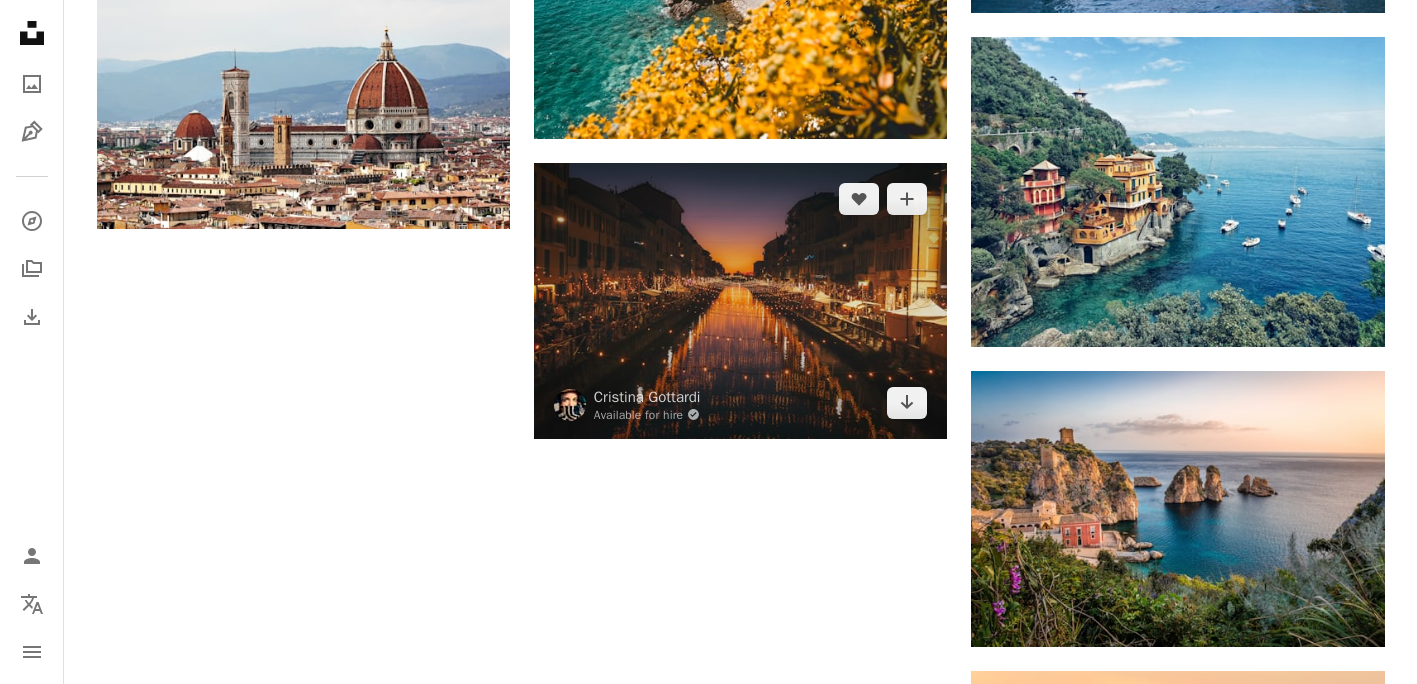 scroll, scrollTop: 2800, scrollLeft: 0, axis: vertical 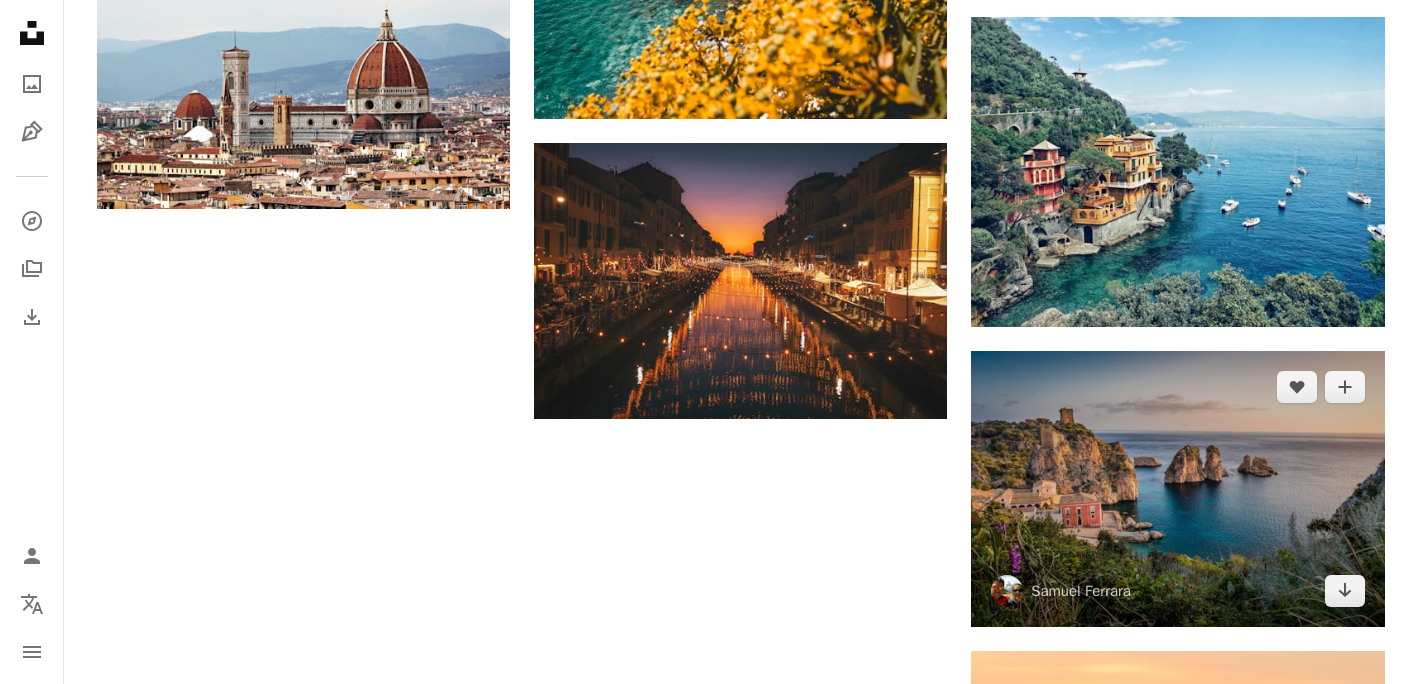 click at bounding box center (1177, 489) 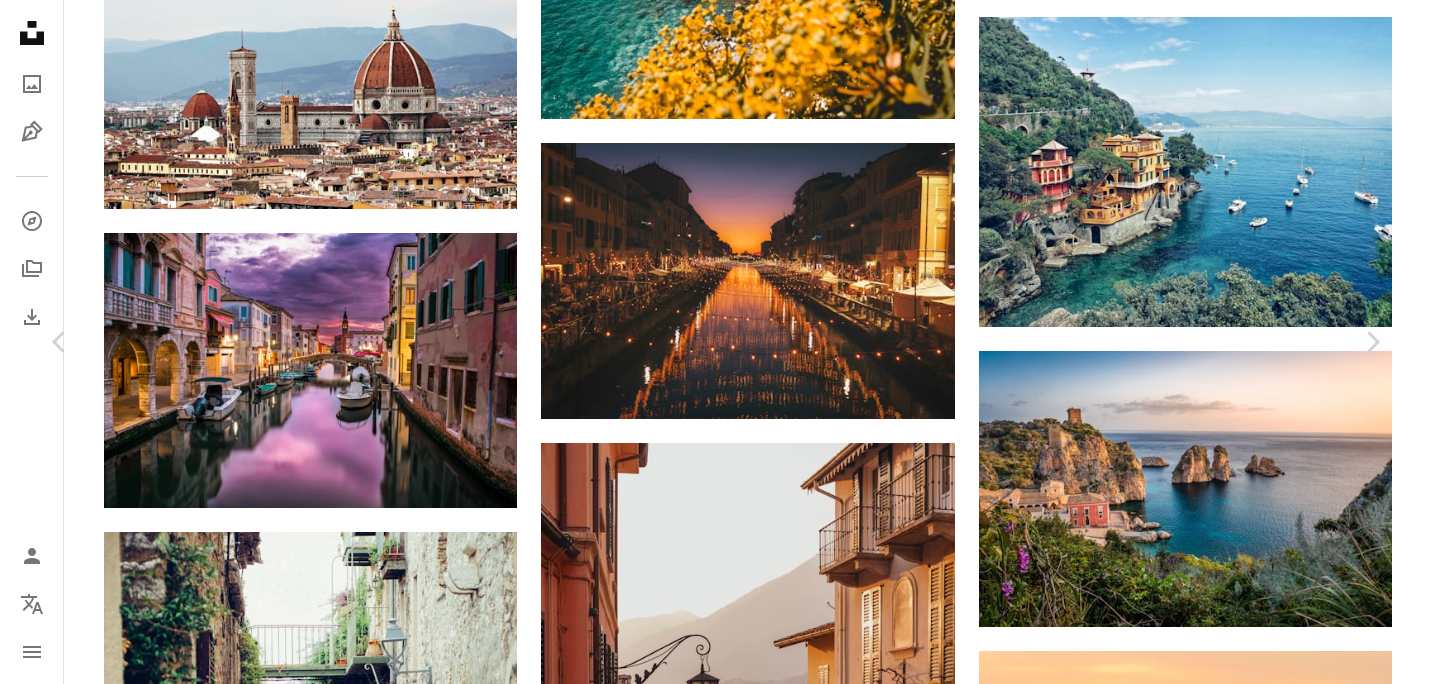click on "Download free" at bounding box center [1183, 5261] 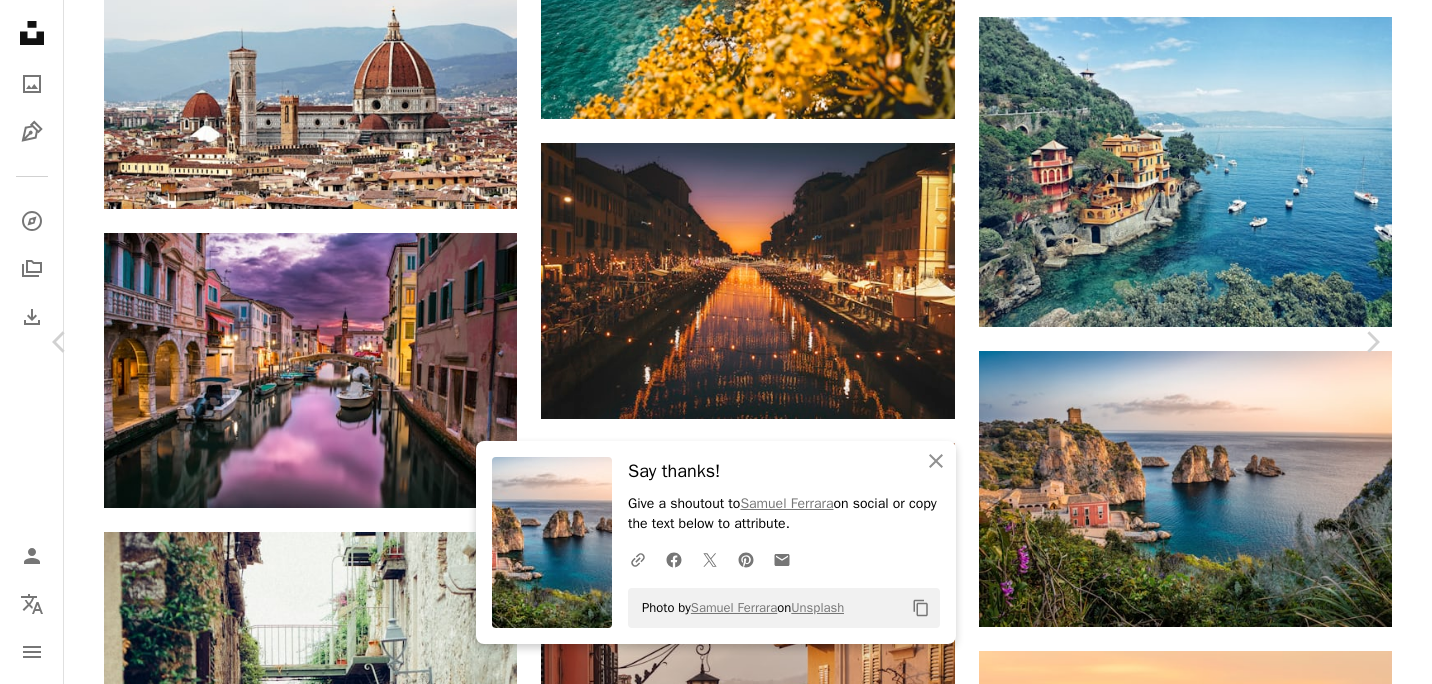 click on "An X shape" at bounding box center [20, 20] 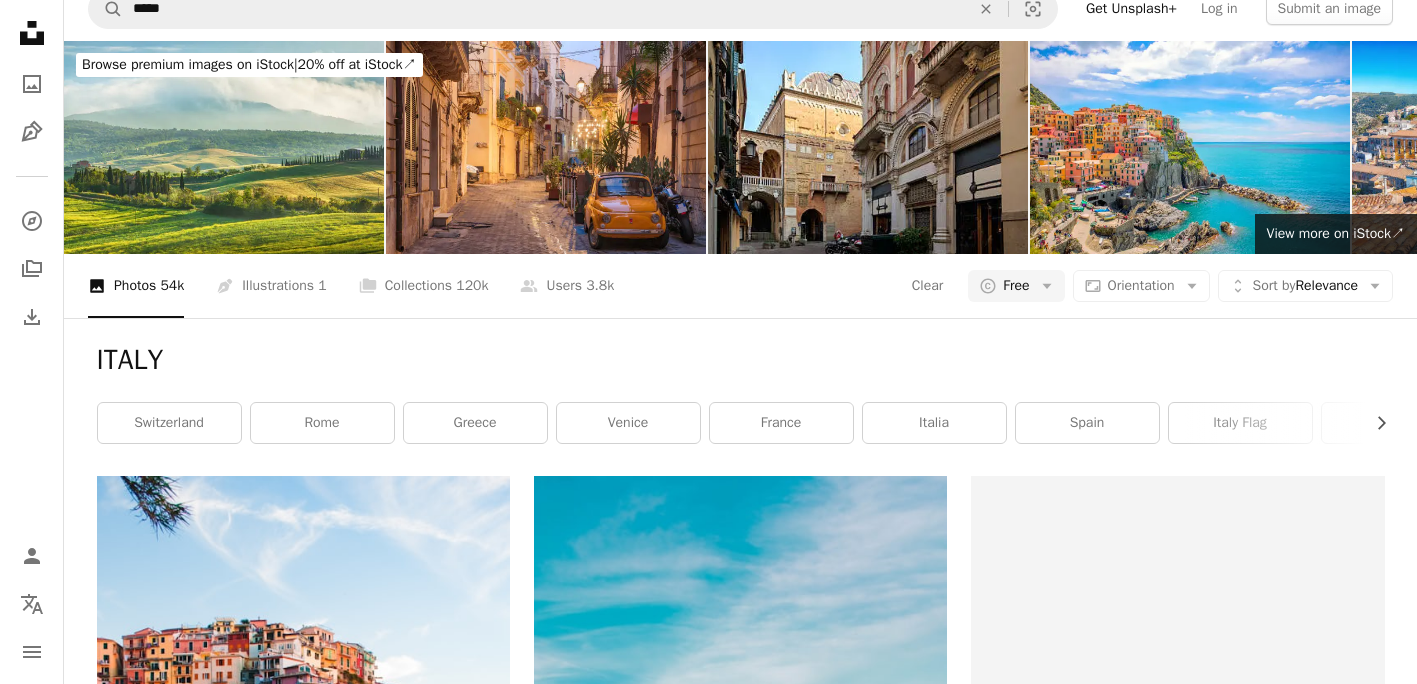 scroll, scrollTop: 0, scrollLeft: 0, axis: both 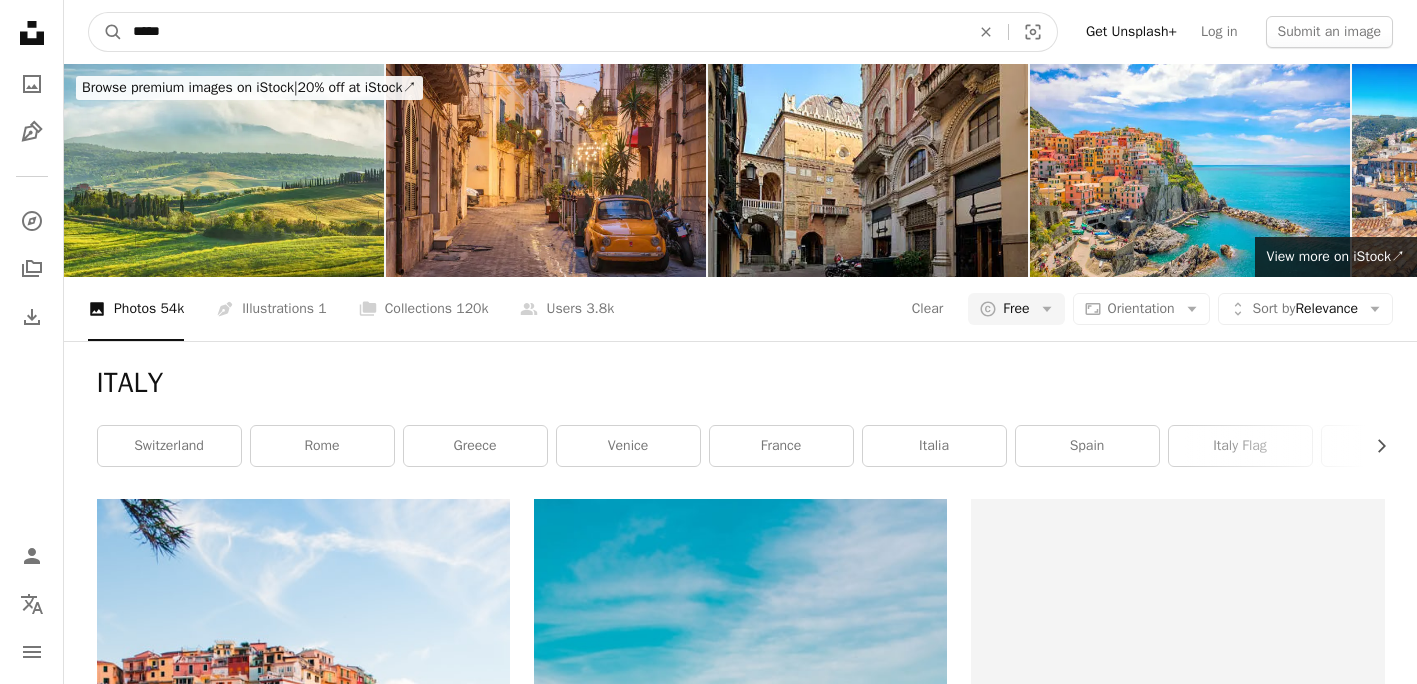 drag, startPoint x: 172, startPoint y: 26, endPoint x: 0, endPoint y: 5, distance: 173.27724 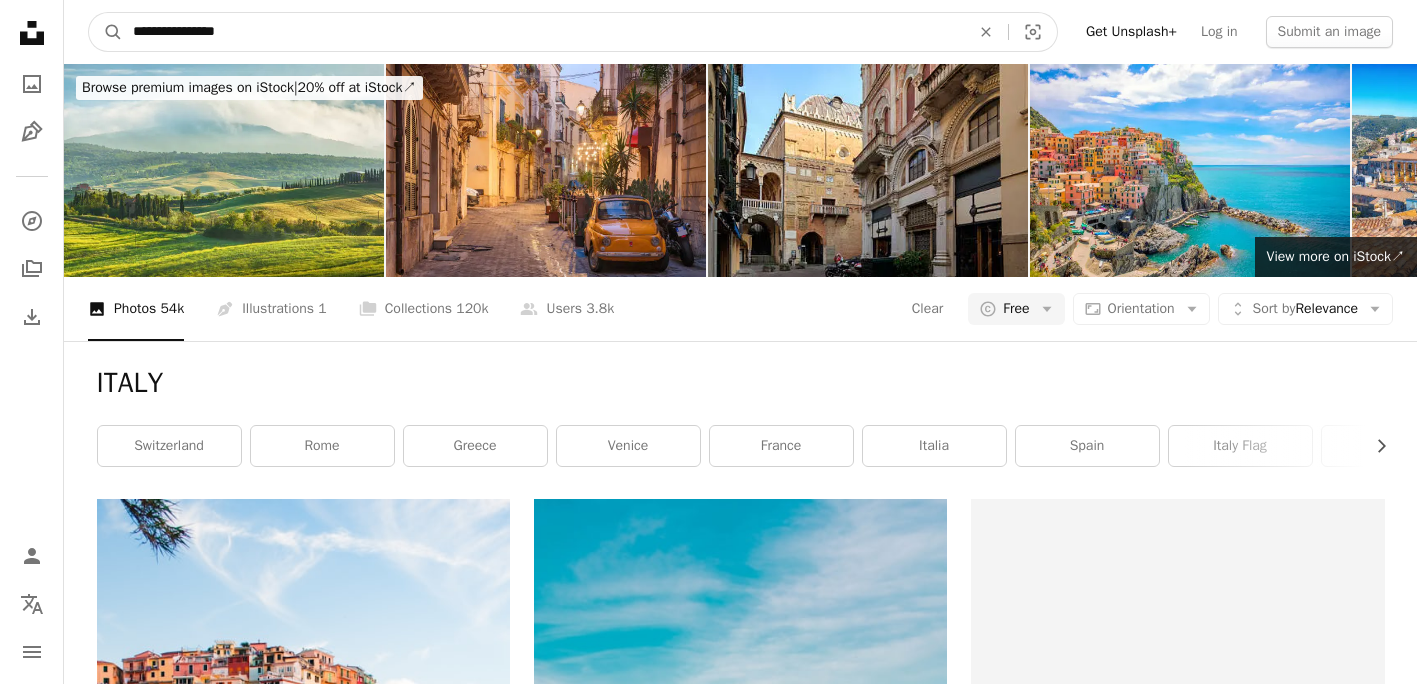type on "**********" 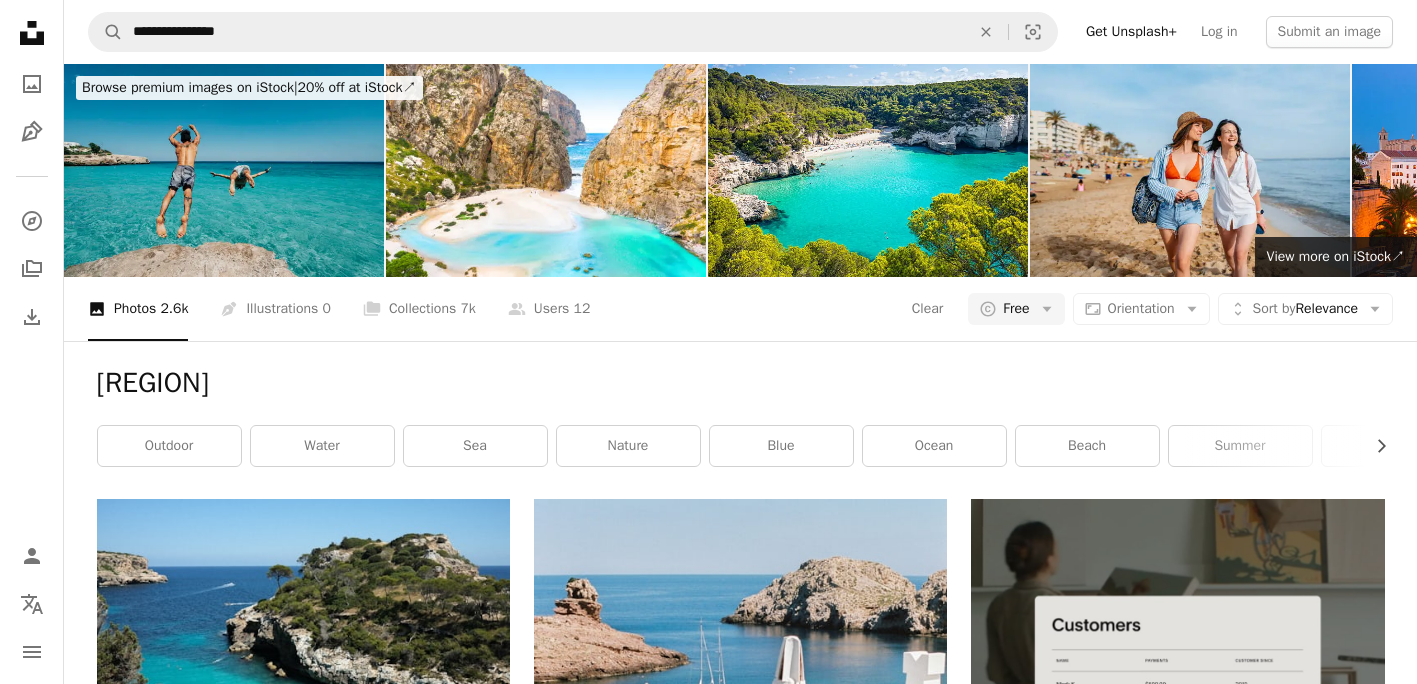 click at bounding box center [224, 170] 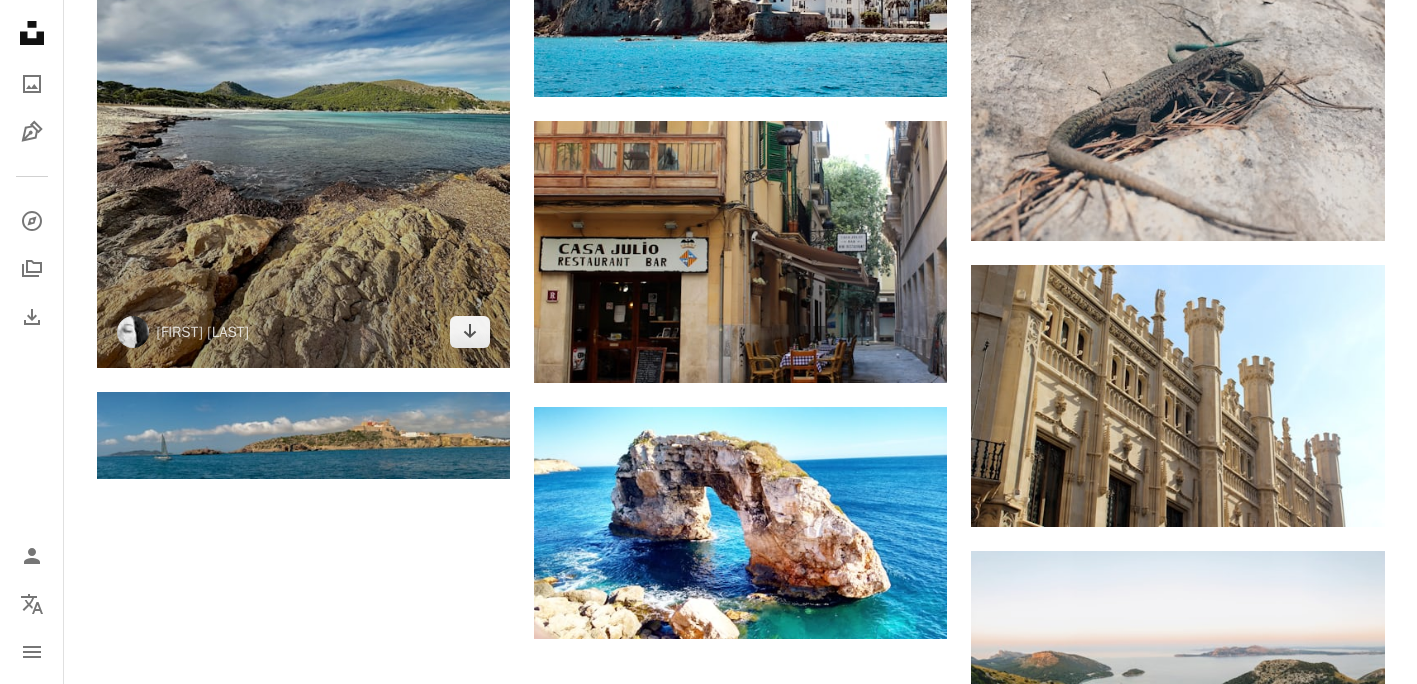 scroll, scrollTop: 2400, scrollLeft: 0, axis: vertical 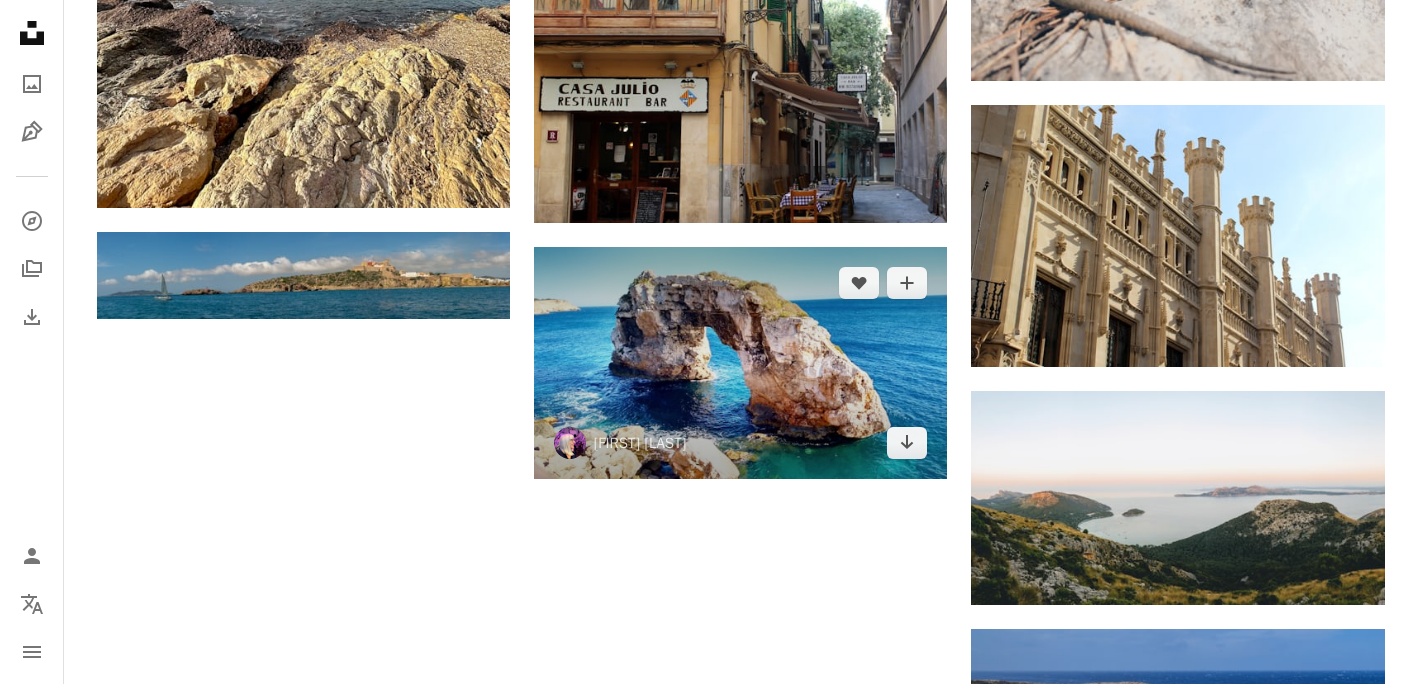 click at bounding box center [740, 363] 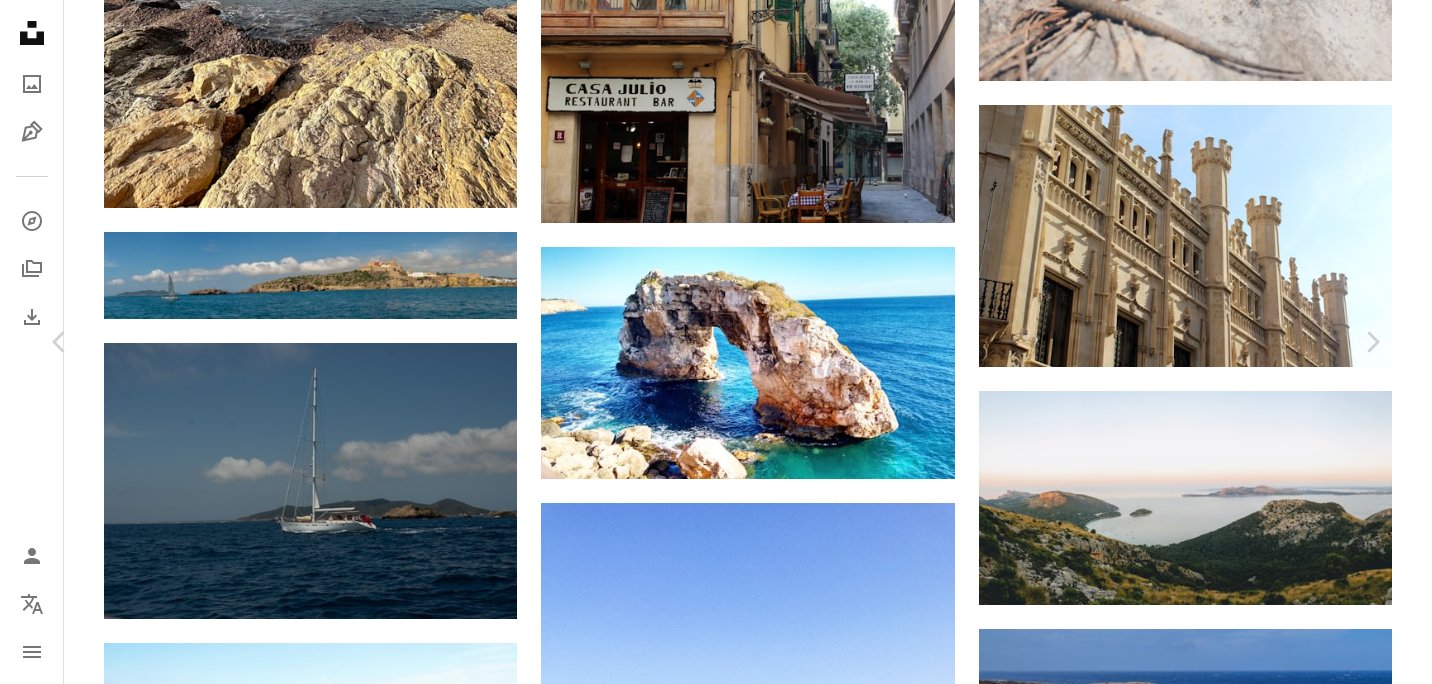 click on "Download free" at bounding box center (1183, 4450) 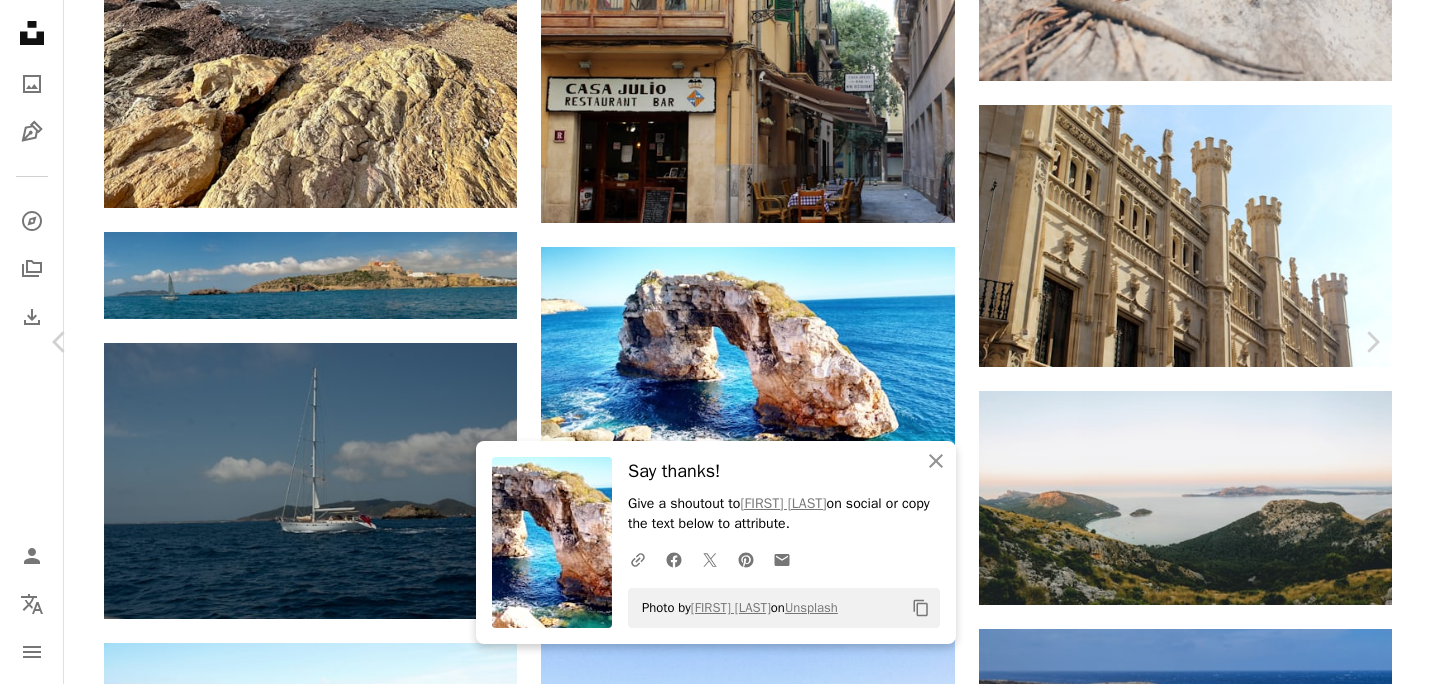 click on "An X shape" at bounding box center (20, 20) 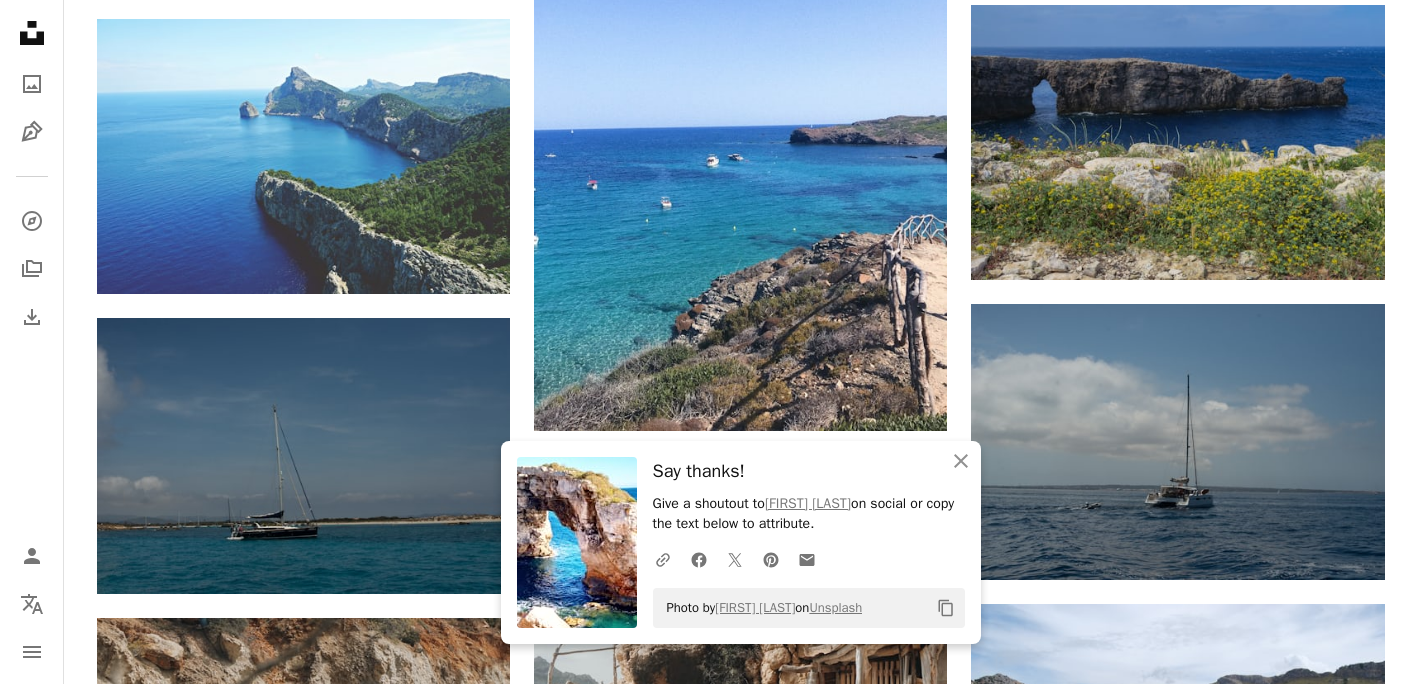 scroll, scrollTop: 3000, scrollLeft: 0, axis: vertical 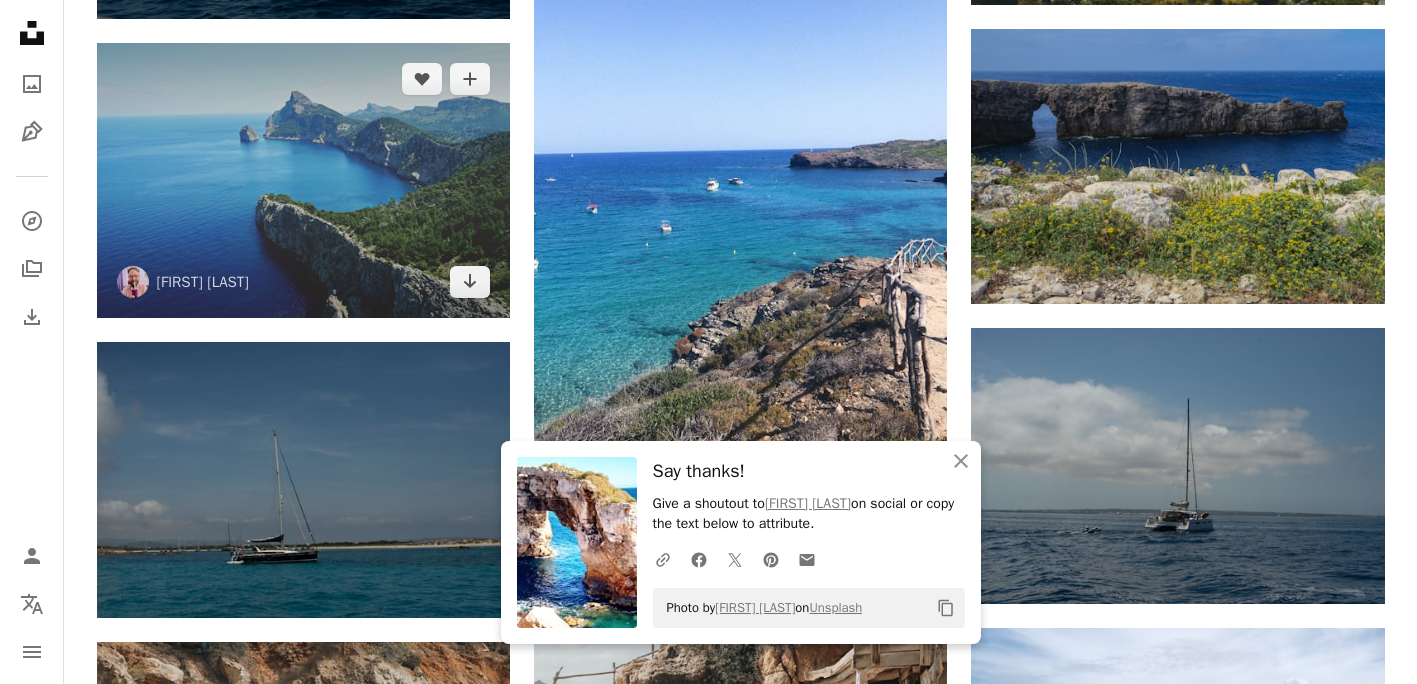 click at bounding box center (303, 180) 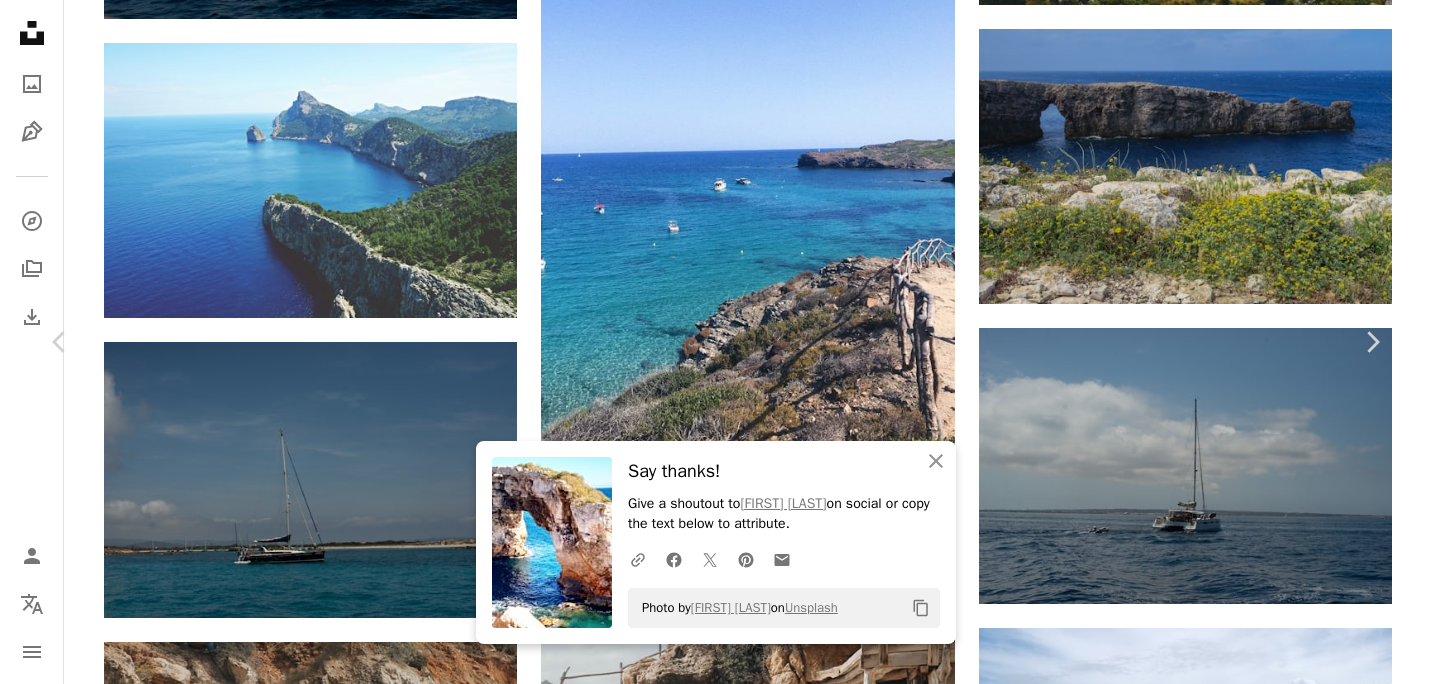 click on "An X shape" at bounding box center (20, 20) 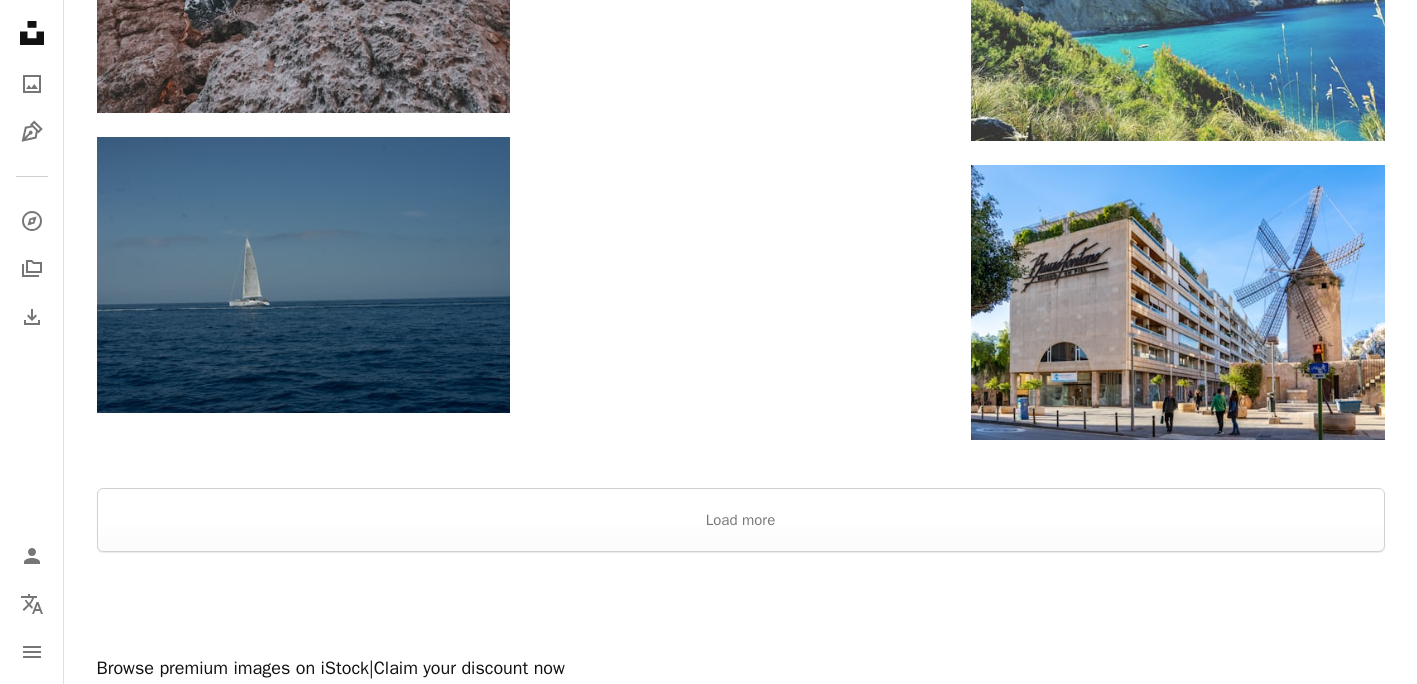 scroll, scrollTop: 5600, scrollLeft: 0, axis: vertical 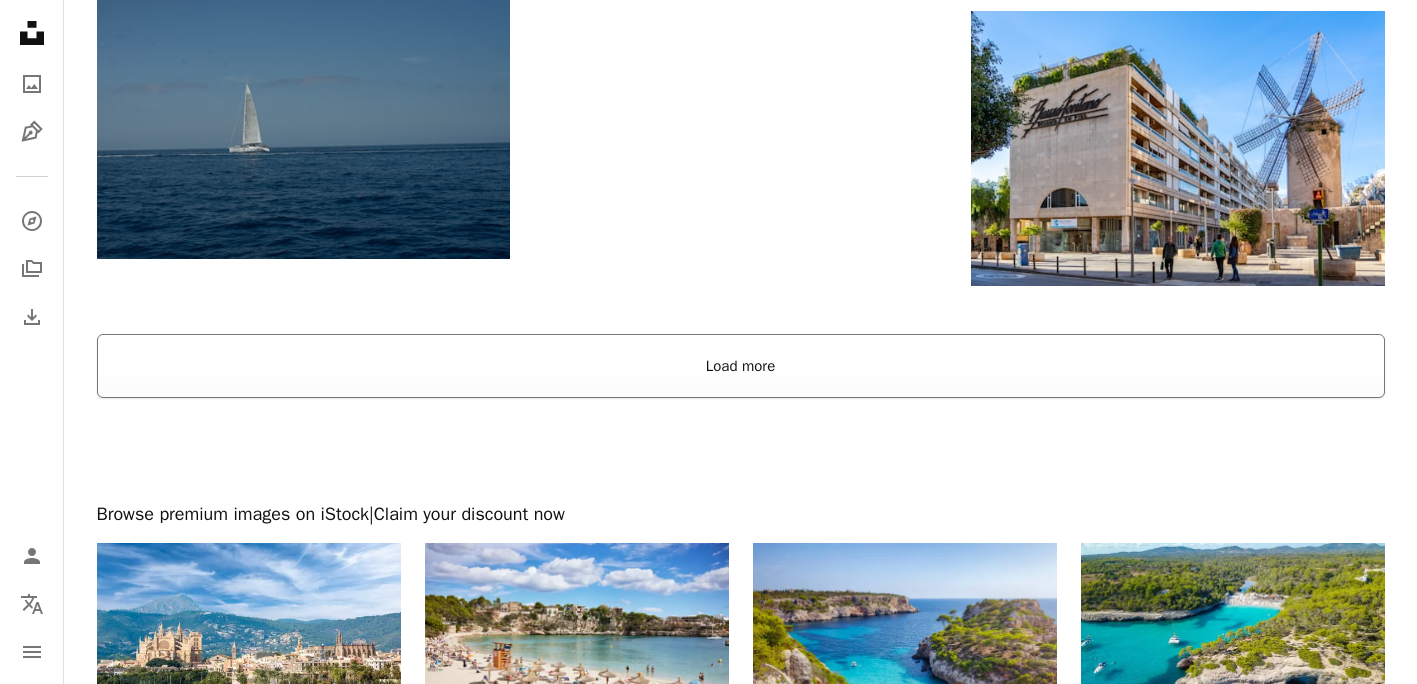 click on "Load more" at bounding box center (741, 366) 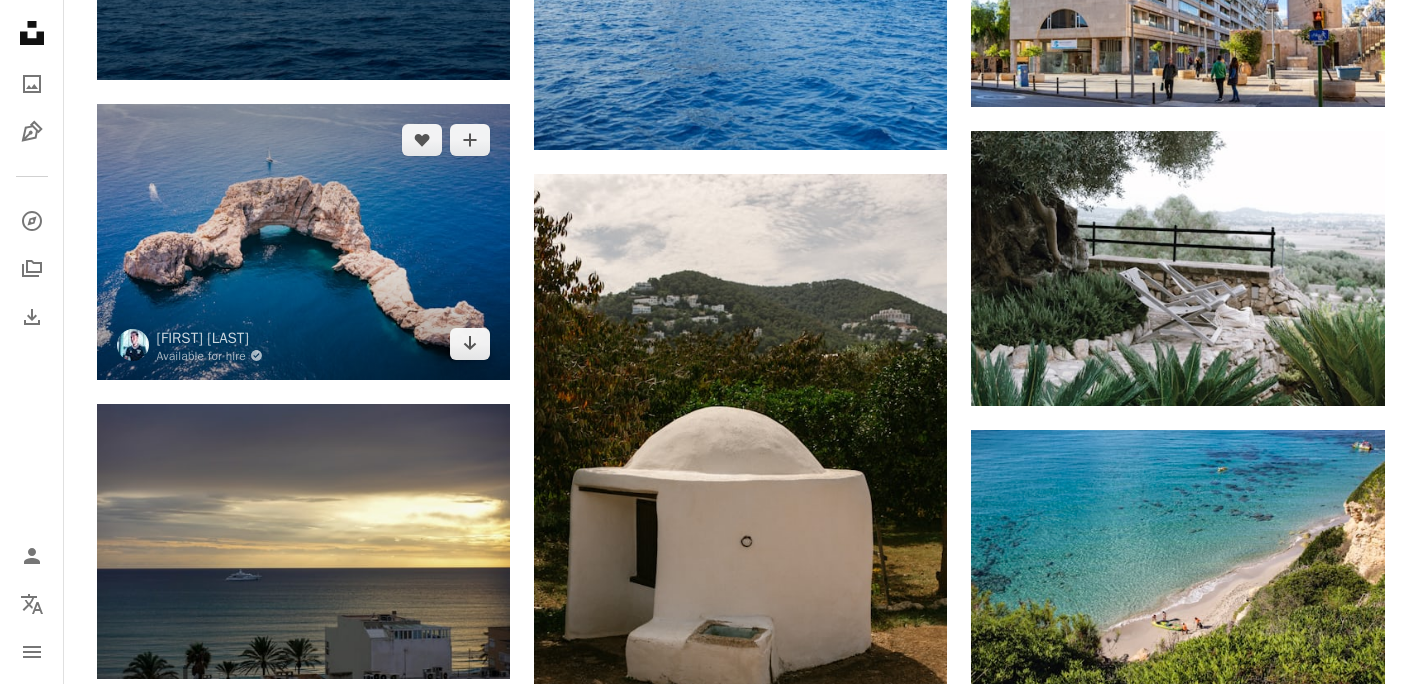 scroll, scrollTop: 5700, scrollLeft: 0, axis: vertical 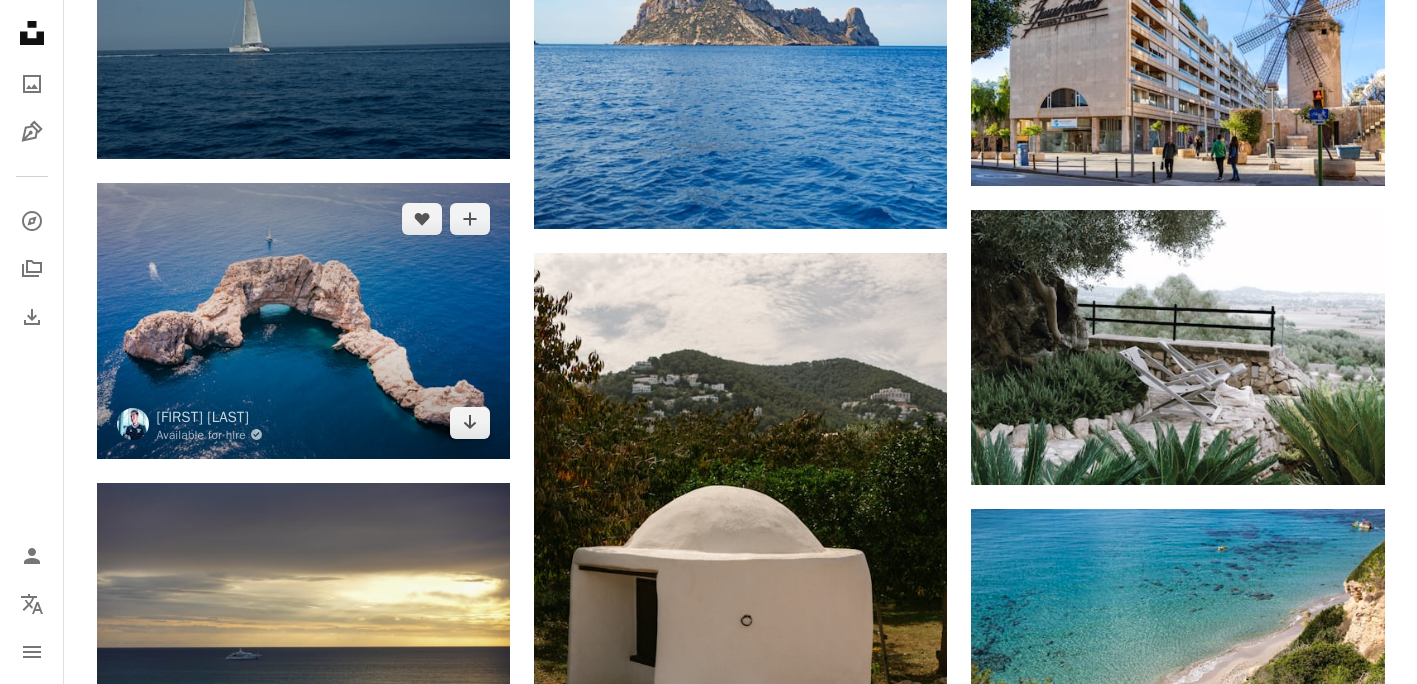 click at bounding box center [303, 320] 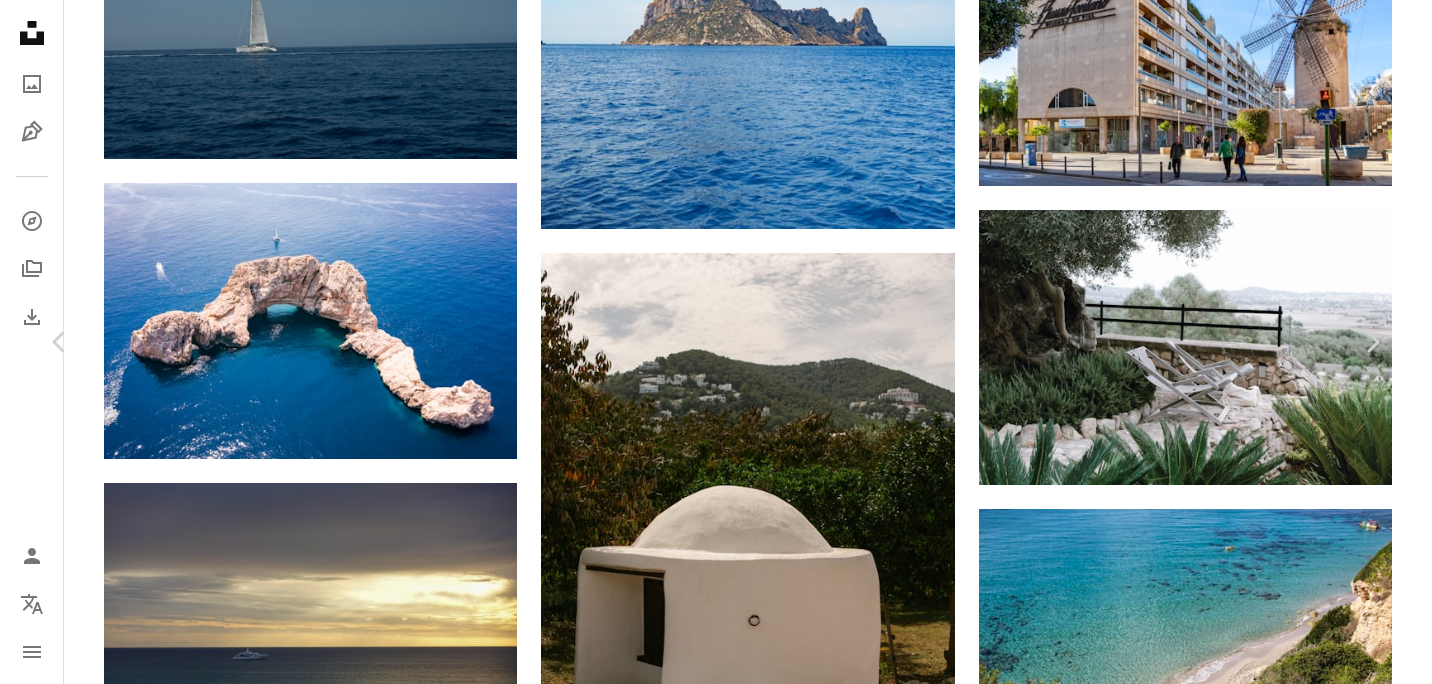 click on "Download free" at bounding box center [1183, 3125] 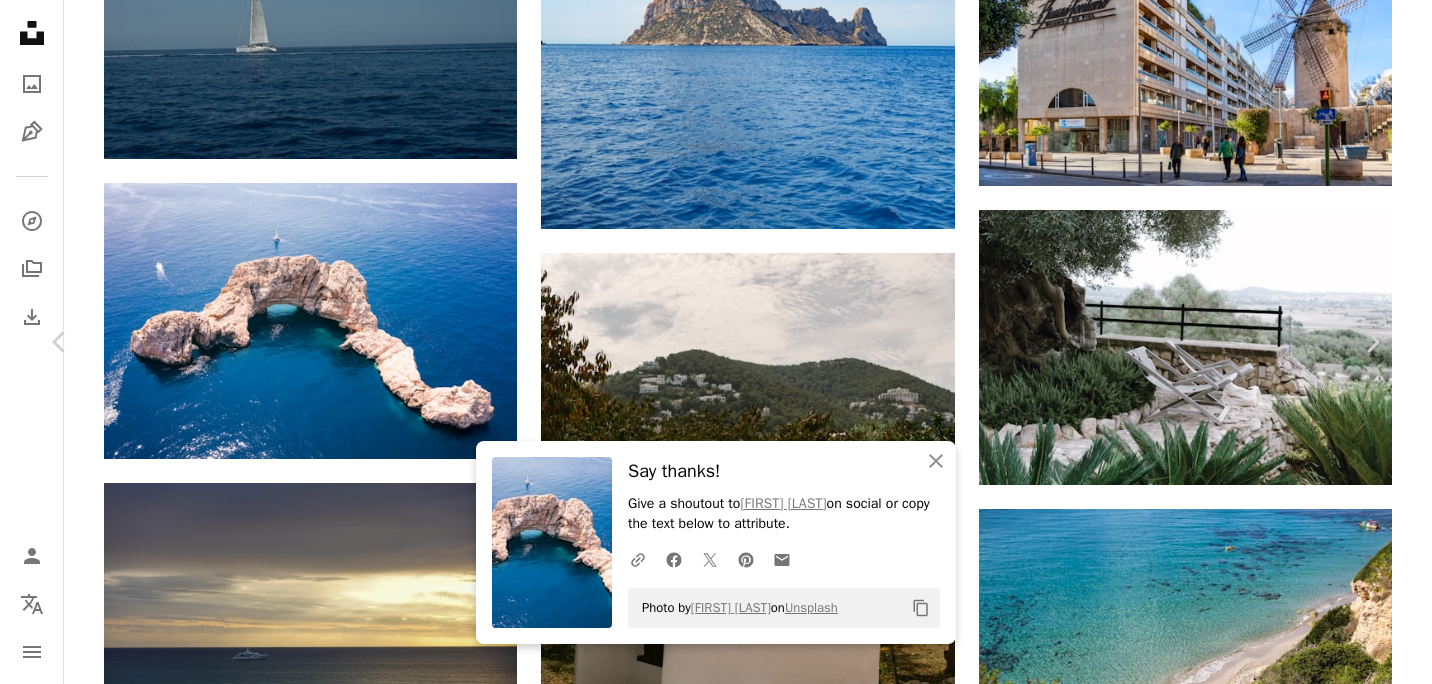 click on "An X shape" at bounding box center [20, 20] 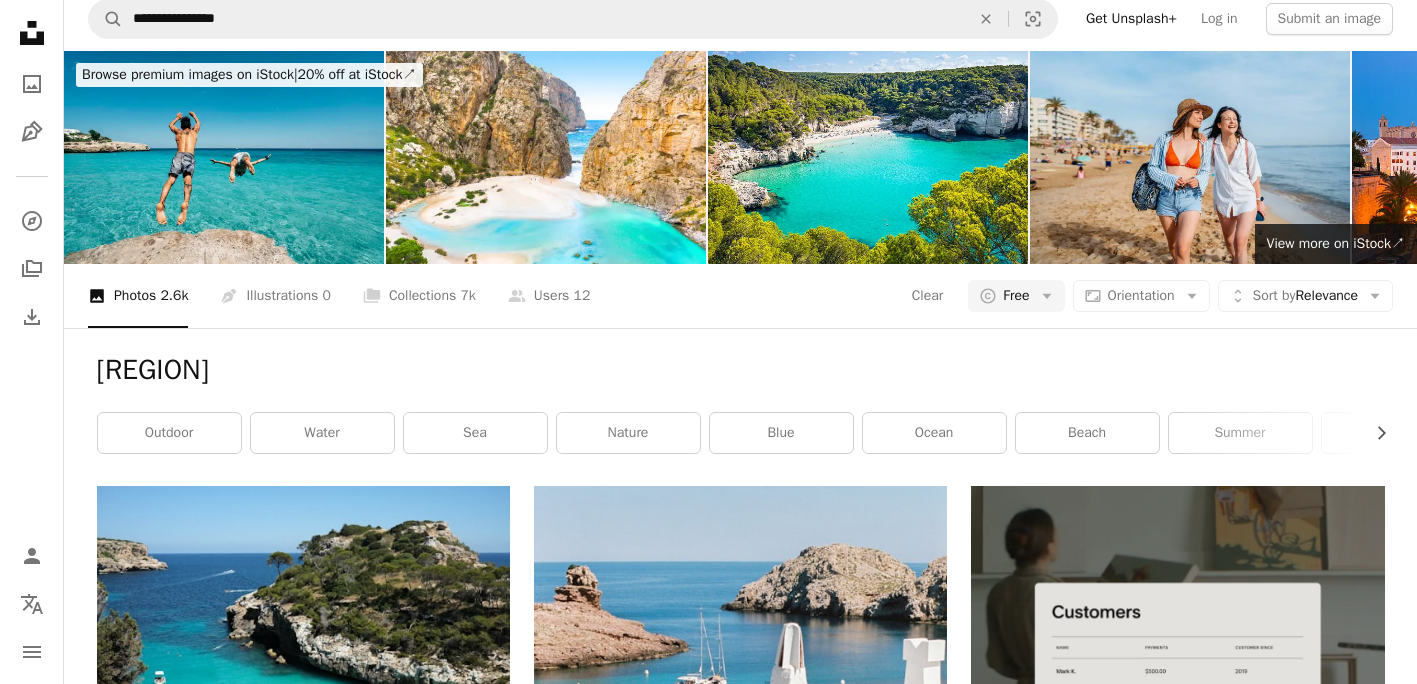 scroll, scrollTop: 0, scrollLeft: 0, axis: both 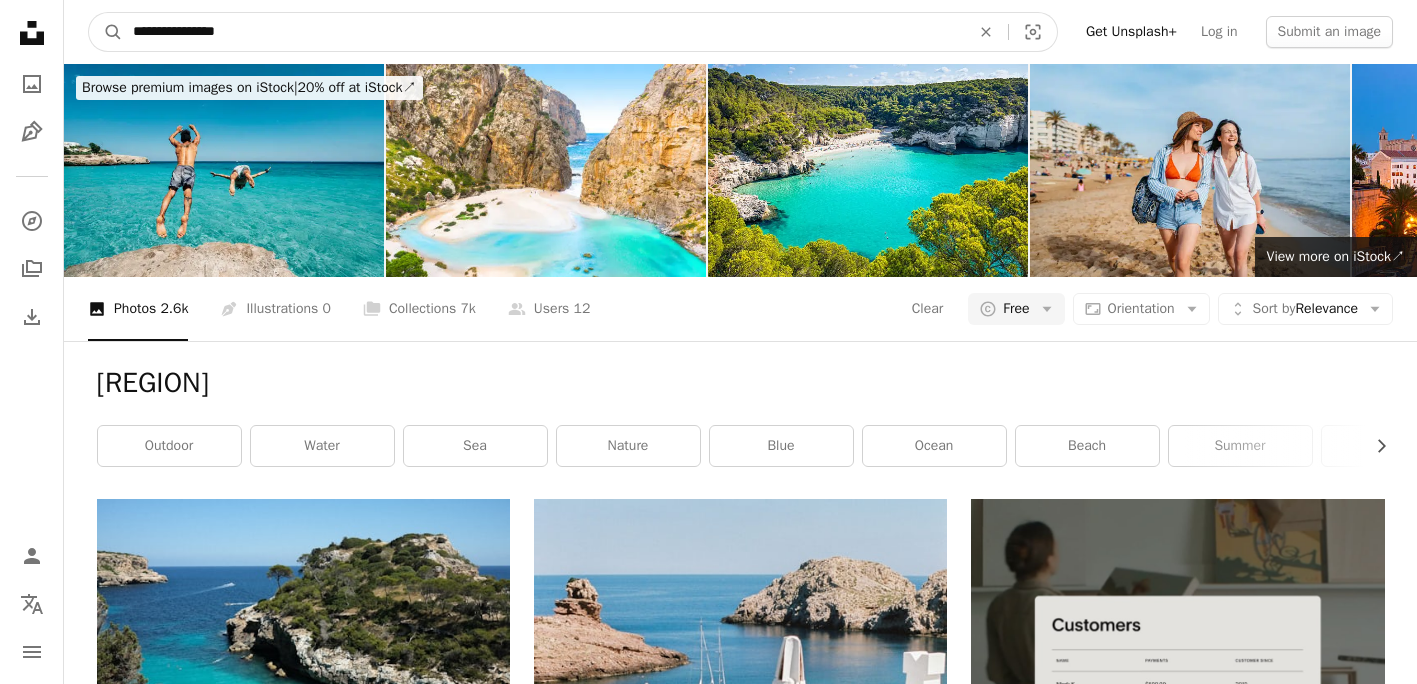 drag, startPoint x: 276, startPoint y: 27, endPoint x: 0, endPoint y: 5, distance: 276.87543 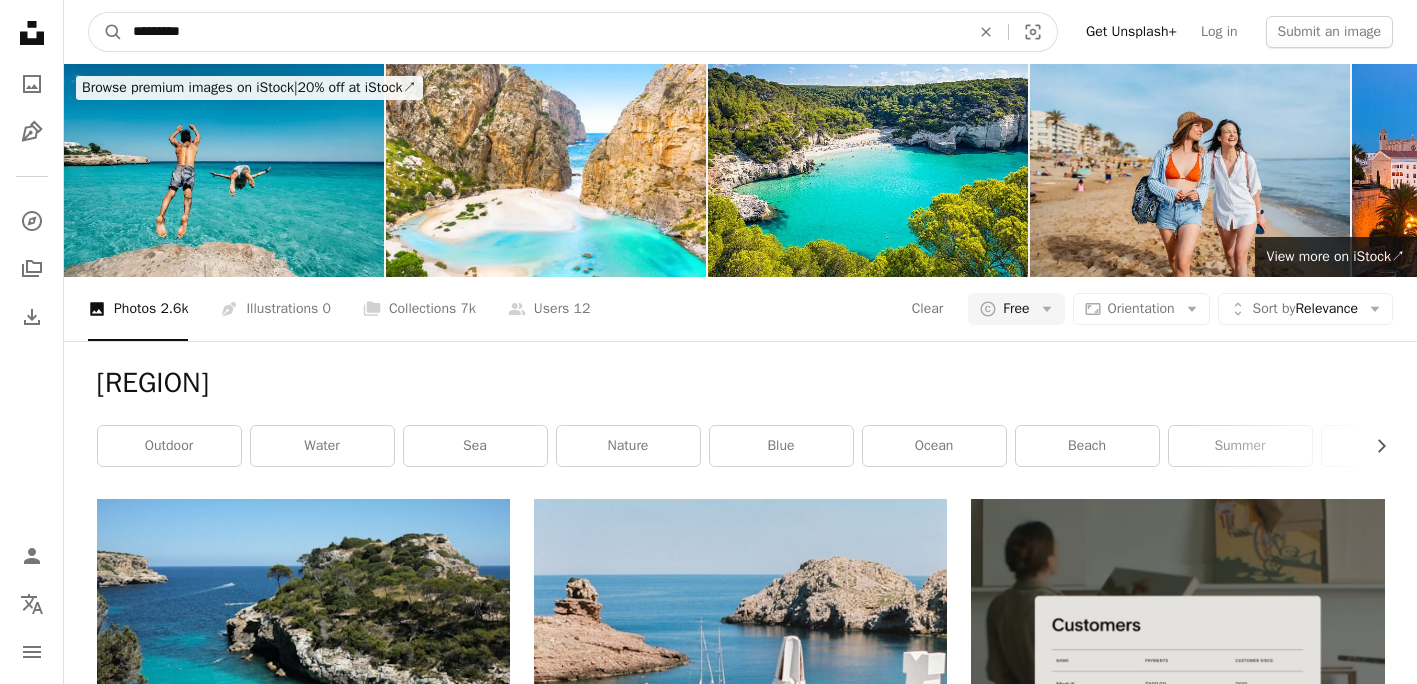 type on "**********" 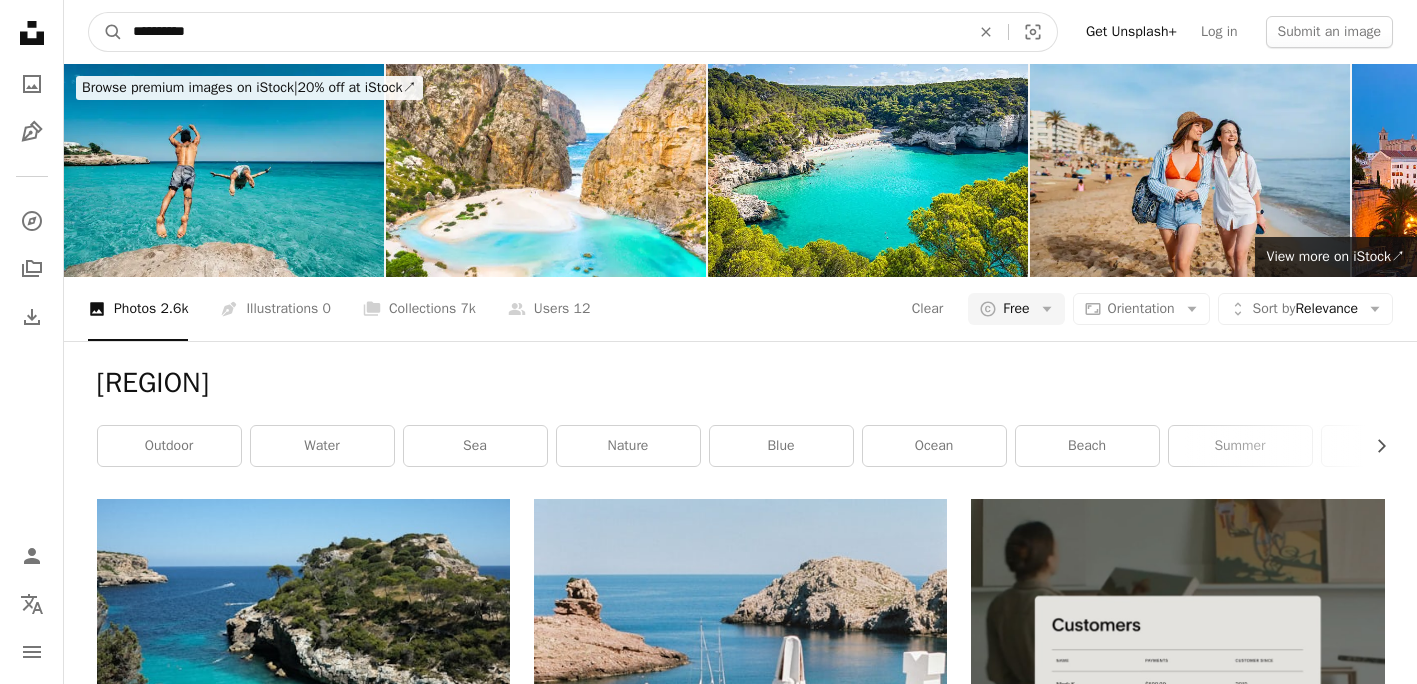 click on "A magnifying glass" at bounding box center (106, 32) 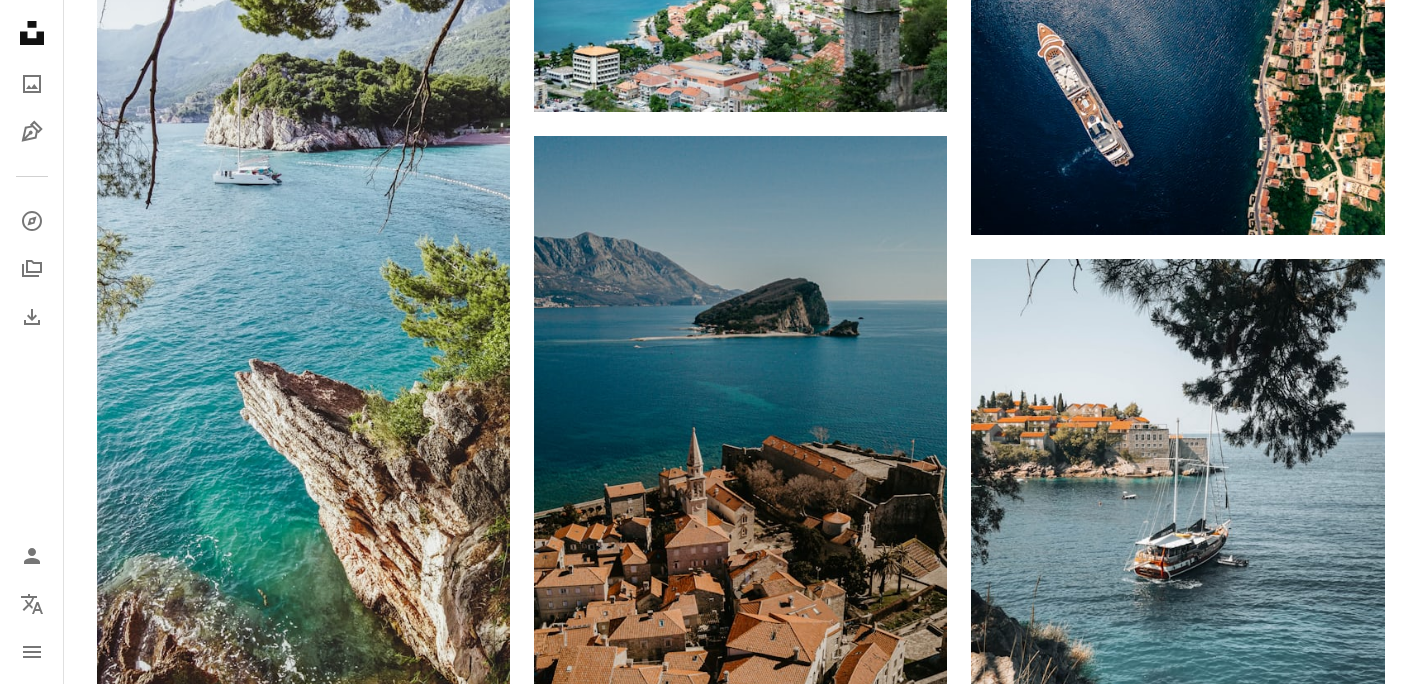scroll, scrollTop: 700, scrollLeft: 0, axis: vertical 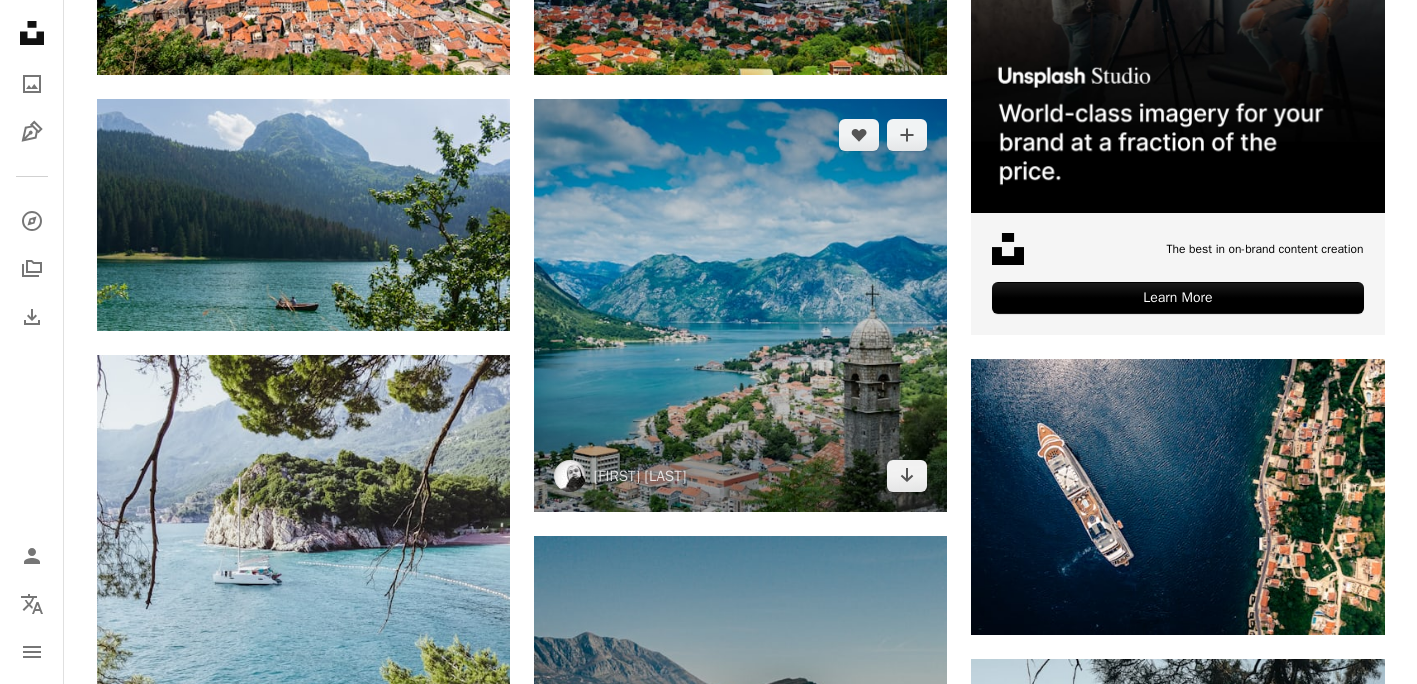 click at bounding box center (740, 305) 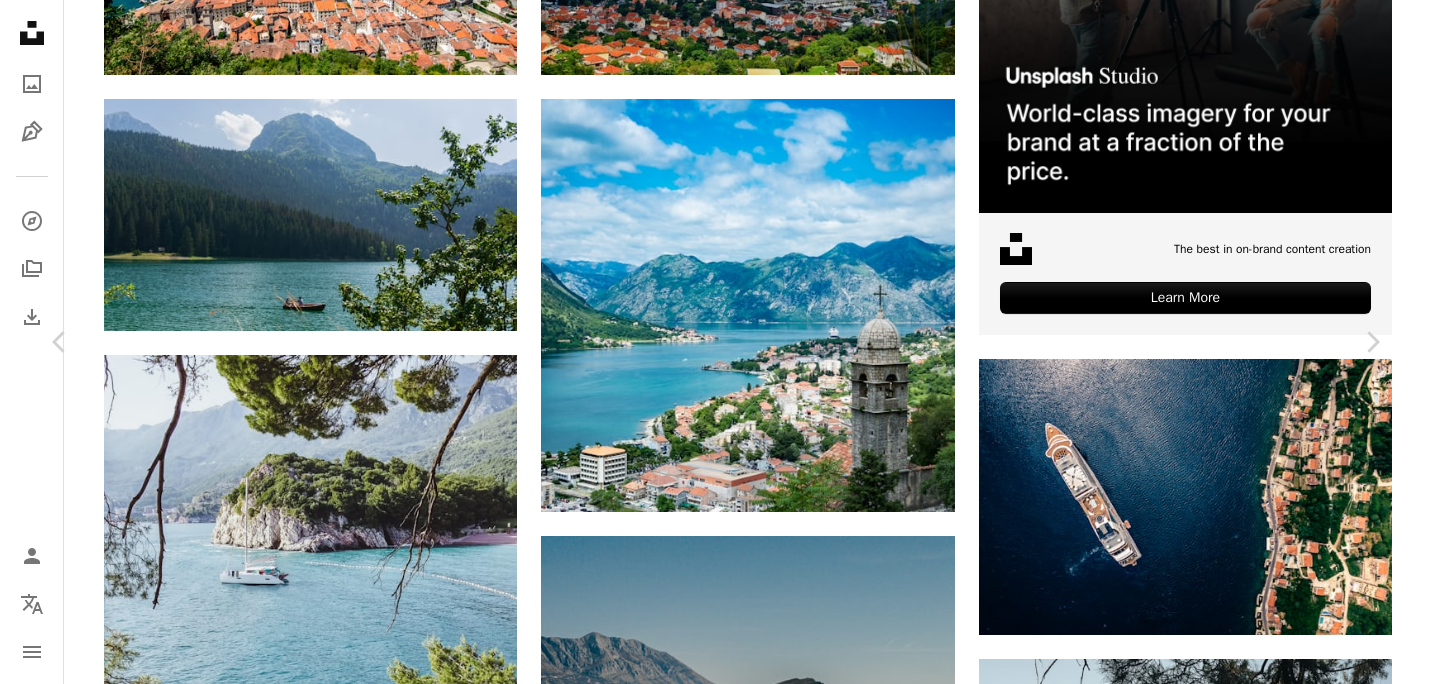 click on "Download free" at bounding box center [1183, 4088] 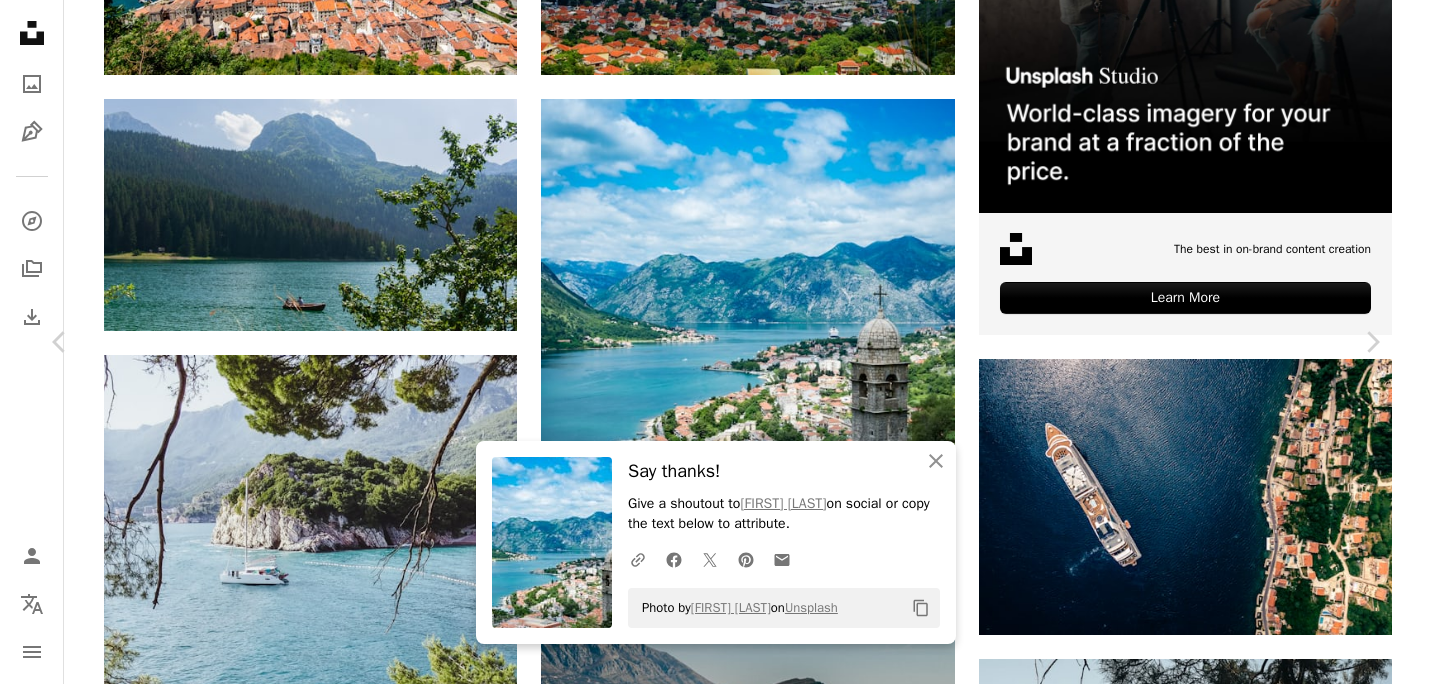 click on "An X shape" at bounding box center (20, 20) 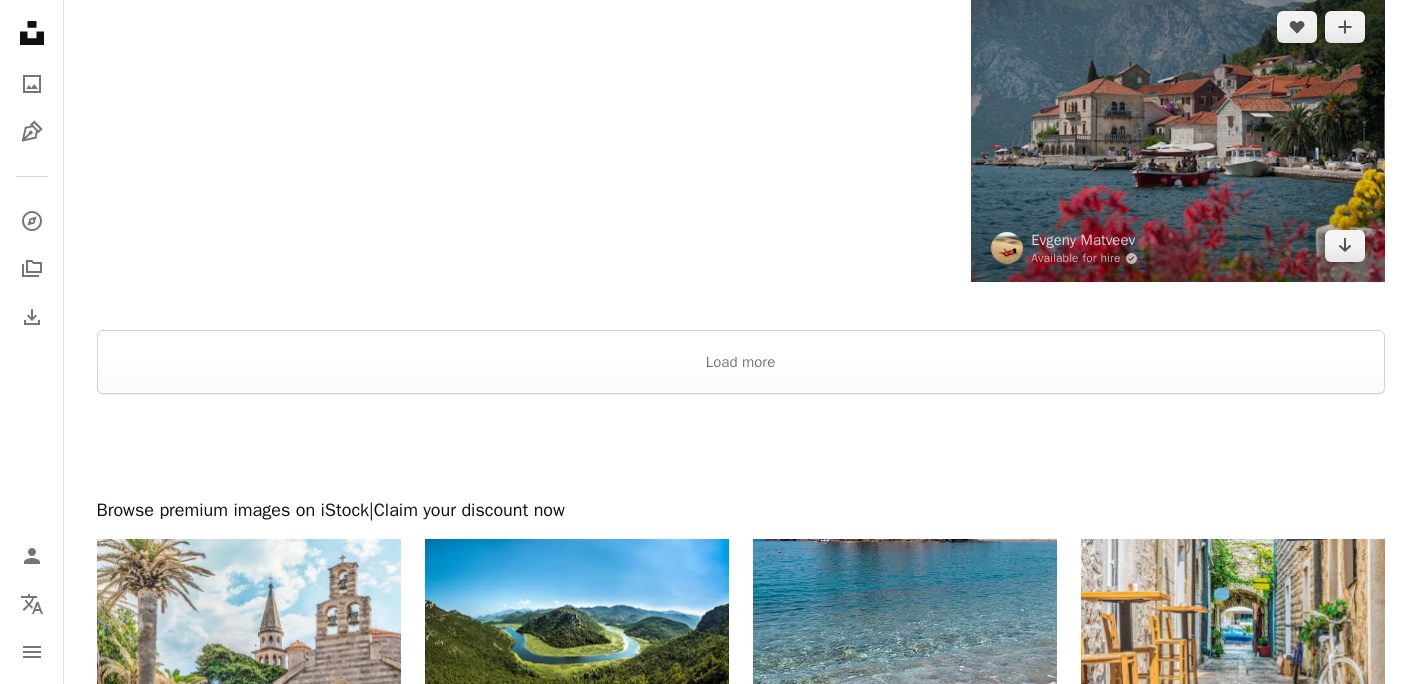 scroll, scrollTop: 3600, scrollLeft: 0, axis: vertical 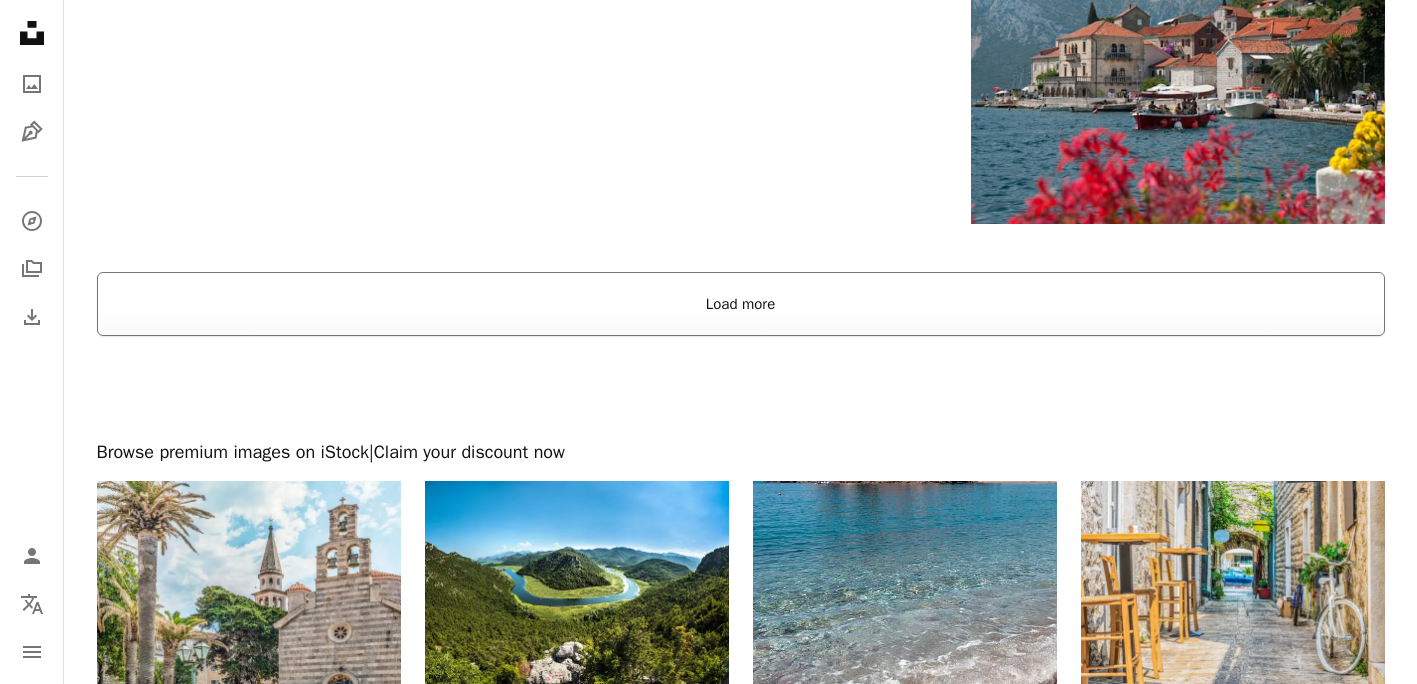 click on "Load more" at bounding box center (741, 304) 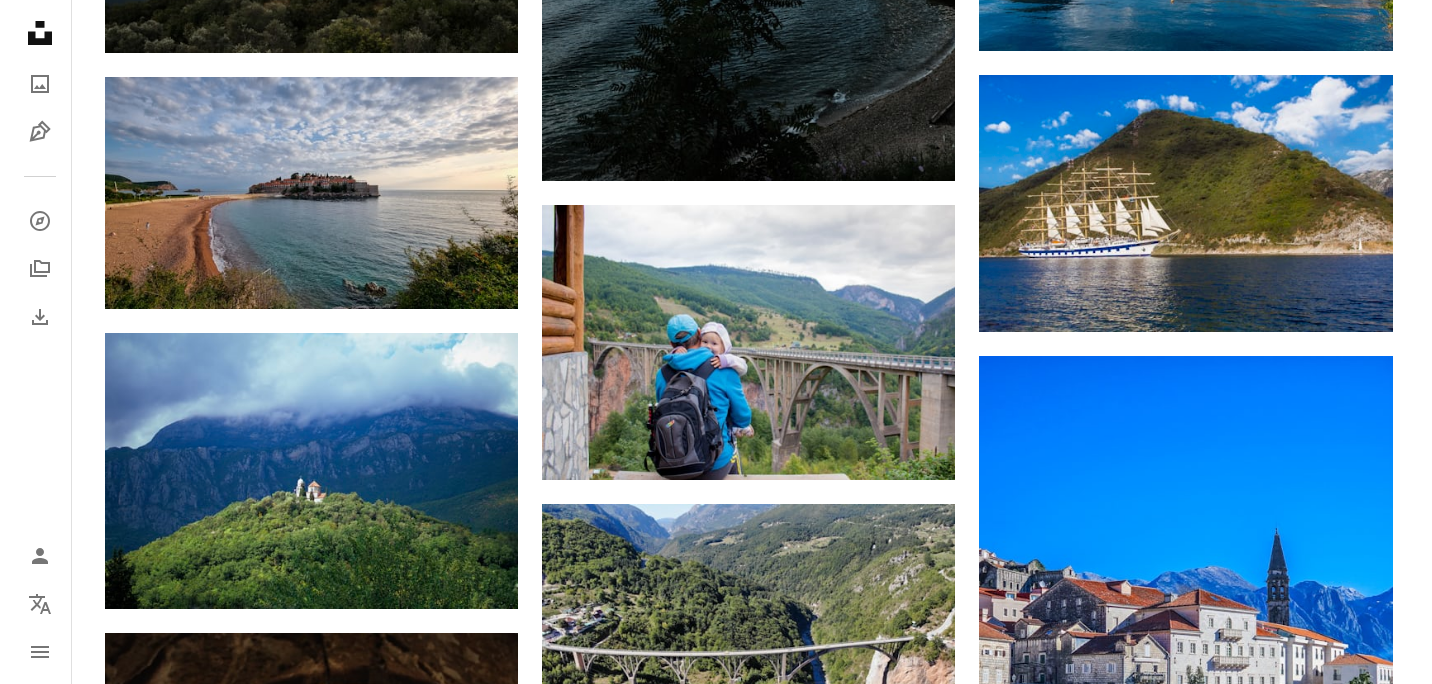 scroll, scrollTop: 19300, scrollLeft: 0, axis: vertical 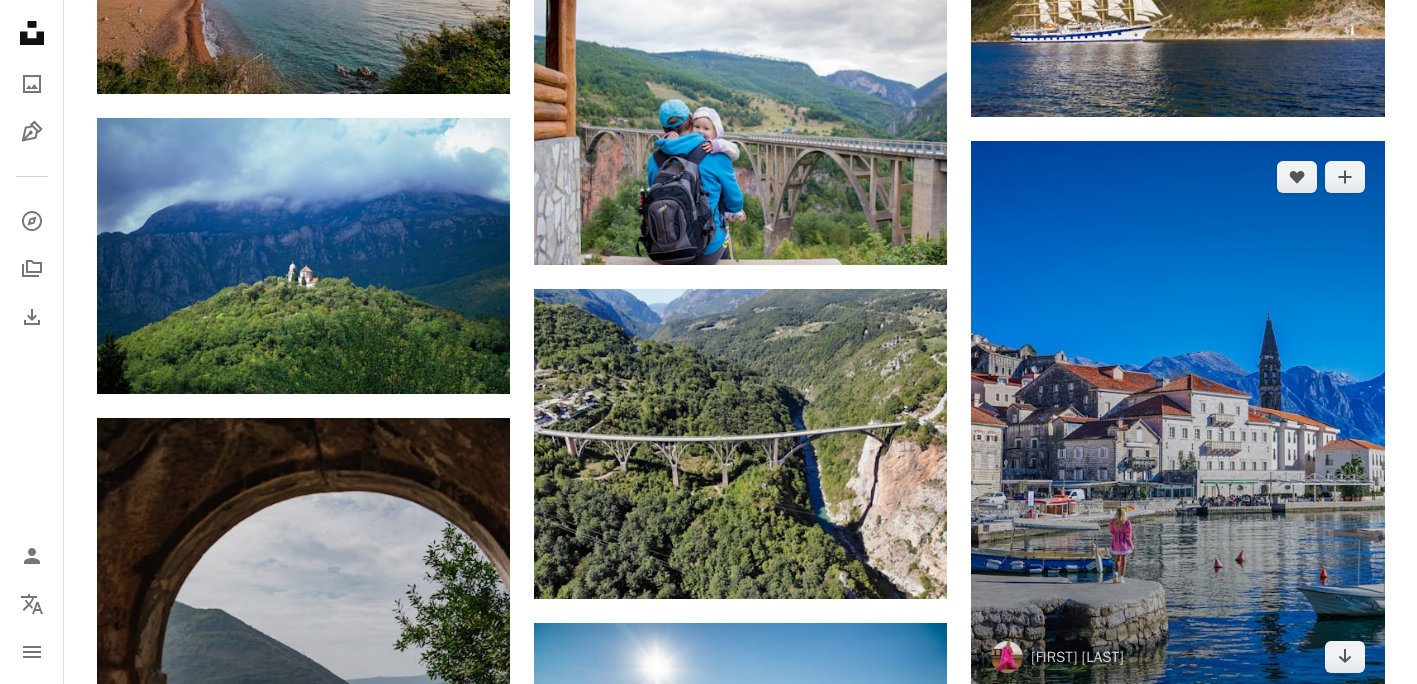 click at bounding box center [1177, 416] 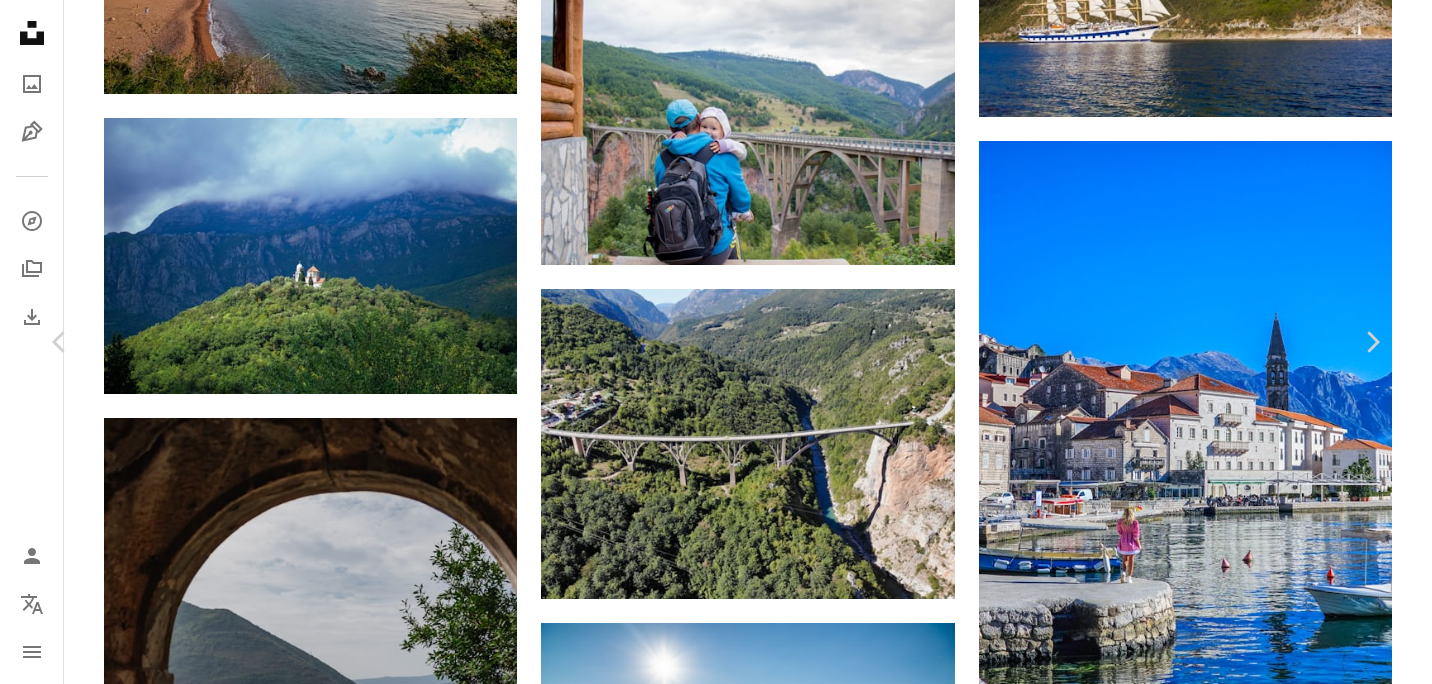 click at bounding box center (708, 4920) 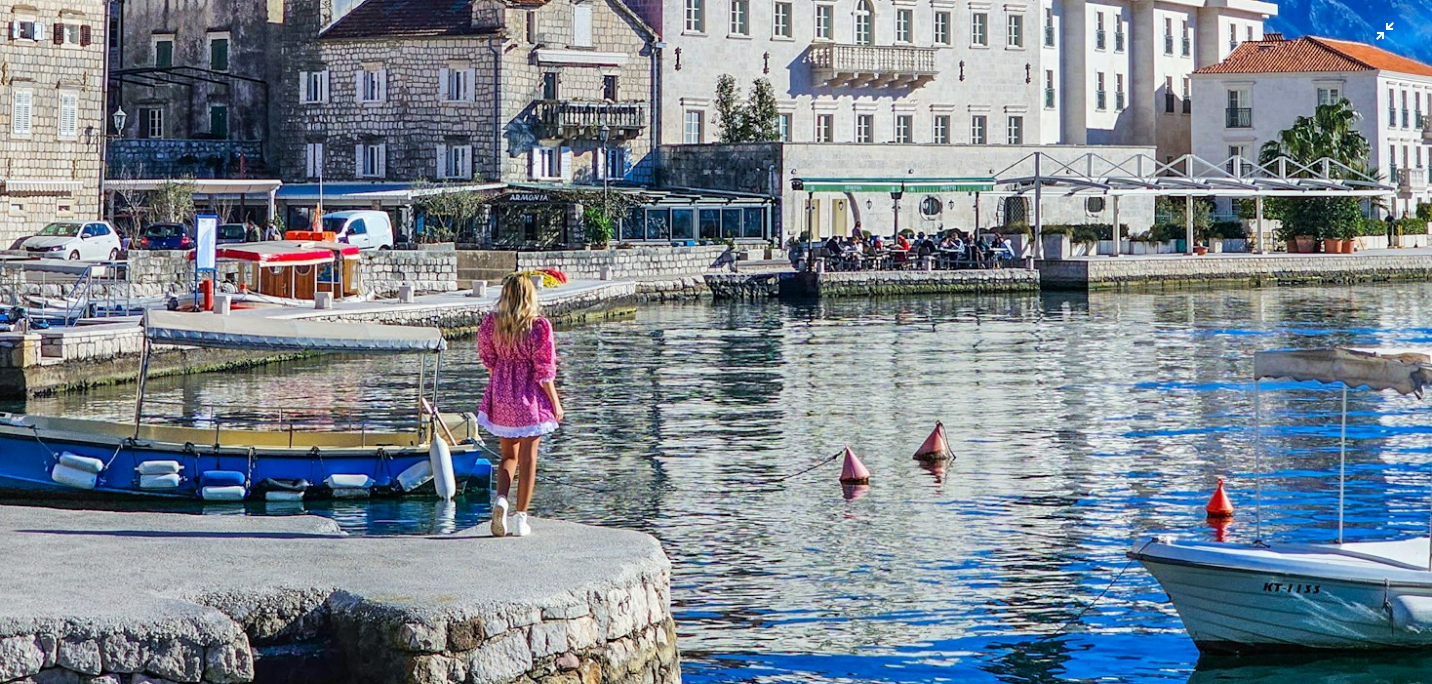 scroll, scrollTop: 706, scrollLeft: 0, axis: vertical 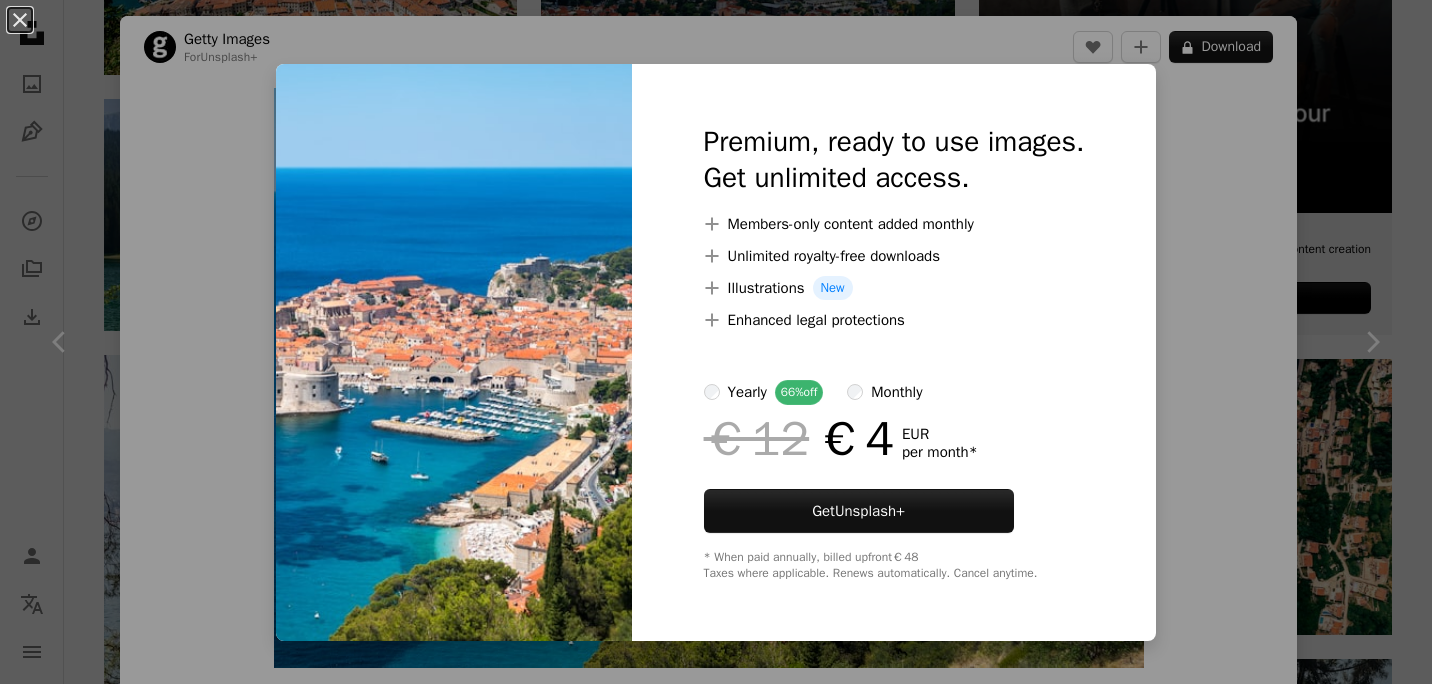 click on "An X shape Premium, ready to use images. Get unlimited access. A plus sign Members-only content added monthly A plus sign Unlimited royalty-free downloads A plus sign Illustrations  New A plus sign Enhanced legal protections yearly 66%  off monthly €12   €4 EUR per month * Get  Unsplash+ * When paid annually, billed upfront  €48 Taxes where applicable. Renews automatically. Cancel anytime." at bounding box center [716, 342] 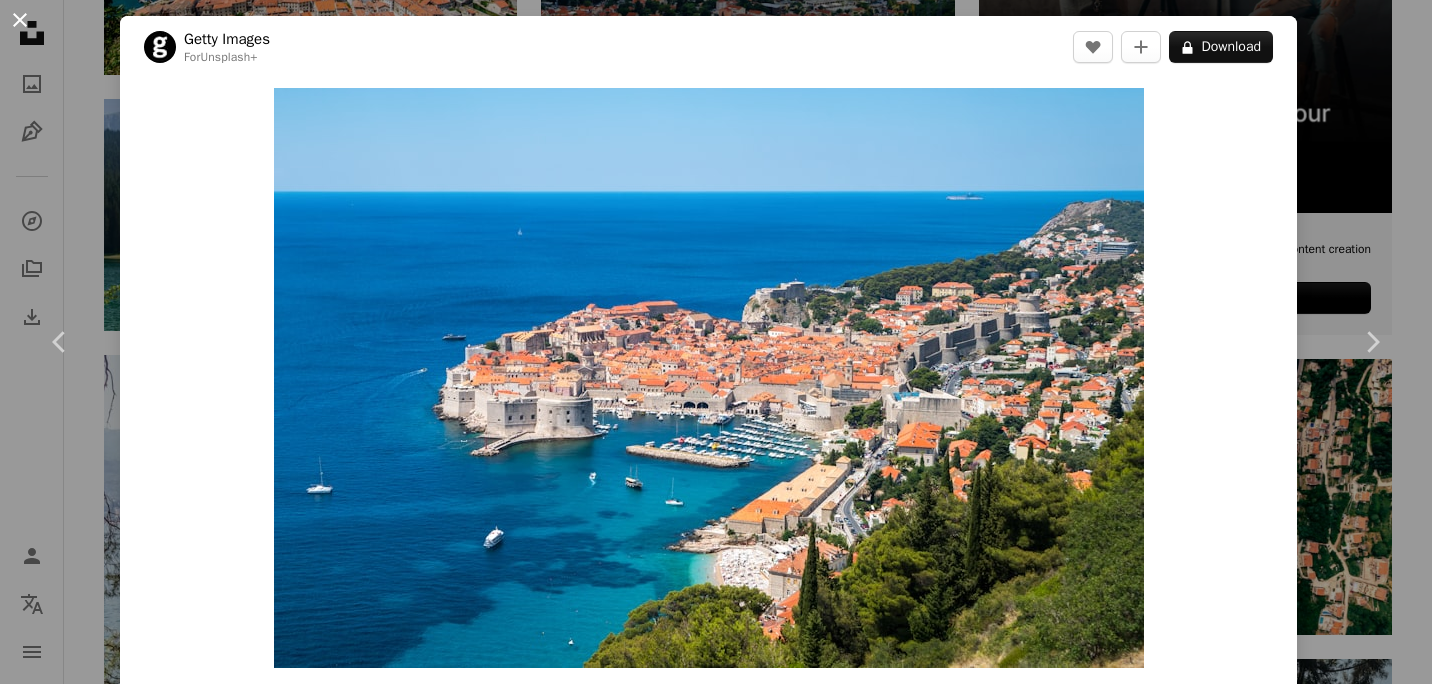 click on "An X shape" at bounding box center (20, 20) 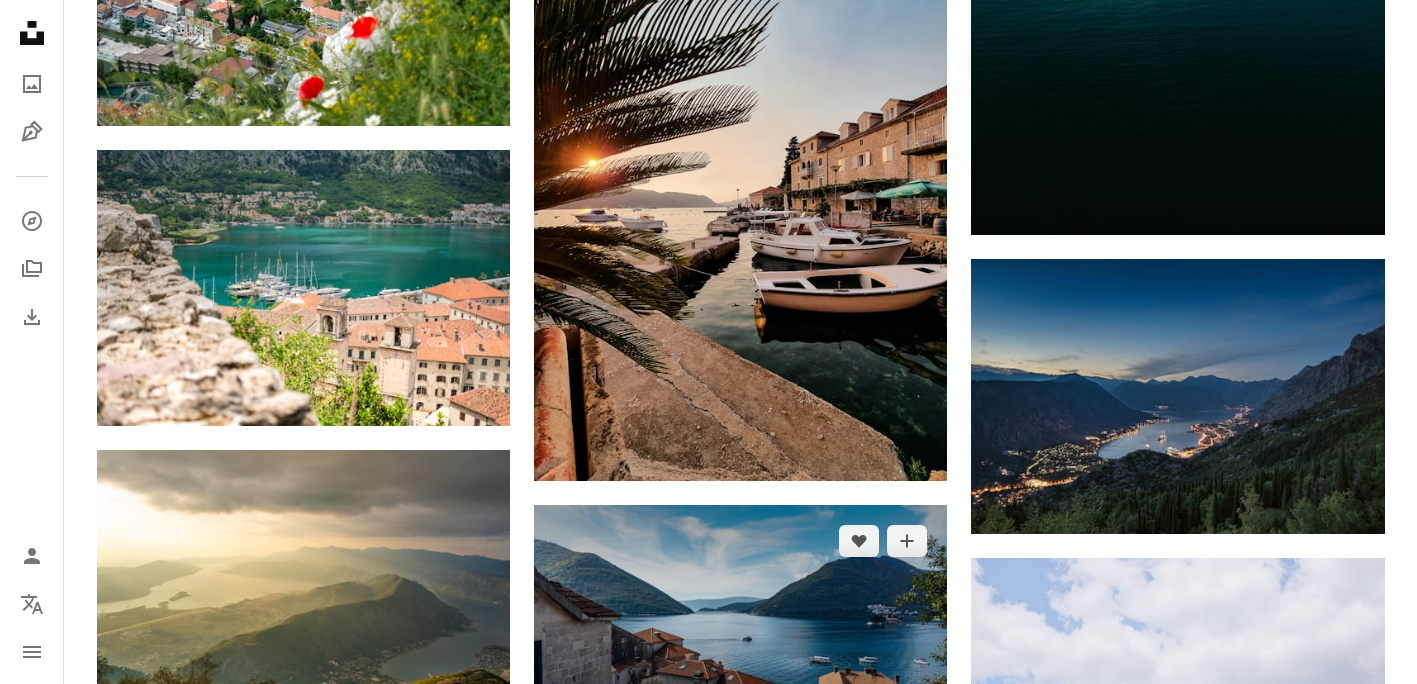 scroll, scrollTop: 2800, scrollLeft: 0, axis: vertical 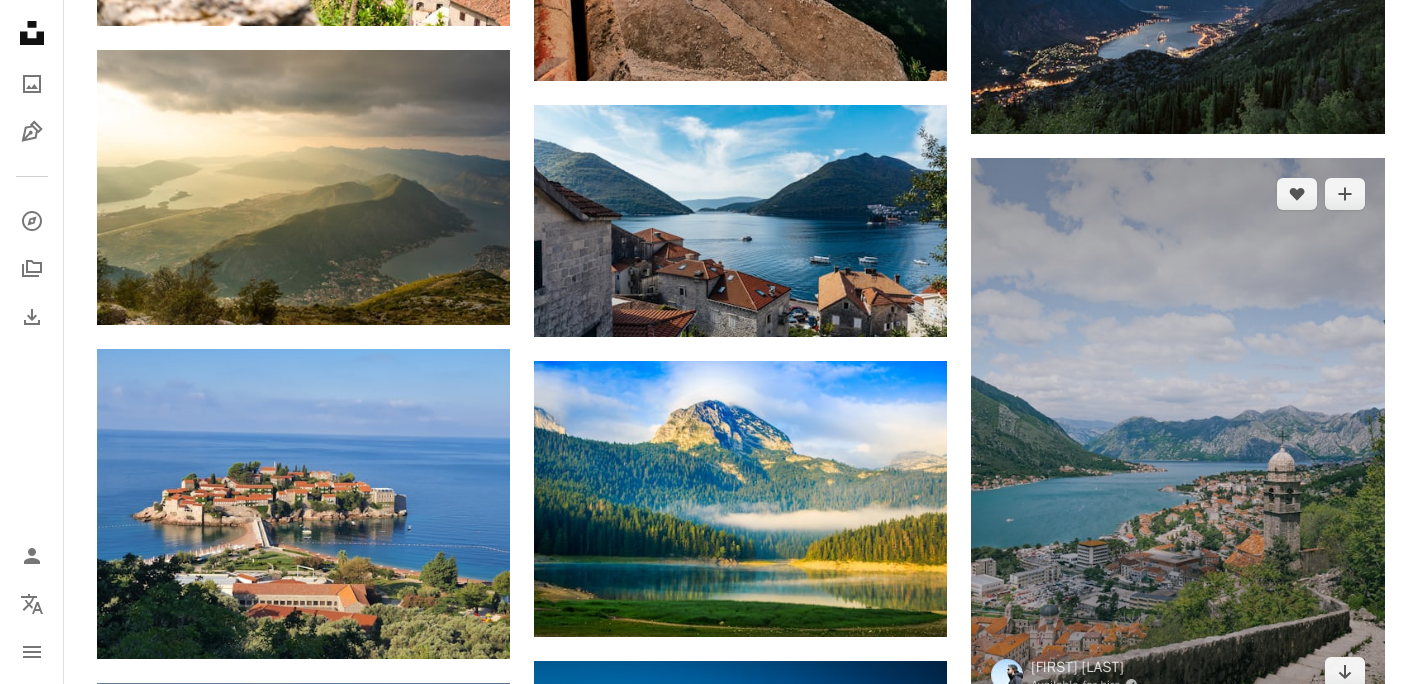 click at bounding box center (1177, 433) 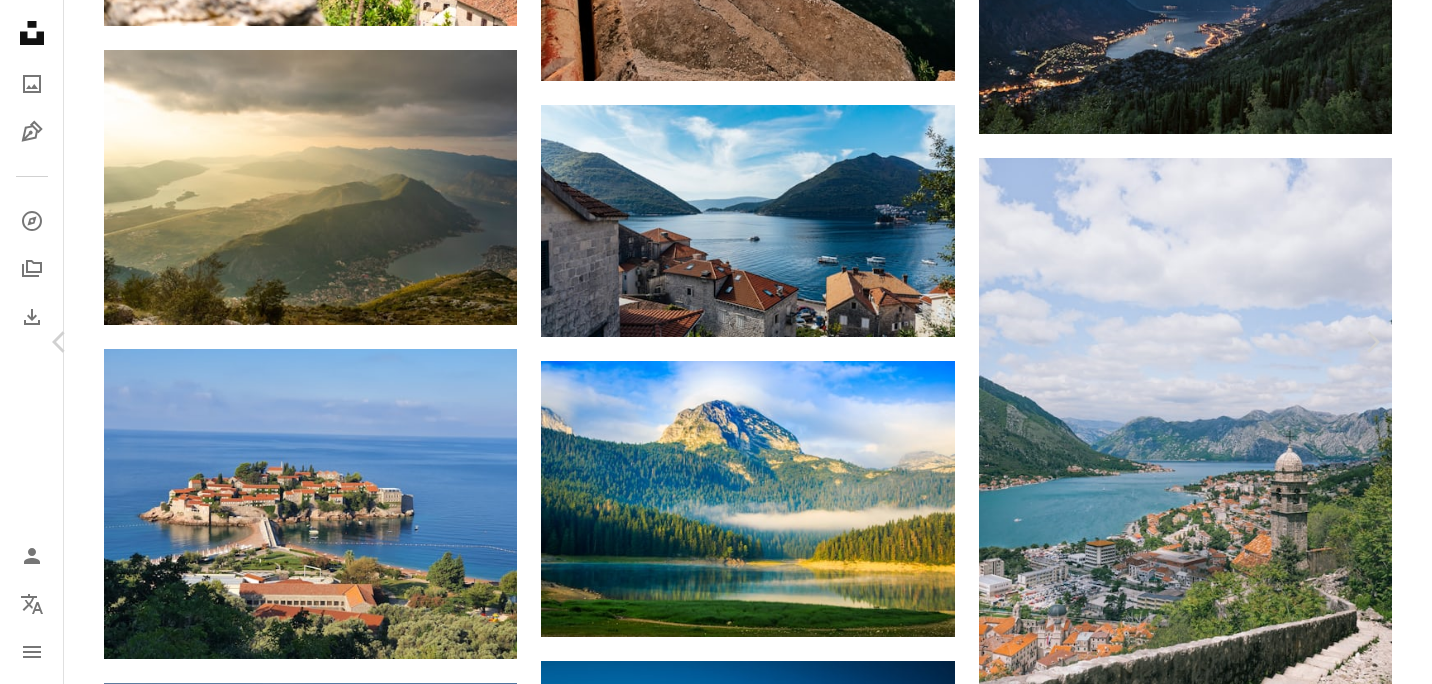 click on "Download free" at bounding box center (1183, 29997) 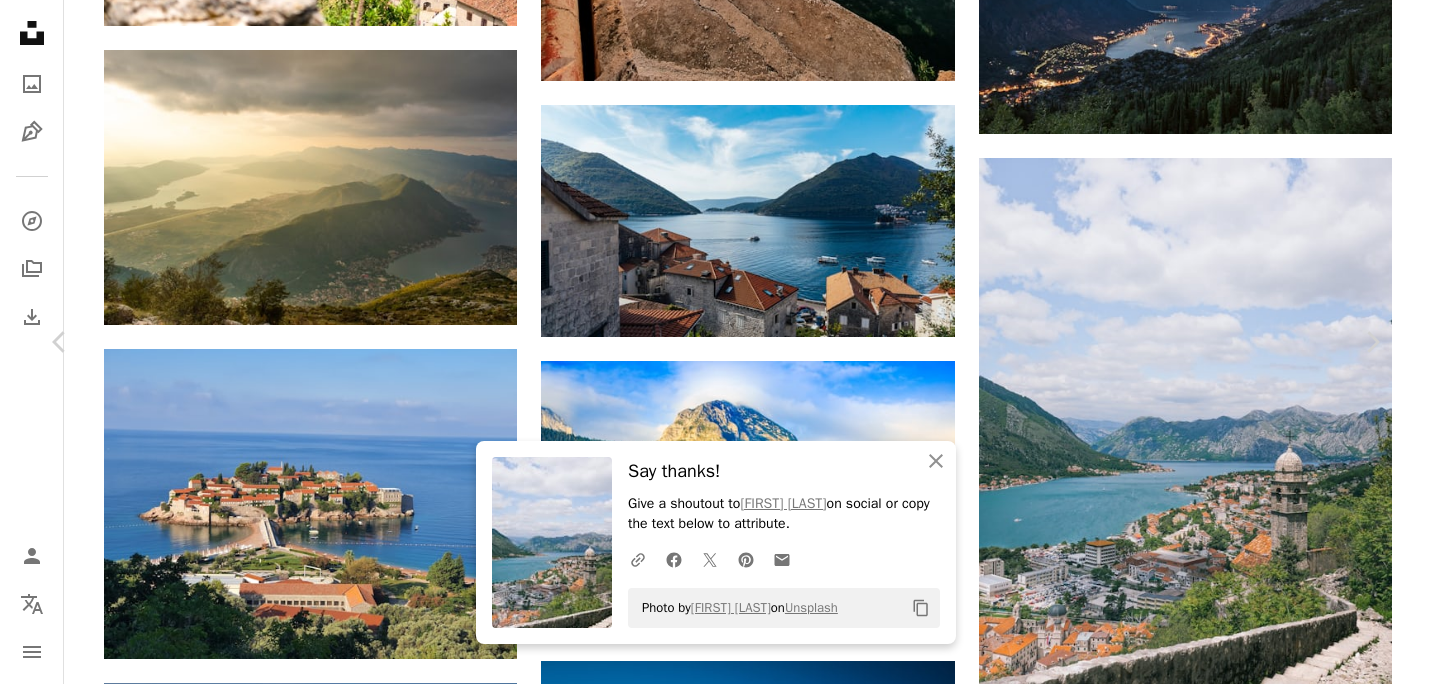 click on "An X shape" at bounding box center [20, 20] 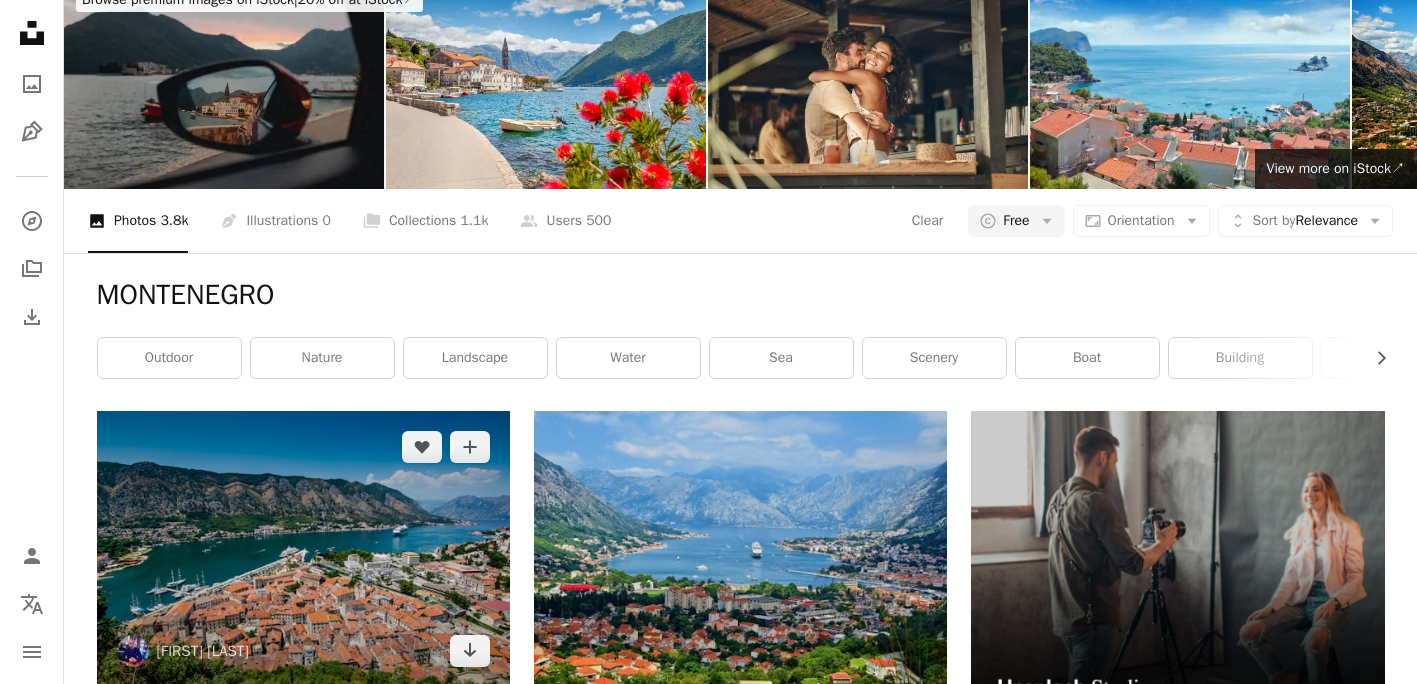 scroll, scrollTop: 0, scrollLeft: 0, axis: both 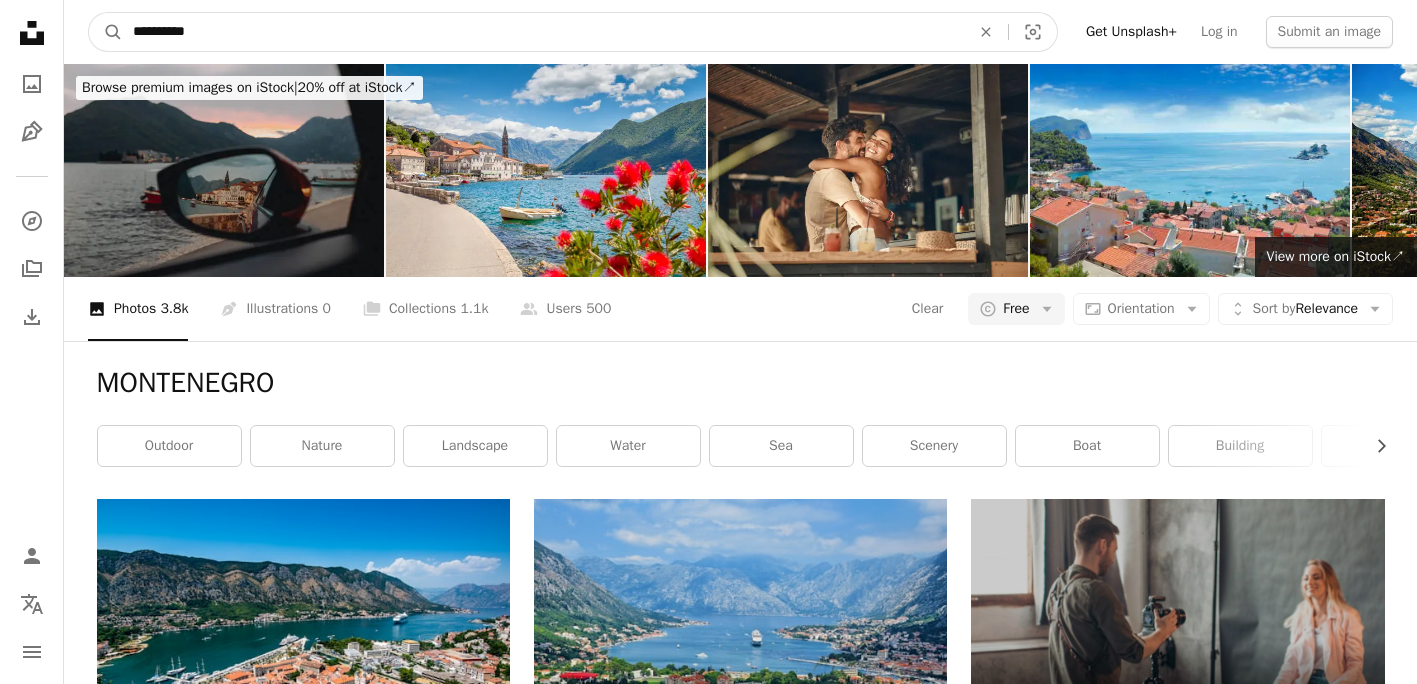 drag, startPoint x: 240, startPoint y: 34, endPoint x: 0, endPoint y: 47, distance: 240.35182 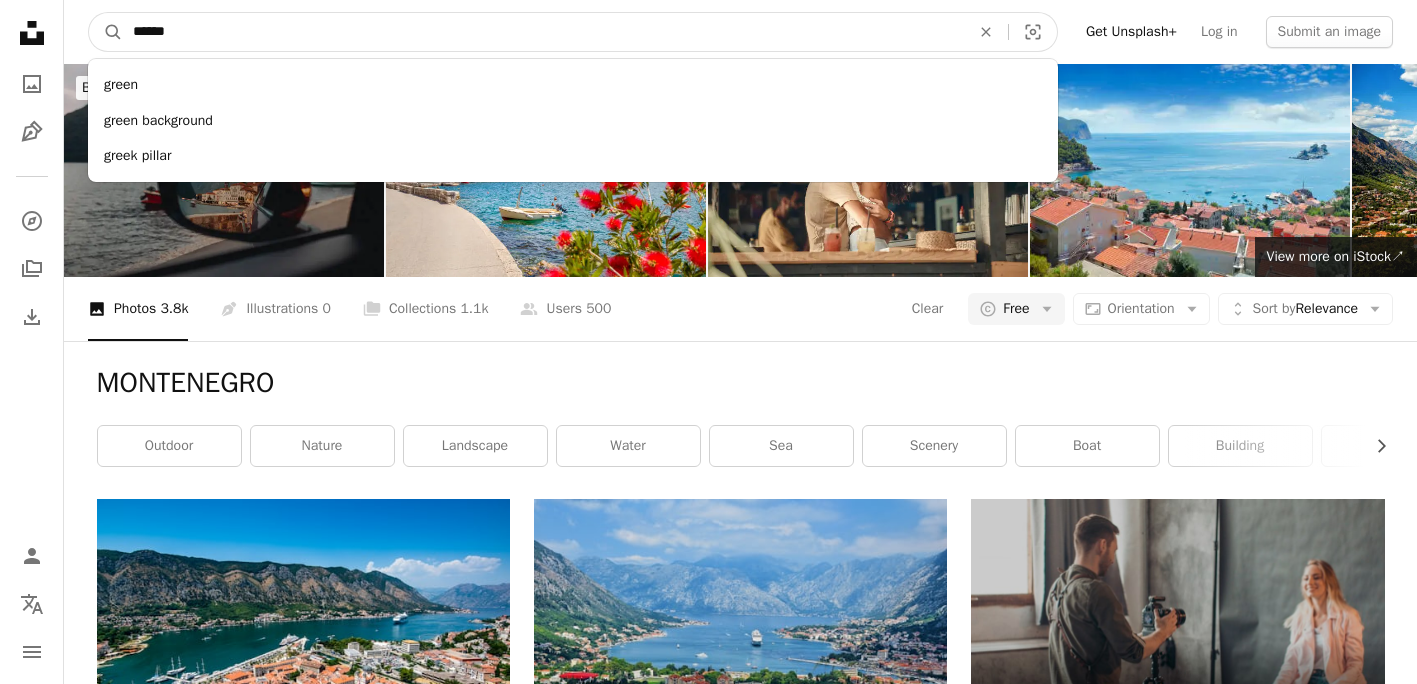 type on "******" 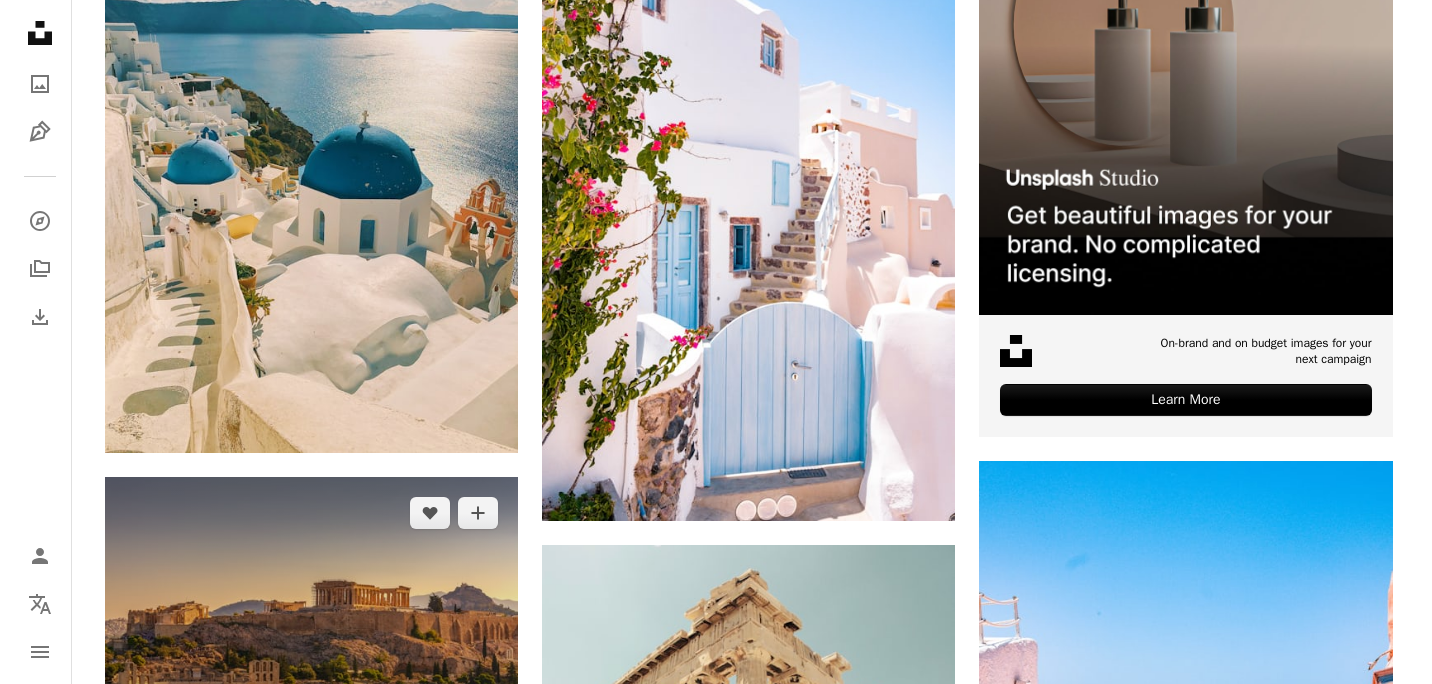 scroll, scrollTop: 600, scrollLeft: 0, axis: vertical 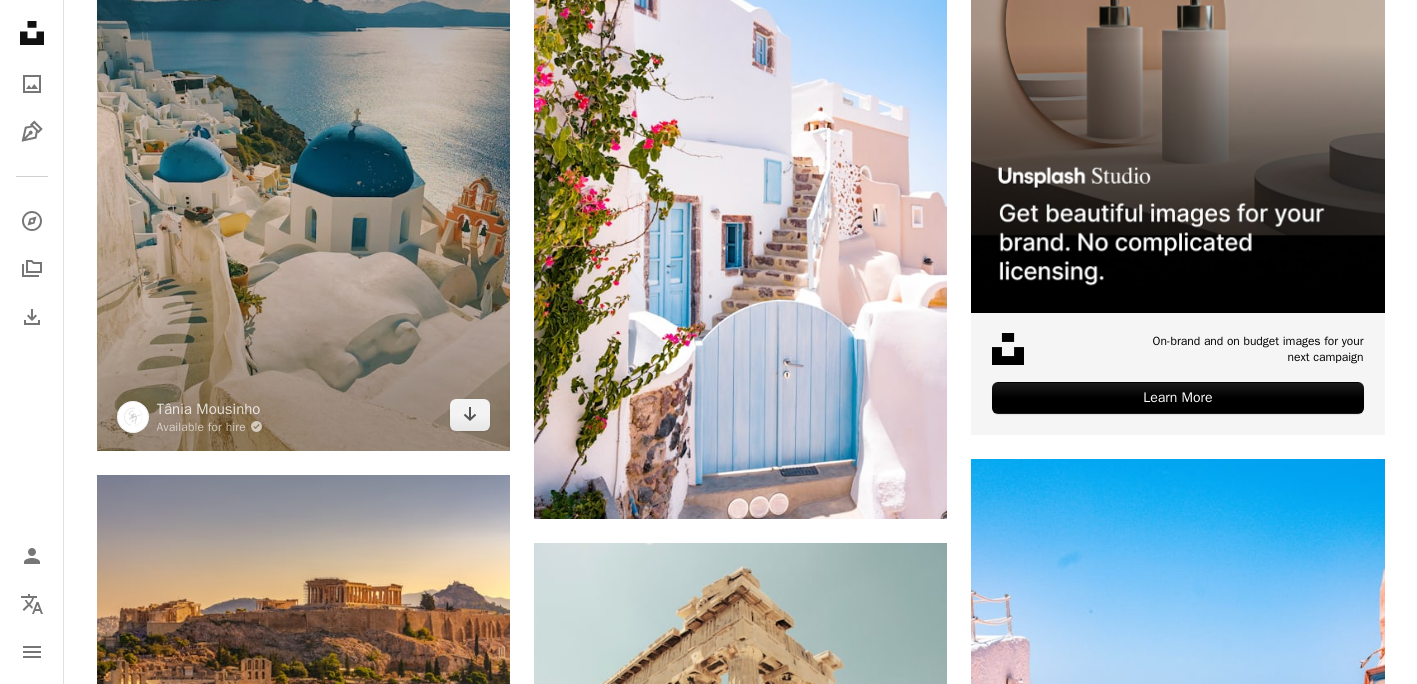 click at bounding box center [303, 174] 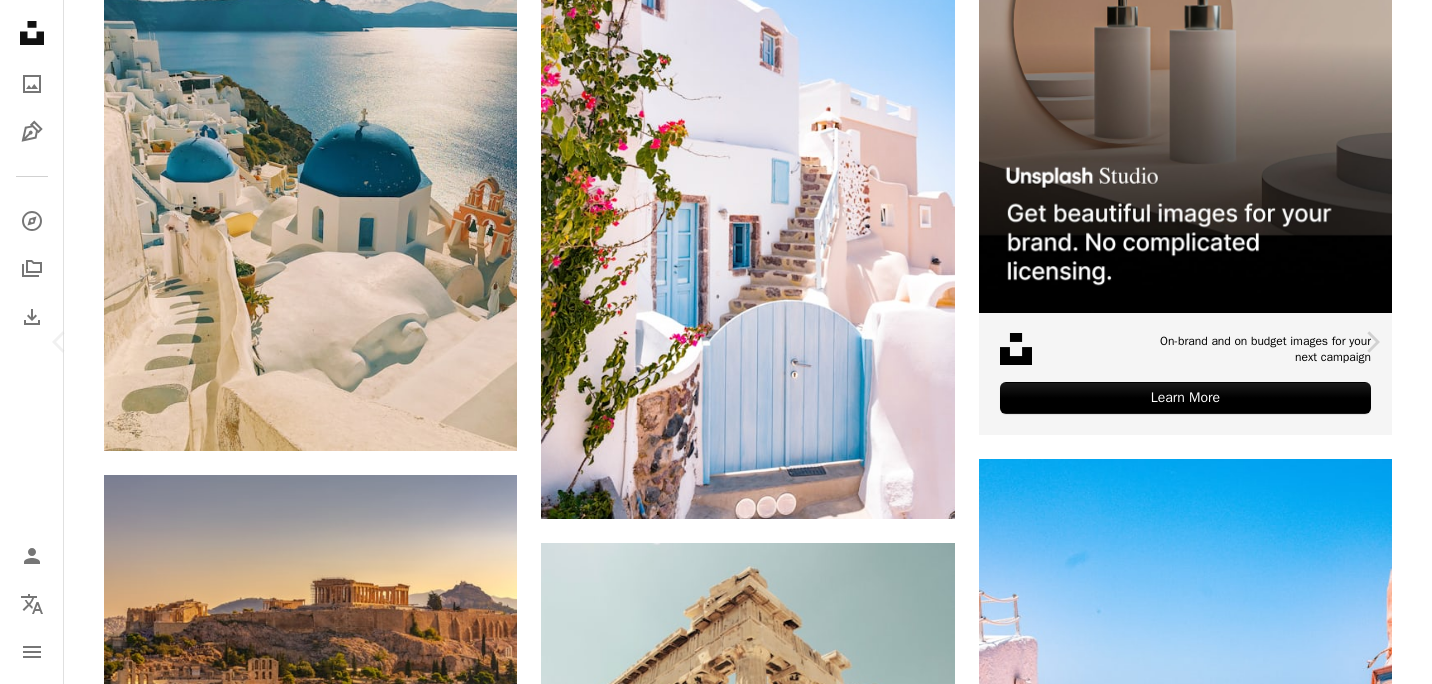 click on "Download free" at bounding box center [1183, 3366] 